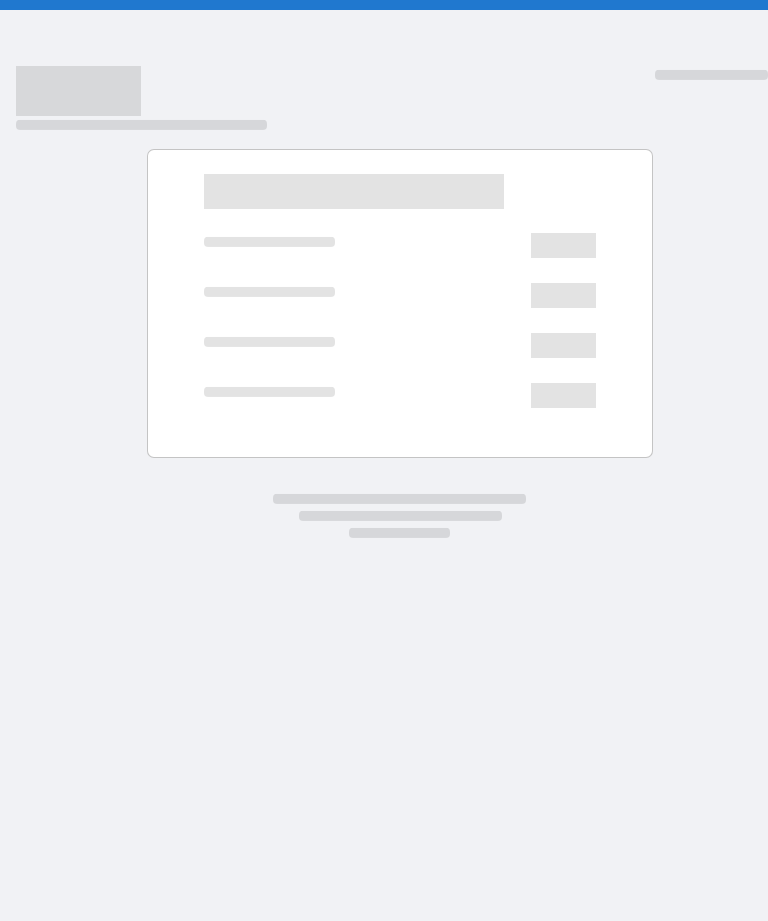 scroll, scrollTop: 0, scrollLeft: 0, axis: both 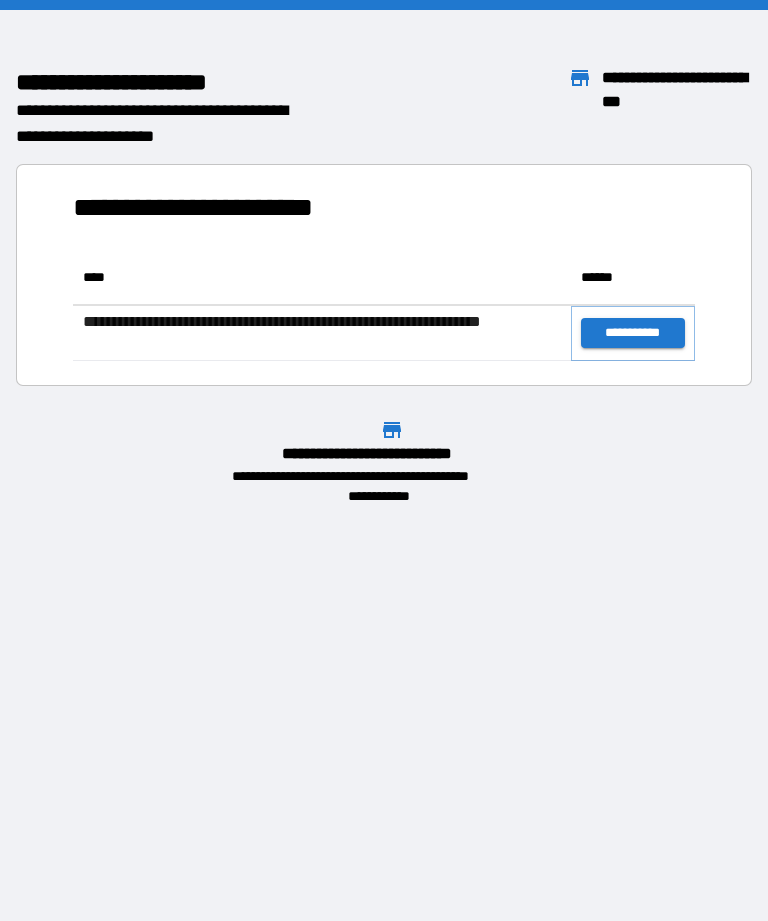 click on "**********" at bounding box center [633, 333] 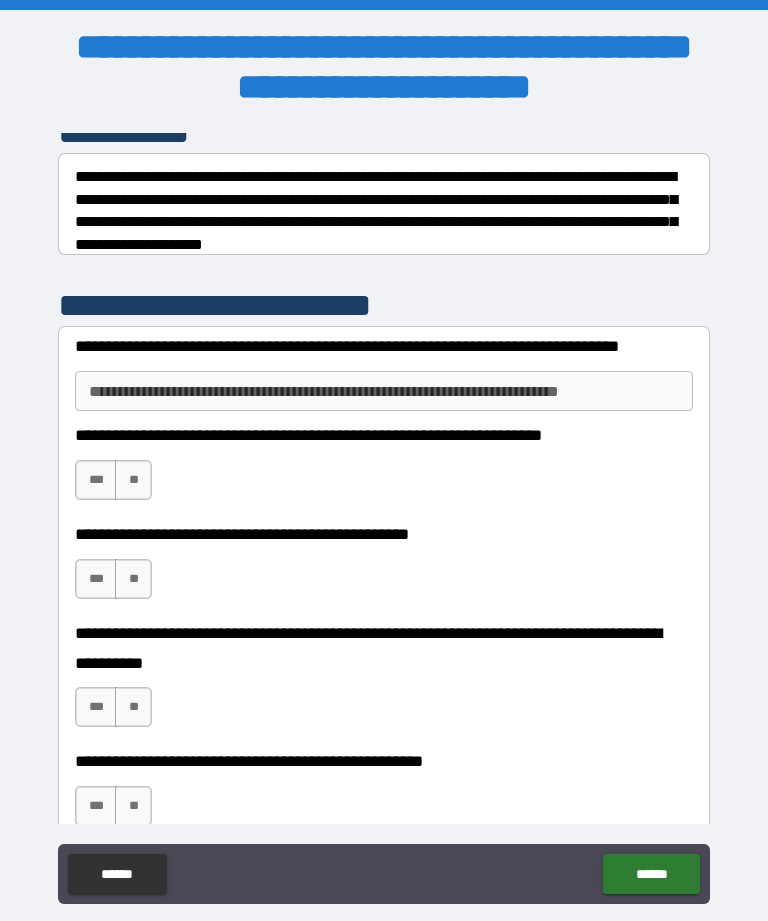scroll, scrollTop: 301, scrollLeft: 0, axis: vertical 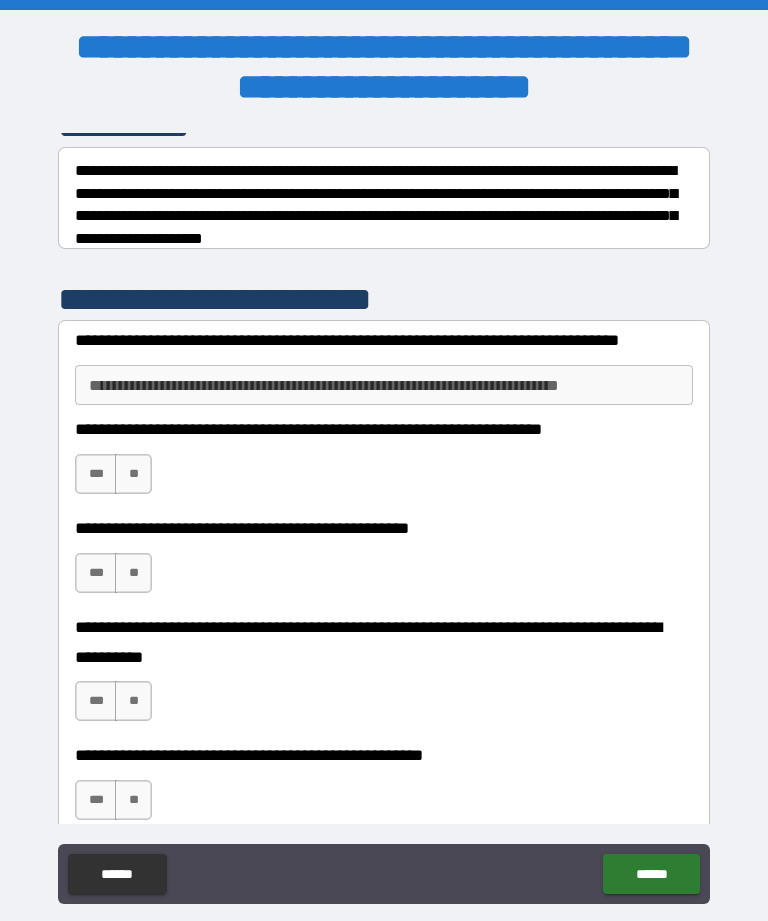click on "**********" at bounding box center (384, 385) 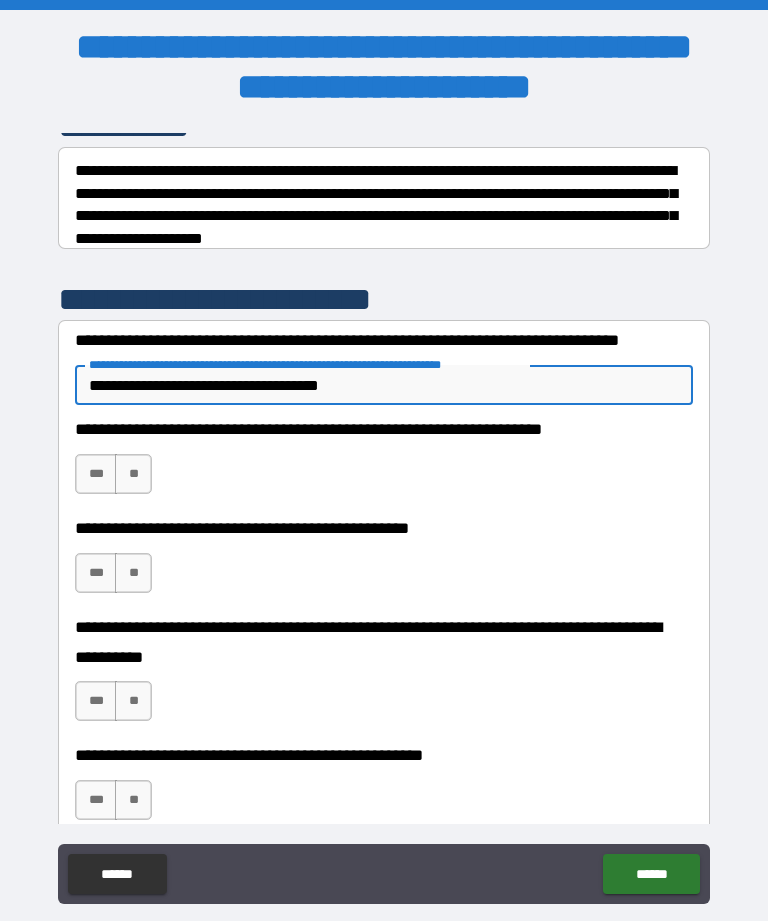 type on "**********" 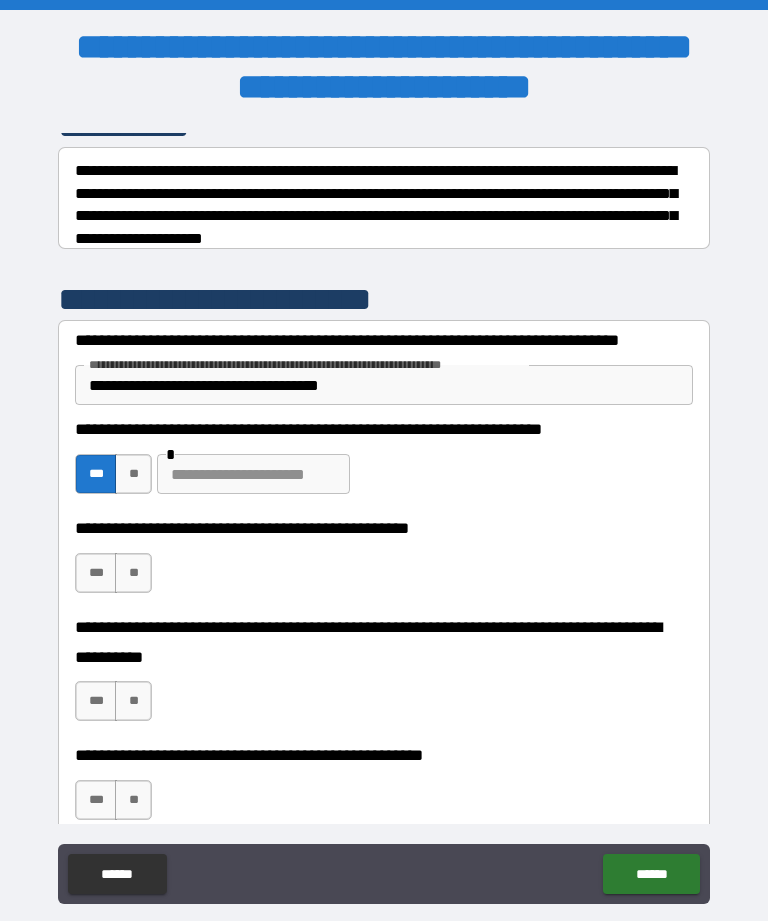 click at bounding box center [253, 474] 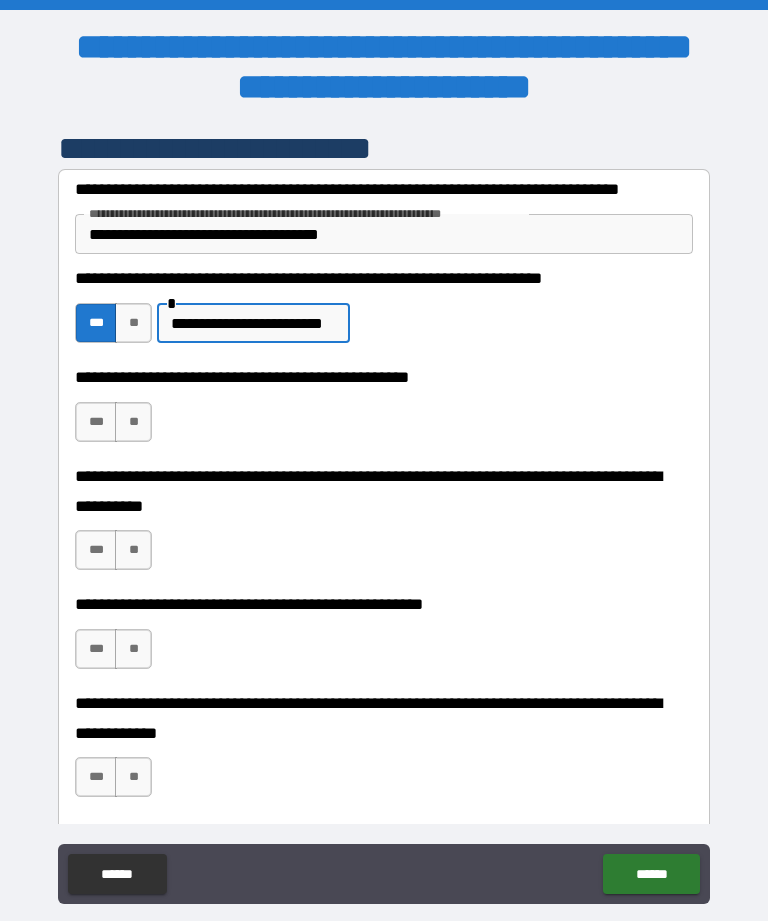 scroll, scrollTop: 473, scrollLeft: 0, axis: vertical 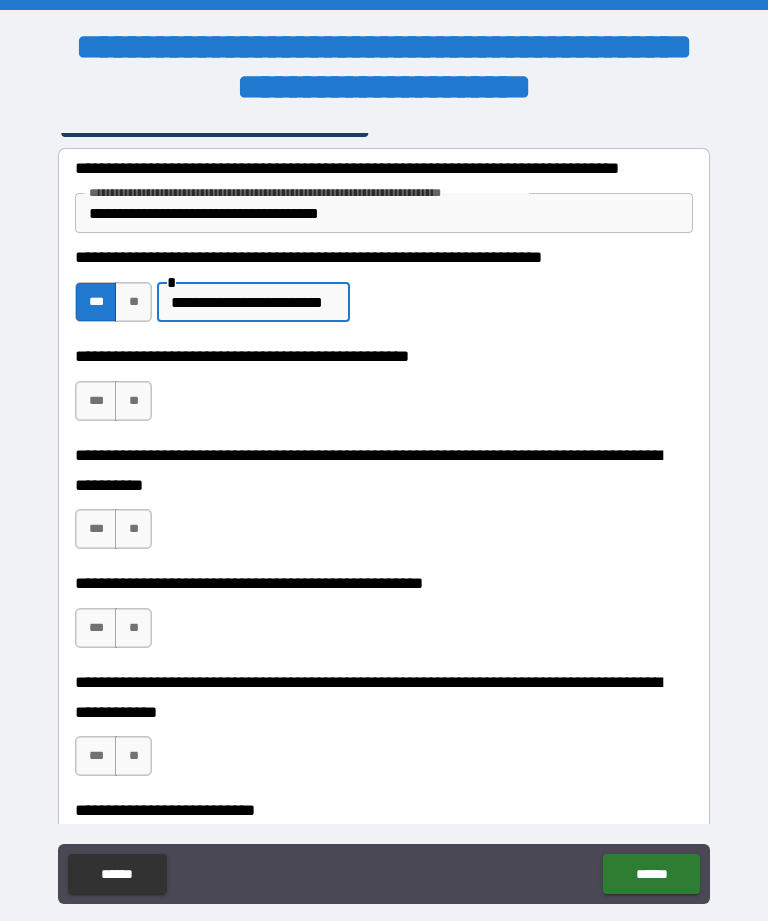 type on "**********" 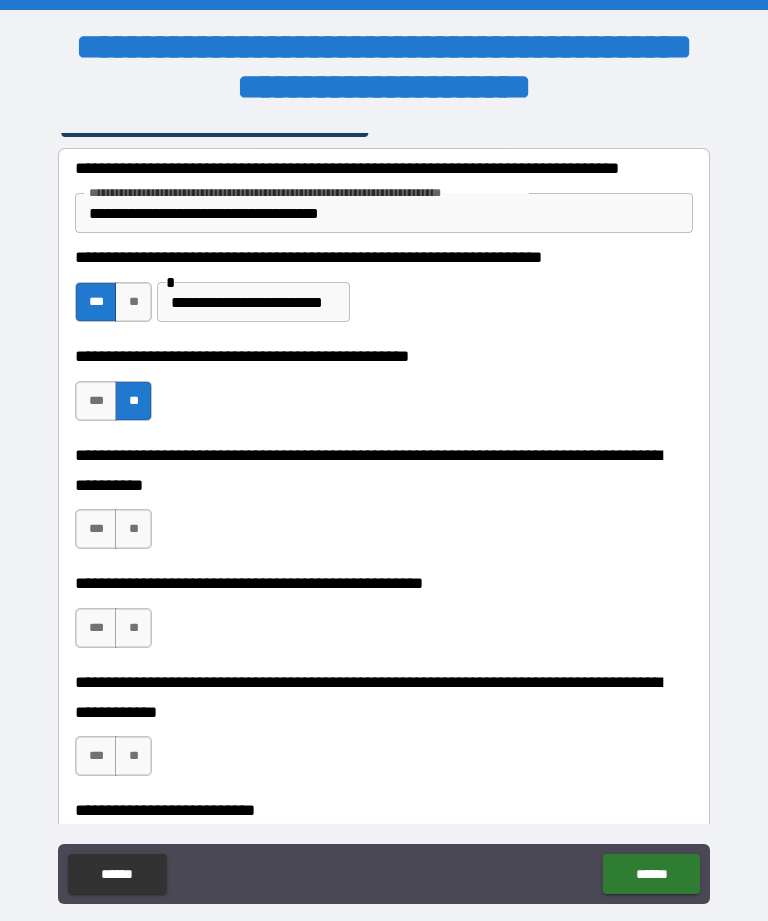 click on "**" at bounding box center [133, 529] 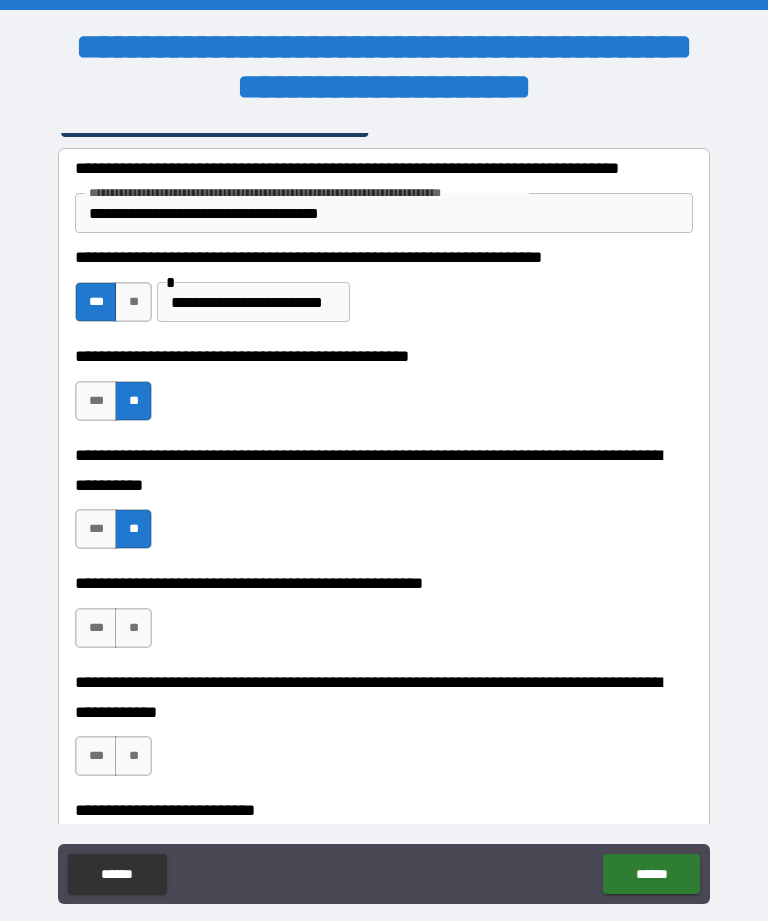 click on "**" at bounding box center (133, 628) 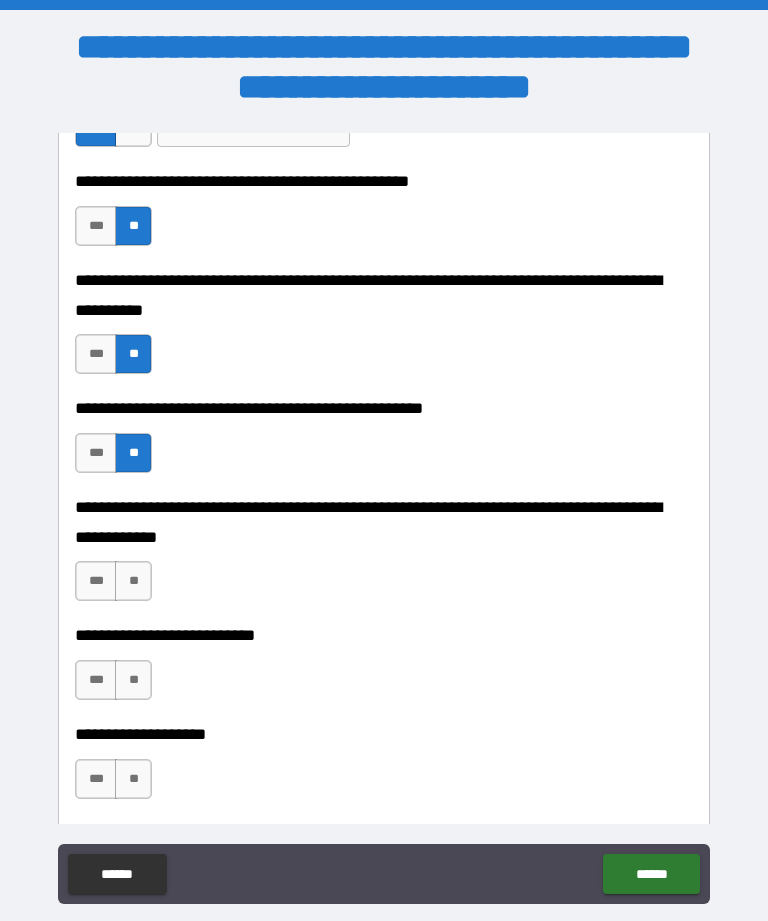 scroll, scrollTop: 650, scrollLeft: 0, axis: vertical 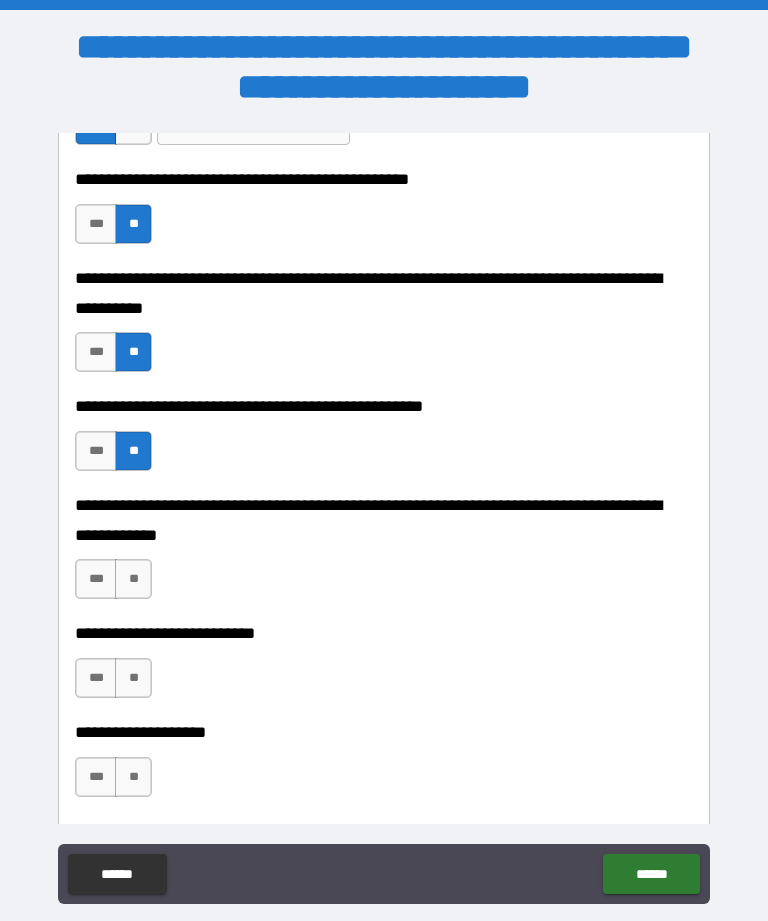 click on "**" at bounding box center [133, 579] 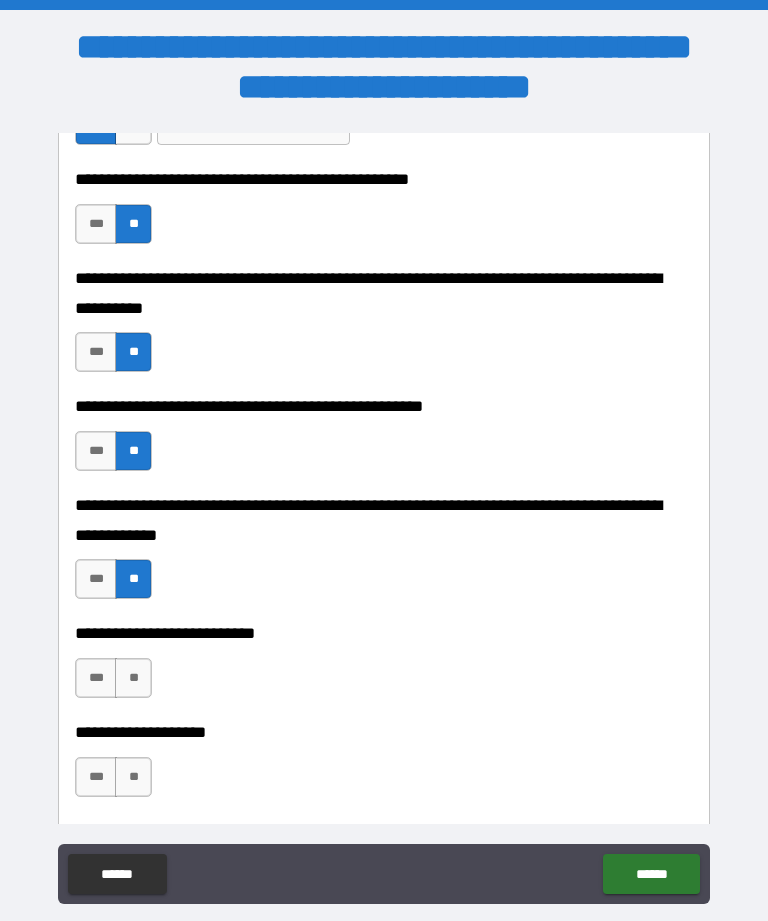 click on "**" at bounding box center (133, 678) 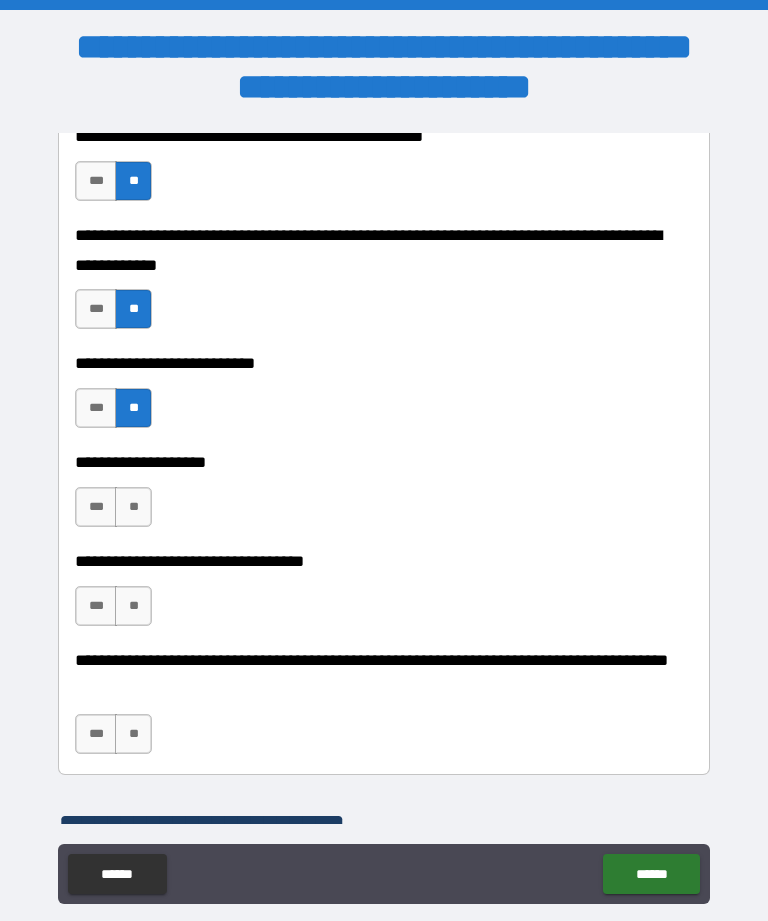 scroll, scrollTop: 923, scrollLeft: 0, axis: vertical 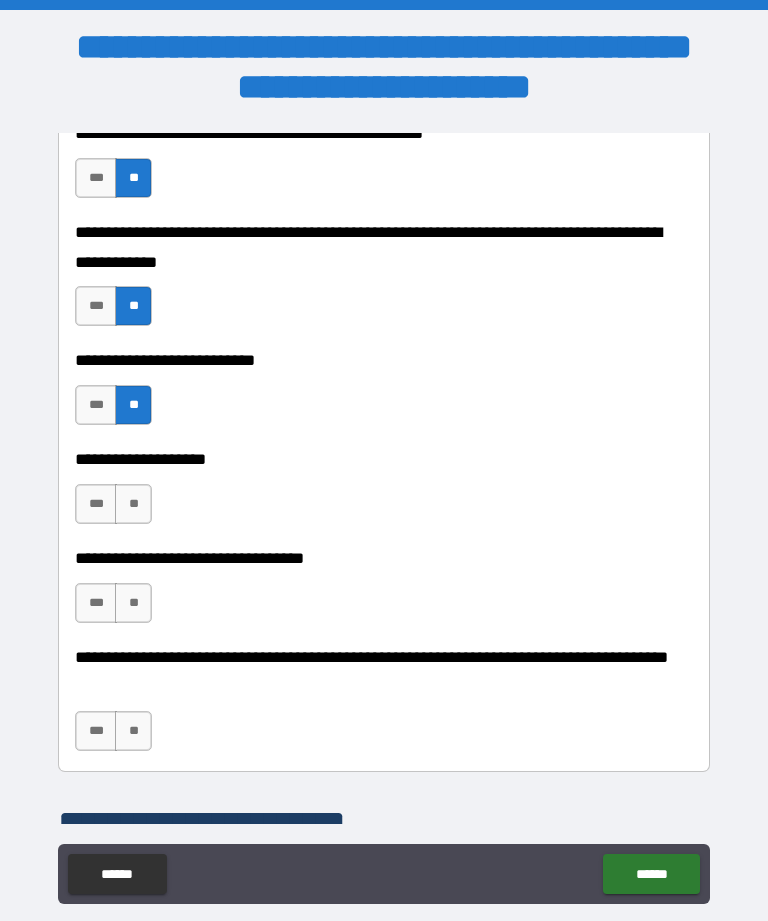 click on "**" at bounding box center [133, 504] 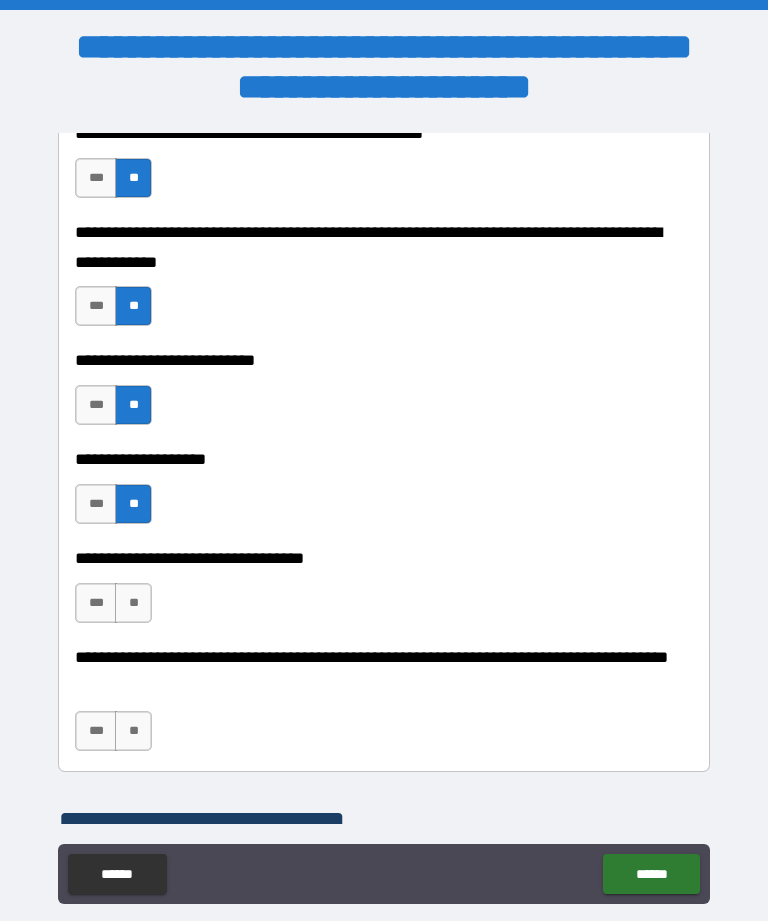 click on "**" at bounding box center [133, 603] 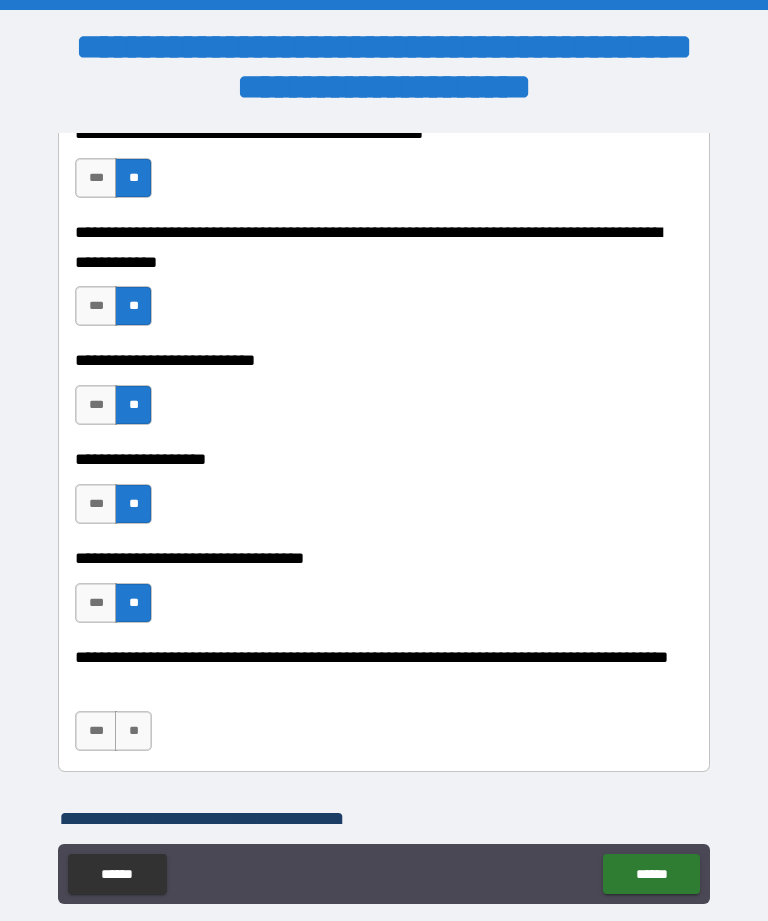 click on "**" at bounding box center [133, 731] 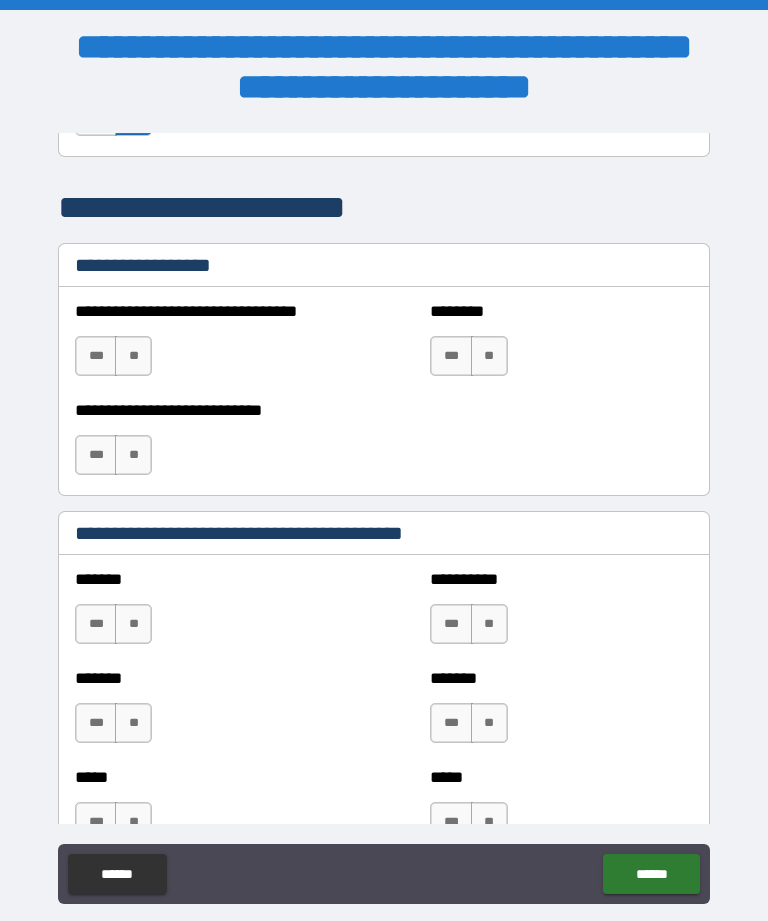 scroll, scrollTop: 1537, scrollLeft: 0, axis: vertical 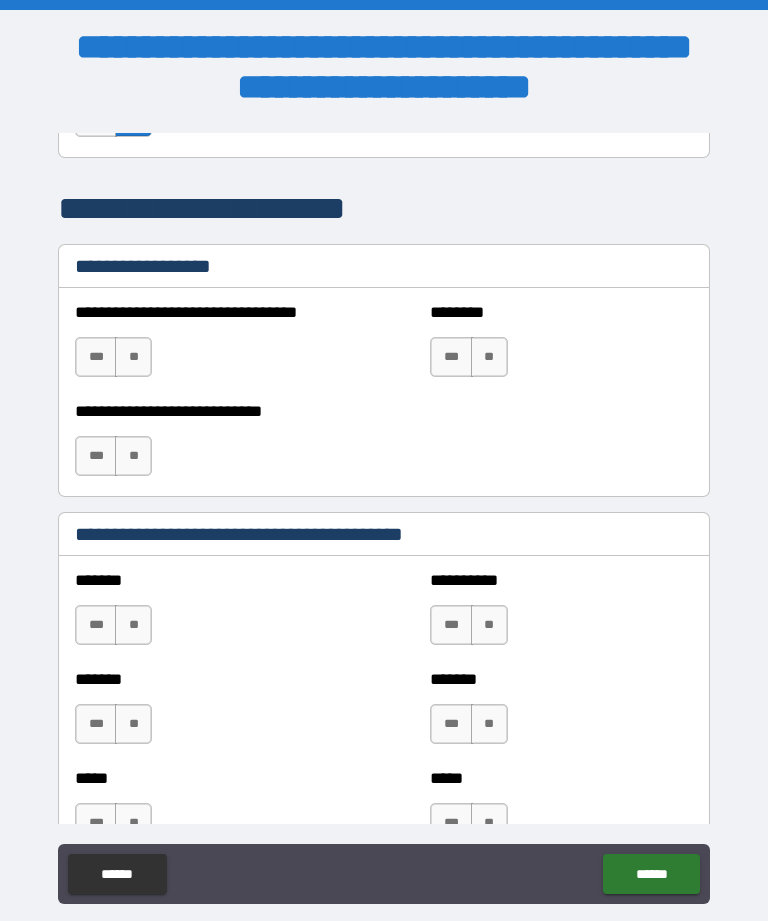 click on "**" at bounding box center [133, 357] 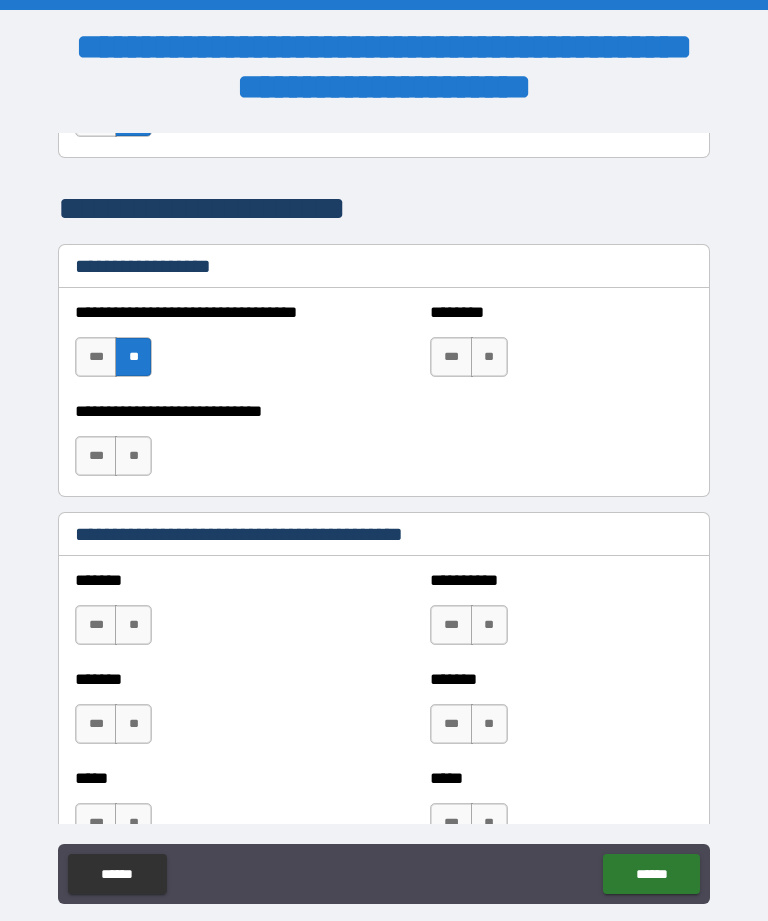 click on "***" at bounding box center [451, 357] 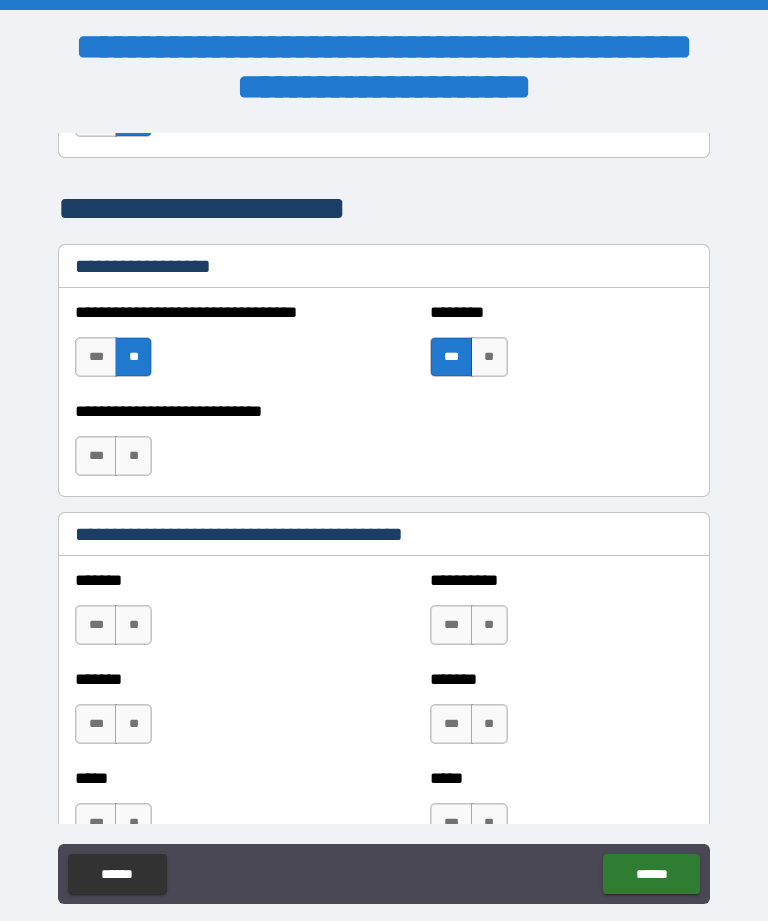 click on "**" at bounding box center (133, 456) 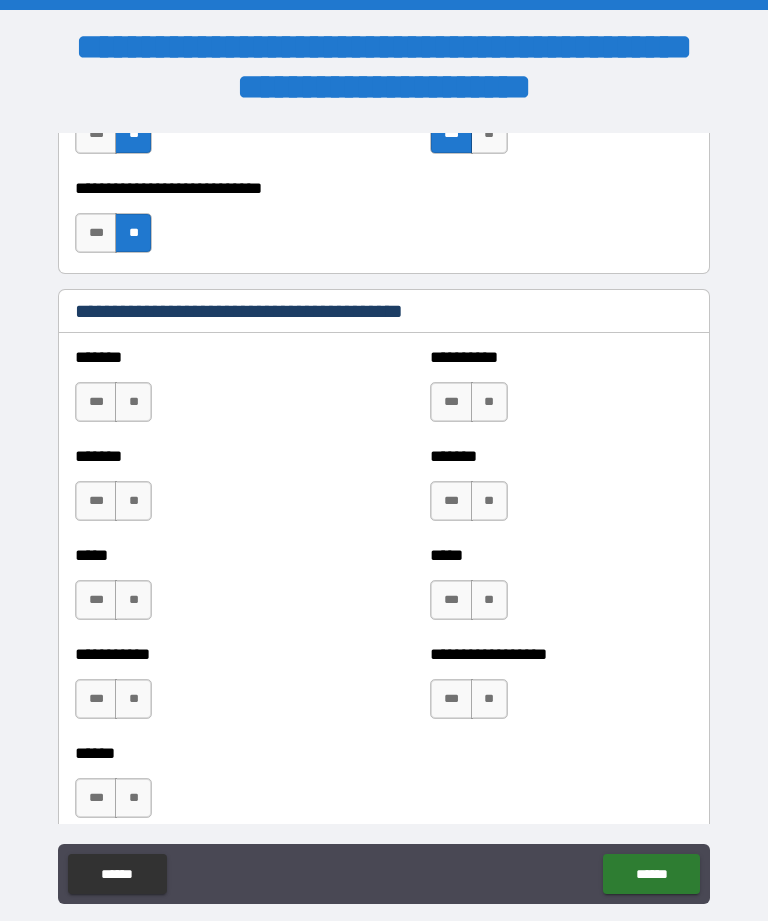 scroll, scrollTop: 1784, scrollLeft: 0, axis: vertical 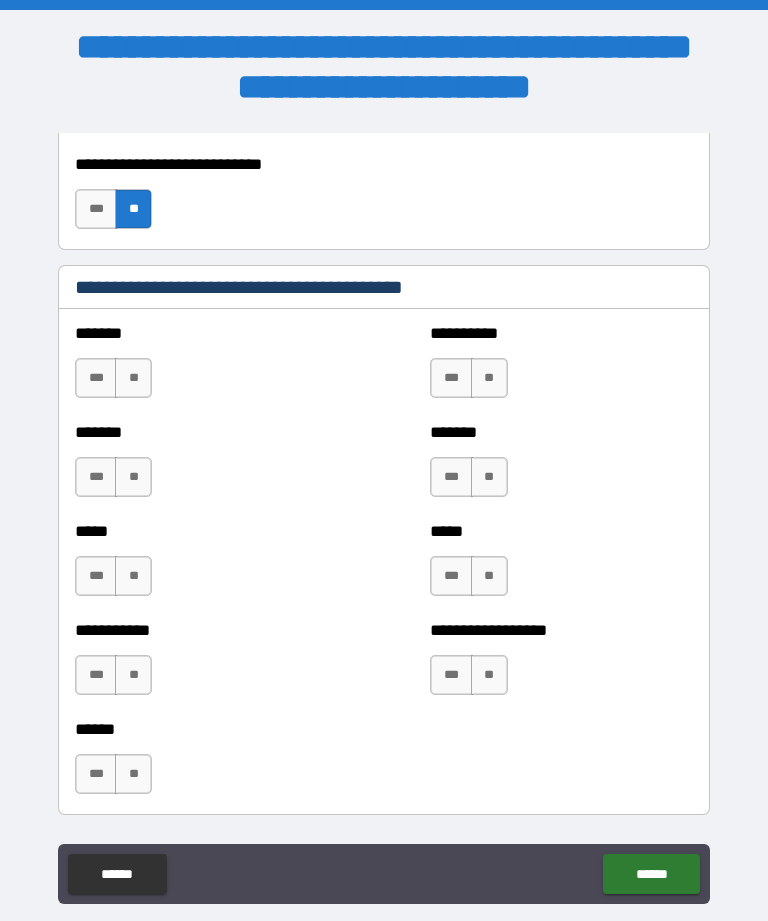 click on "**" at bounding box center (133, 378) 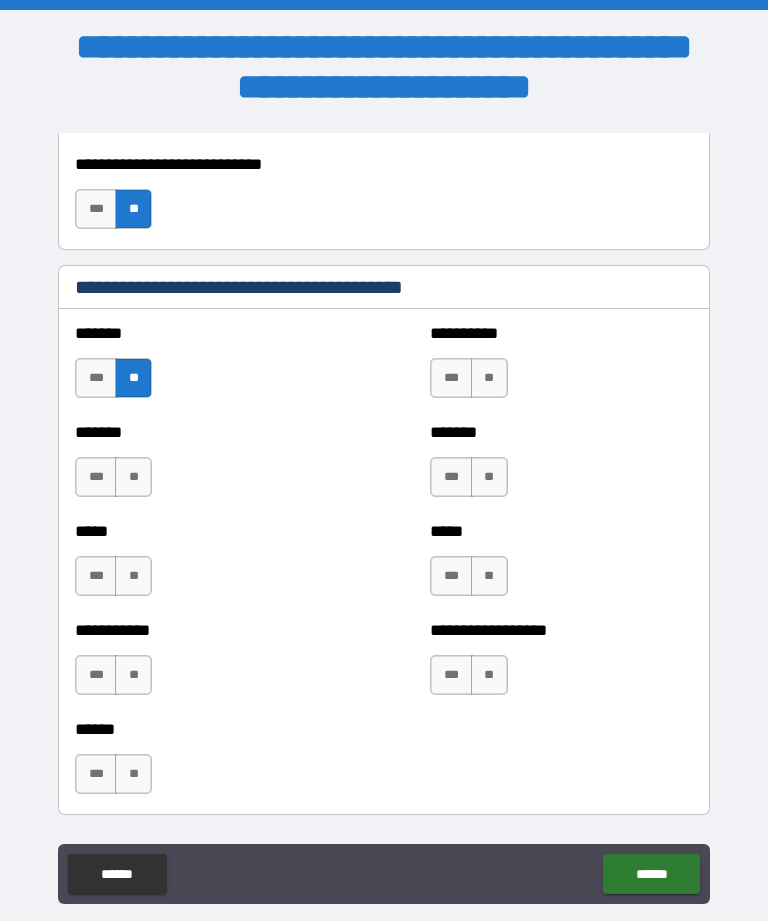click on "**" at bounding box center [133, 477] 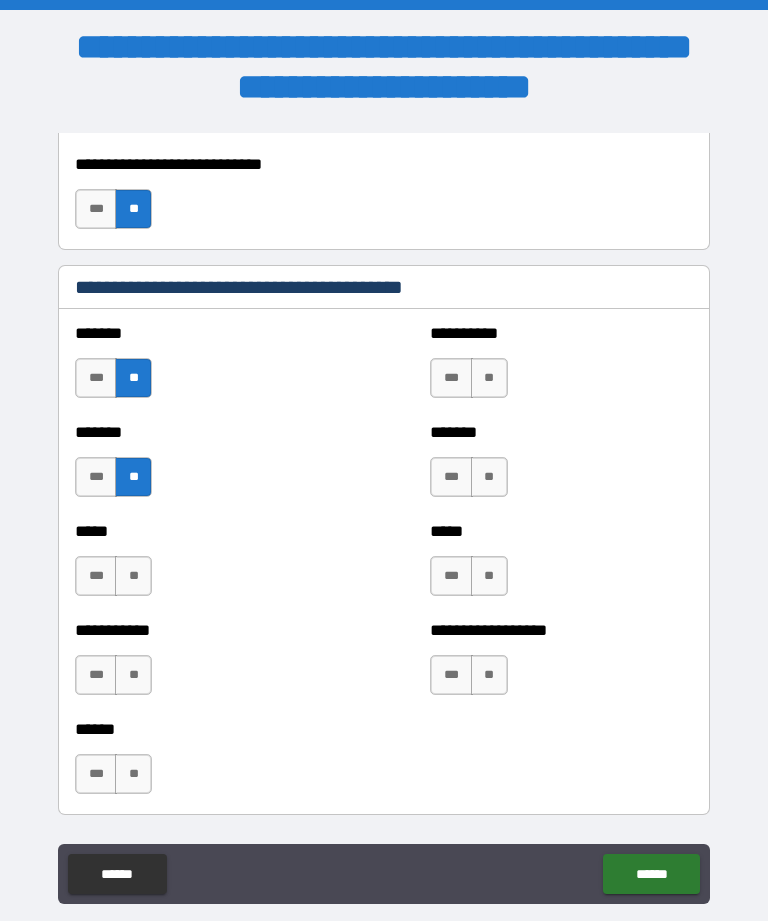 click on "**" at bounding box center (133, 576) 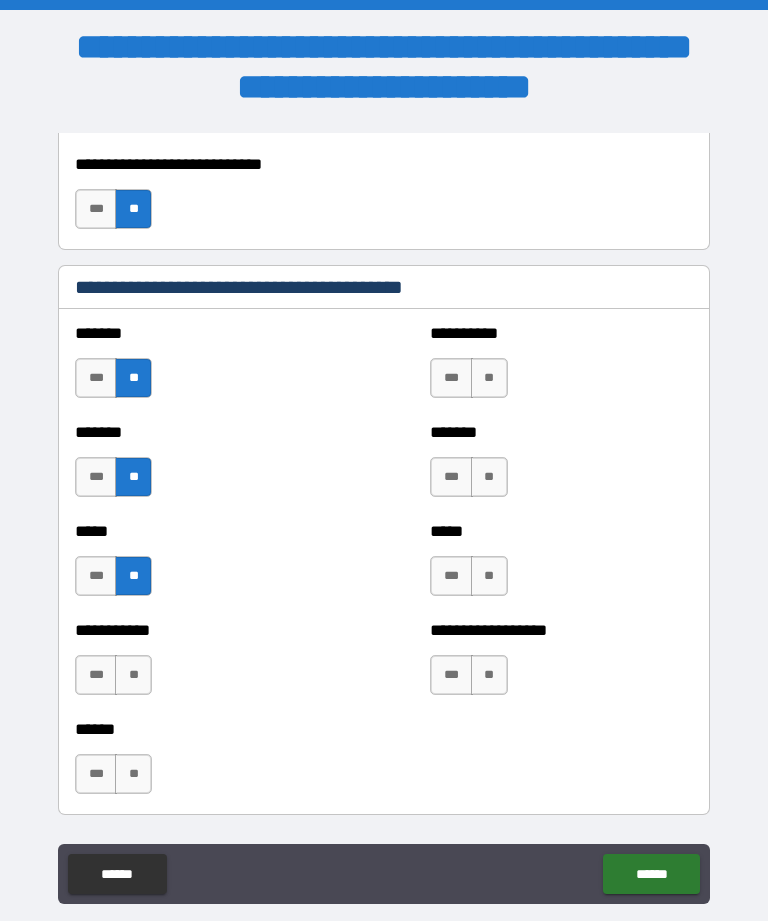 click on "**" at bounding box center [133, 675] 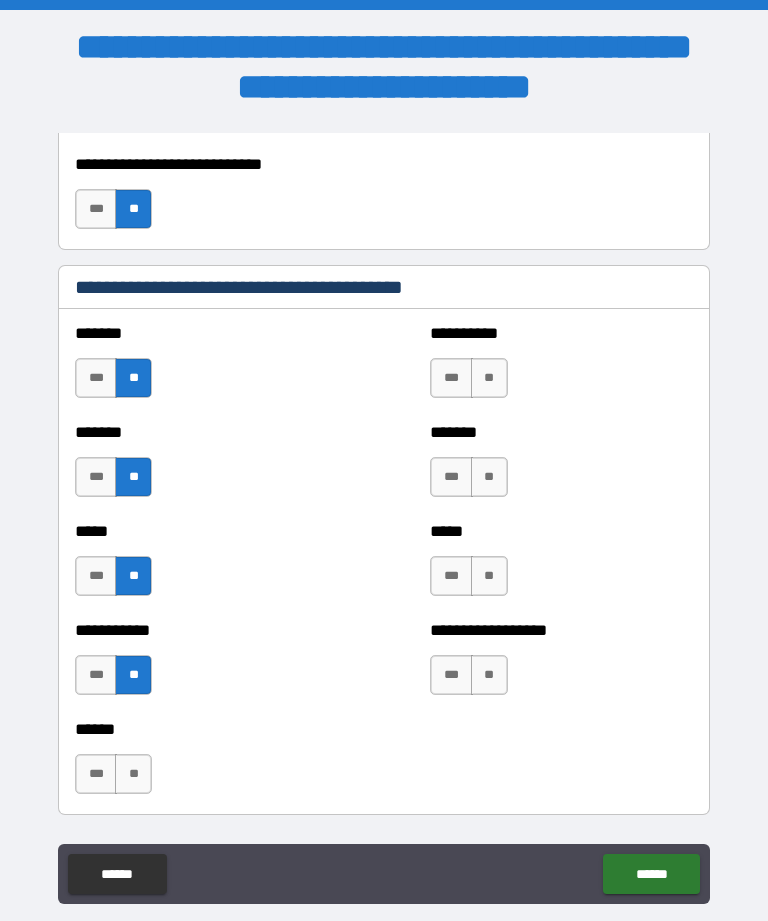 click on "**" at bounding box center (133, 774) 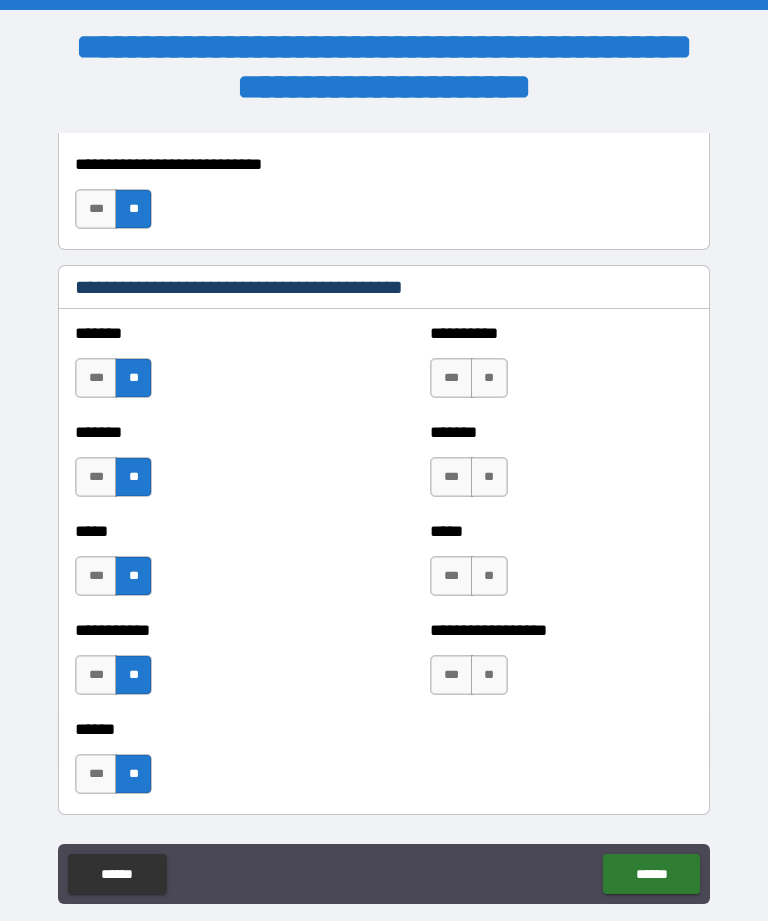 click on "**" at bounding box center [489, 378] 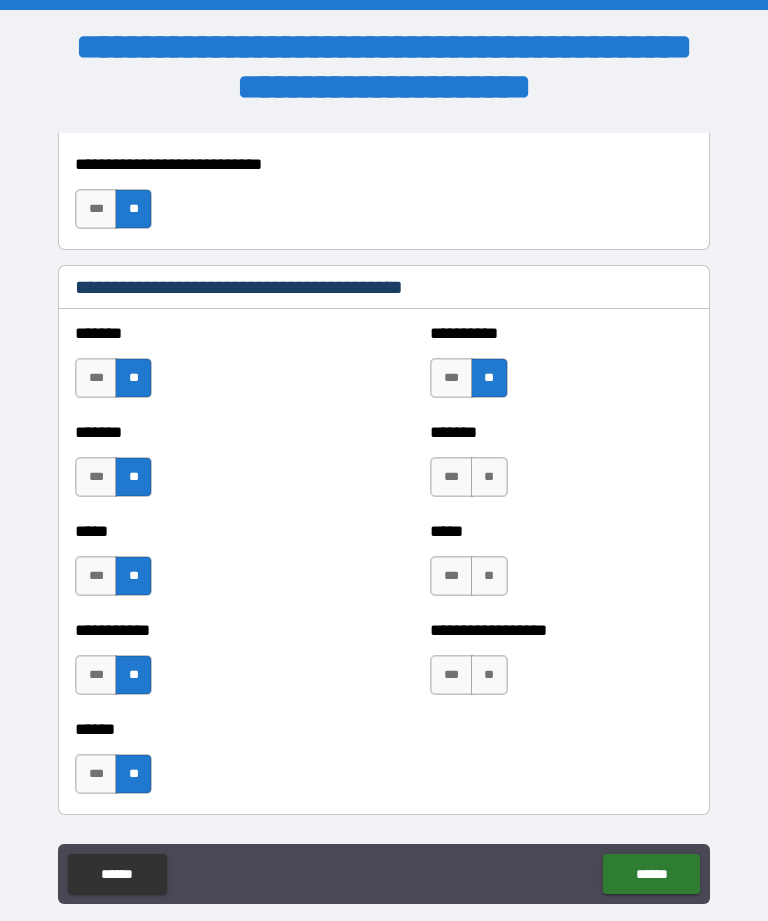 click on "**" at bounding box center (489, 477) 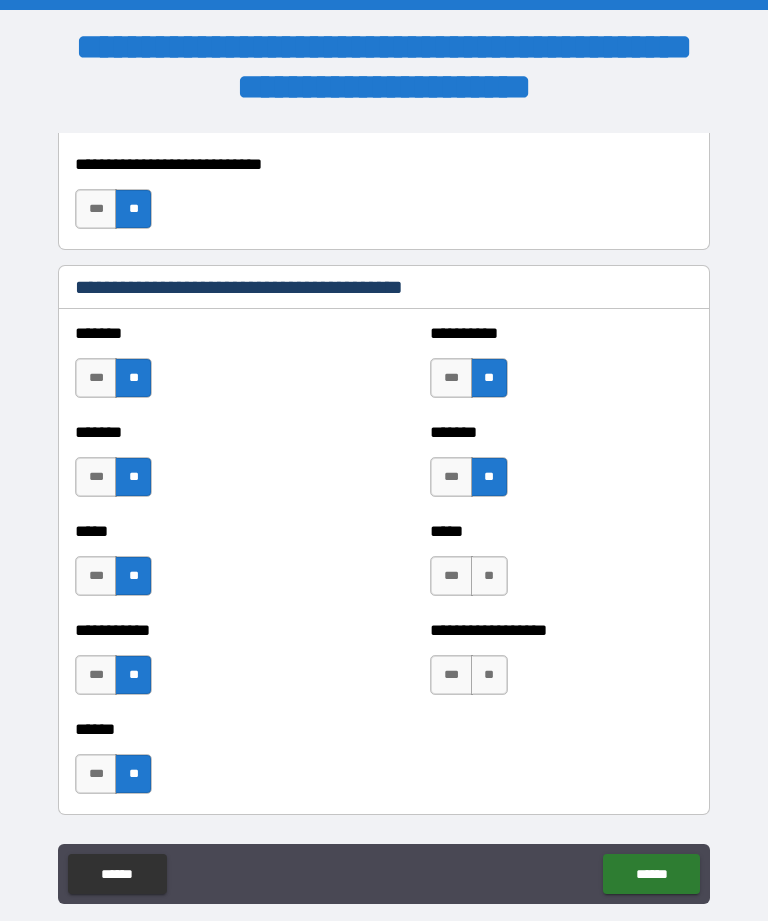 click on "**" at bounding box center [489, 576] 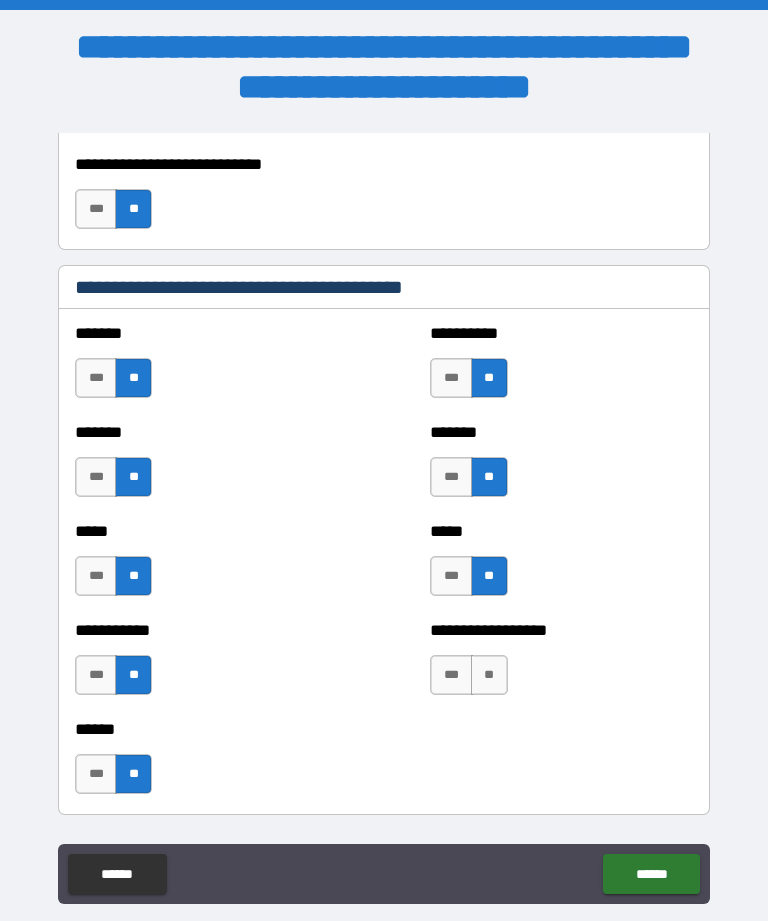 click on "**" at bounding box center [489, 675] 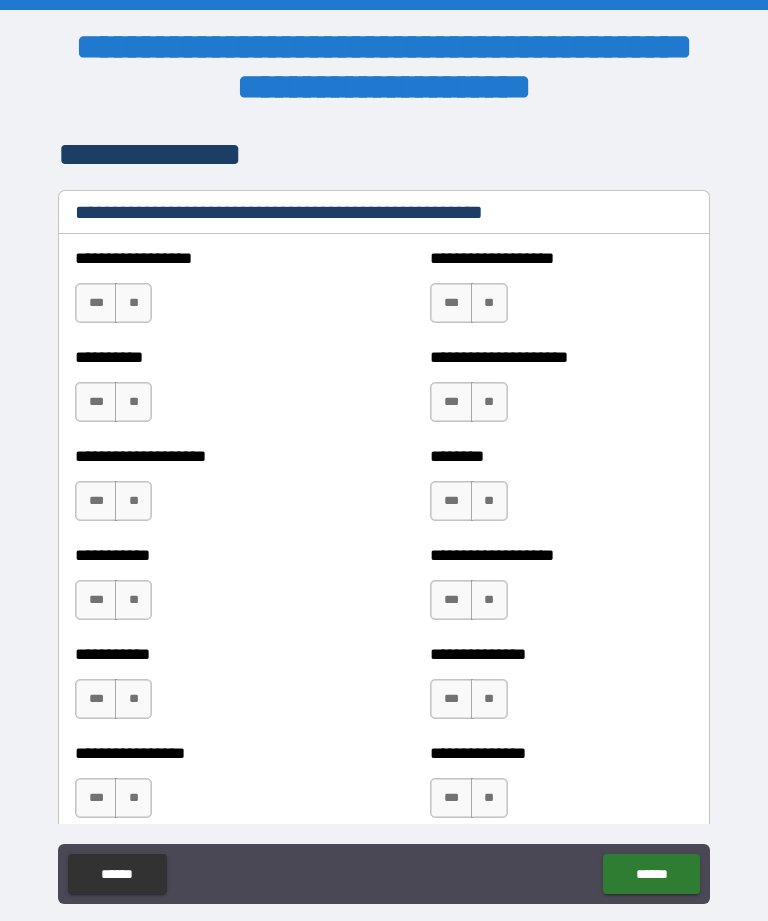 scroll, scrollTop: 2497, scrollLeft: 0, axis: vertical 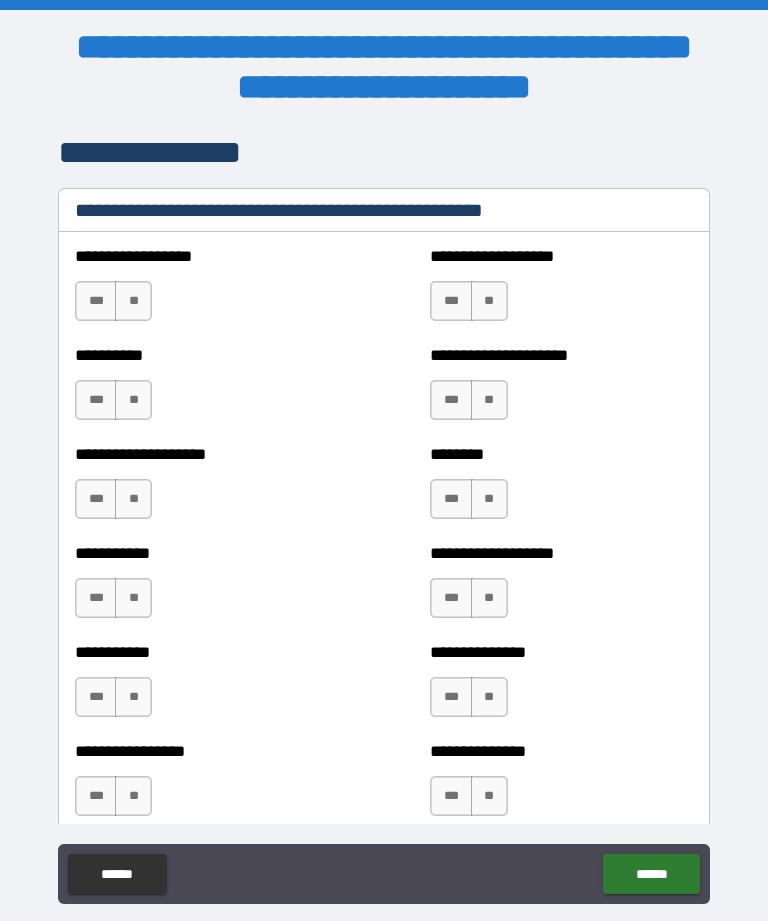 click on "**" at bounding box center (133, 301) 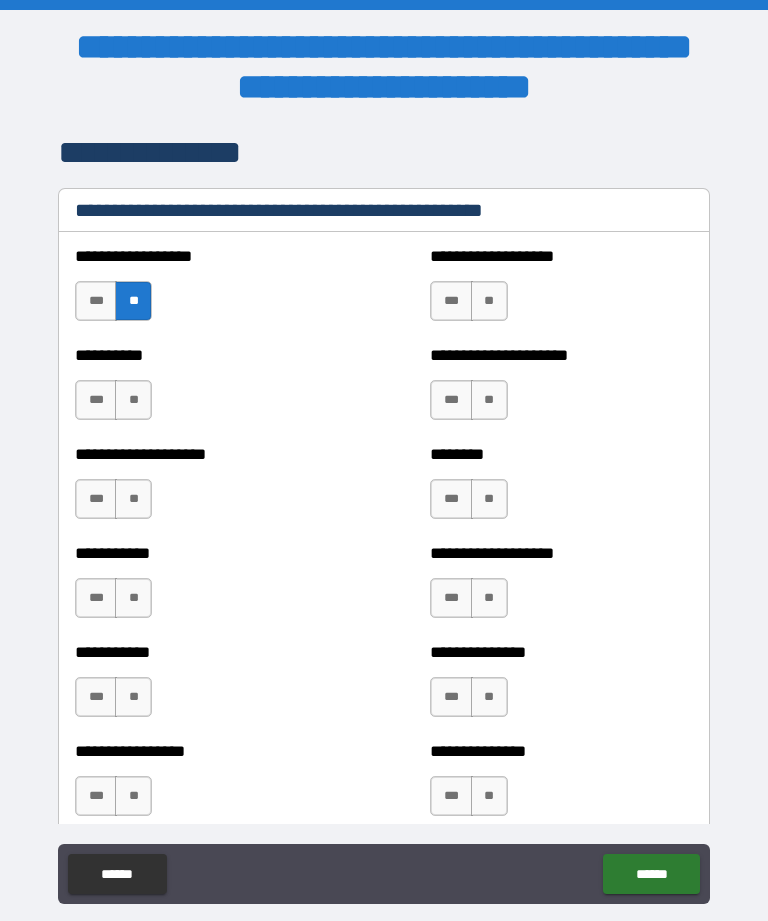 click on "**" at bounding box center (133, 400) 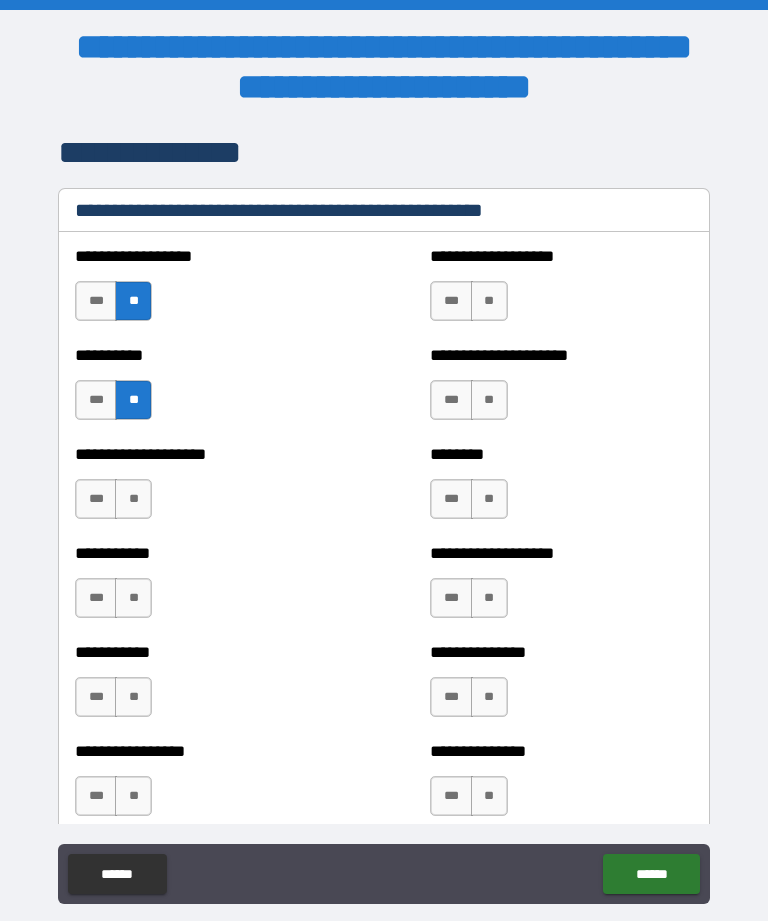 click on "**" at bounding box center [133, 499] 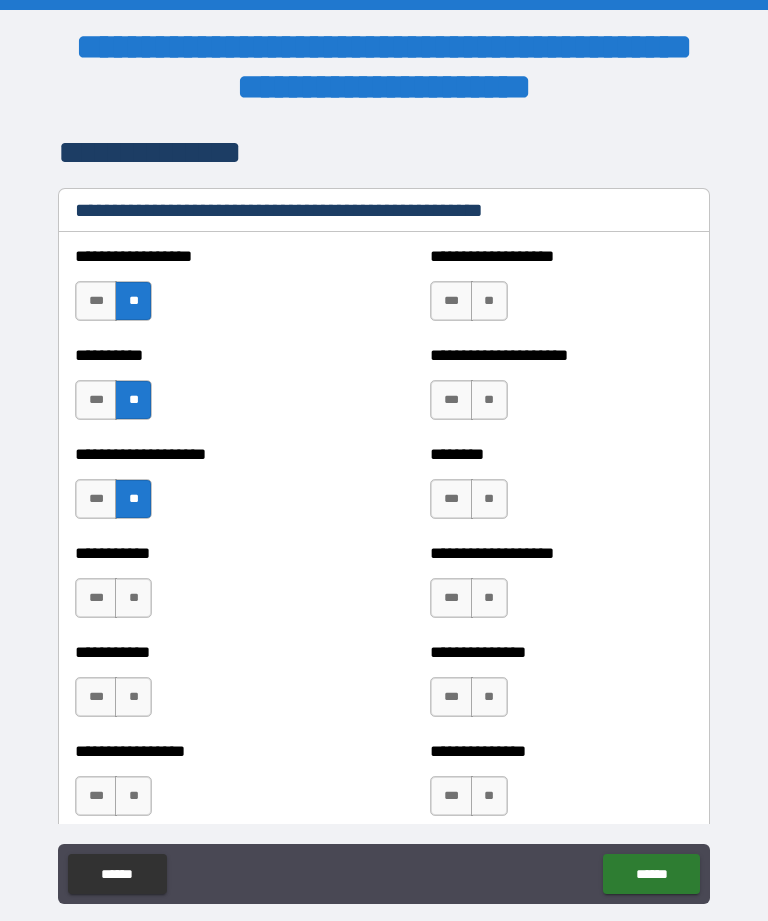 click on "**" at bounding box center [133, 598] 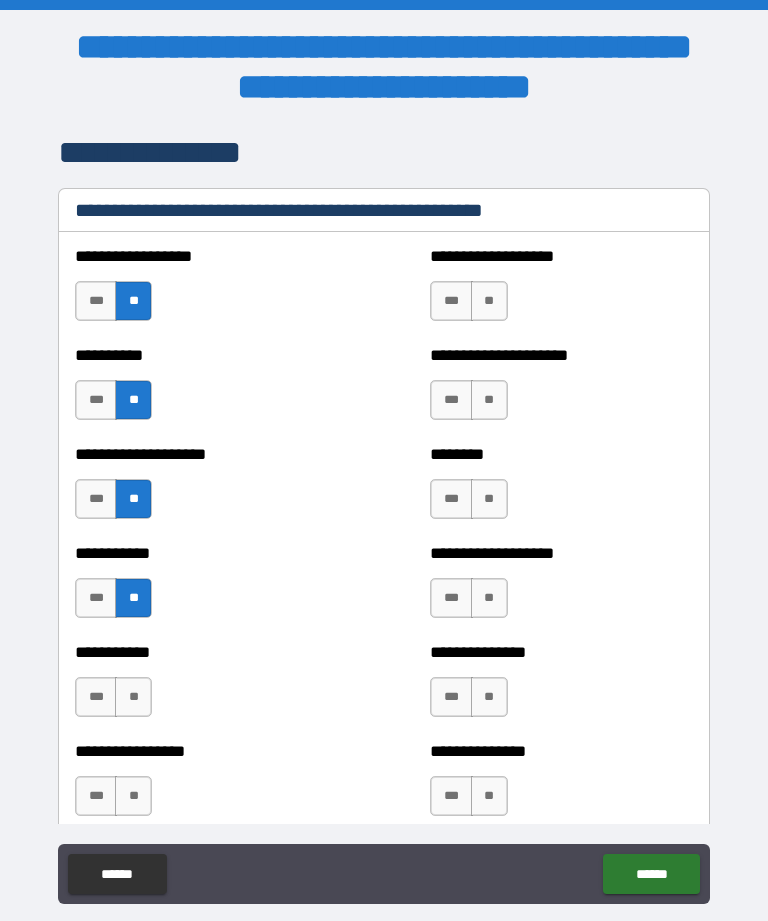 click on "**" at bounding box center (133, 697) 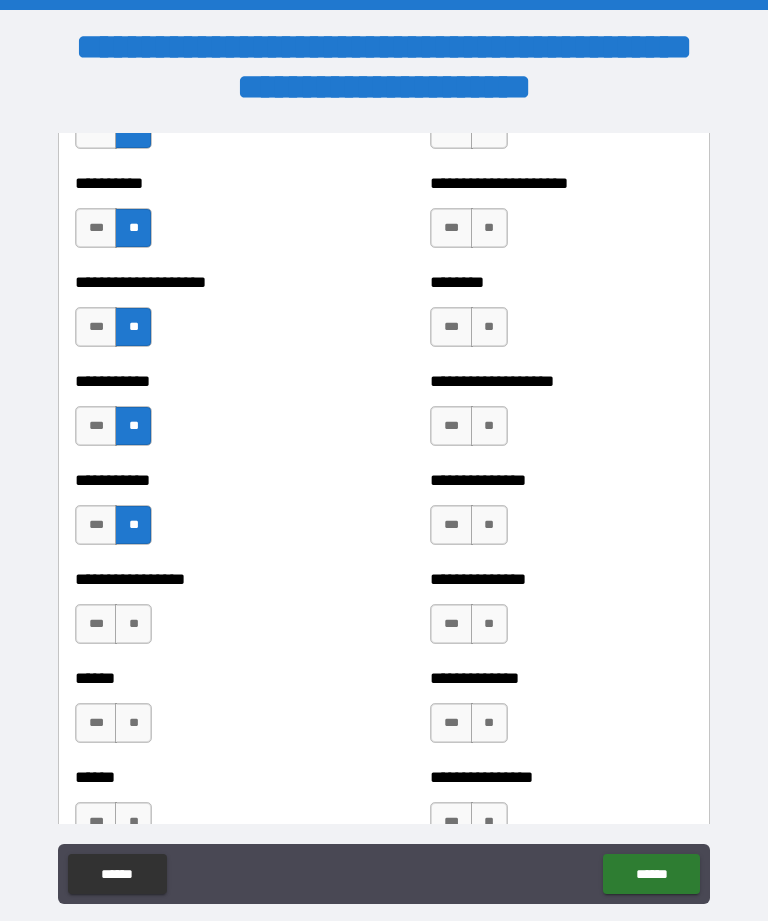 scroll, scrollTop: 2668, scrollLeft: 0, axis: vertical 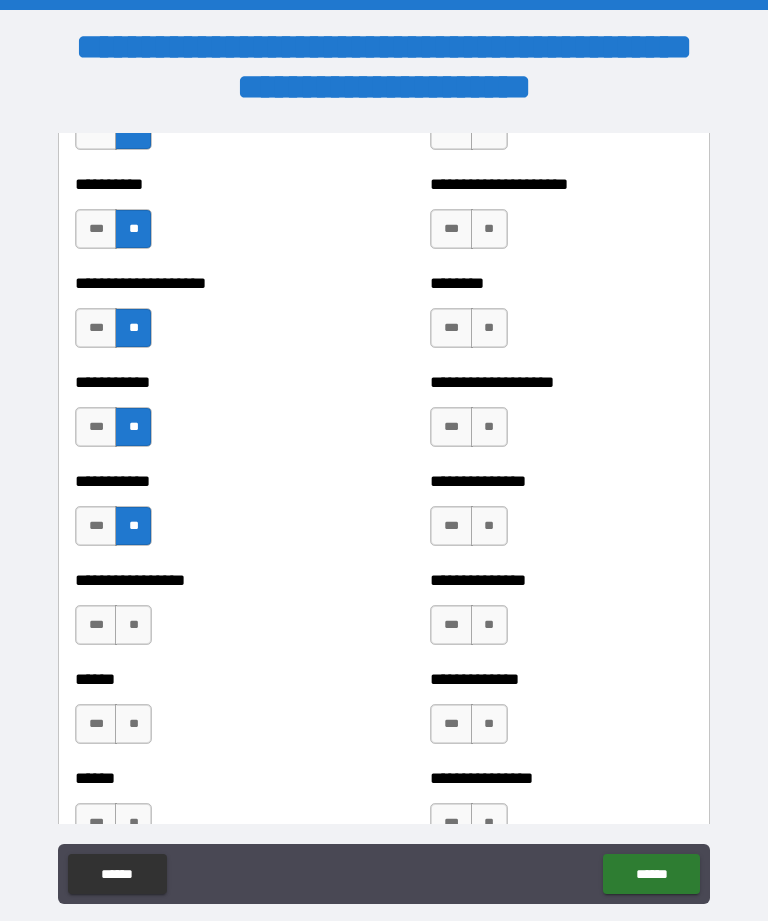 click on "**" at bounding box center [133, 625] 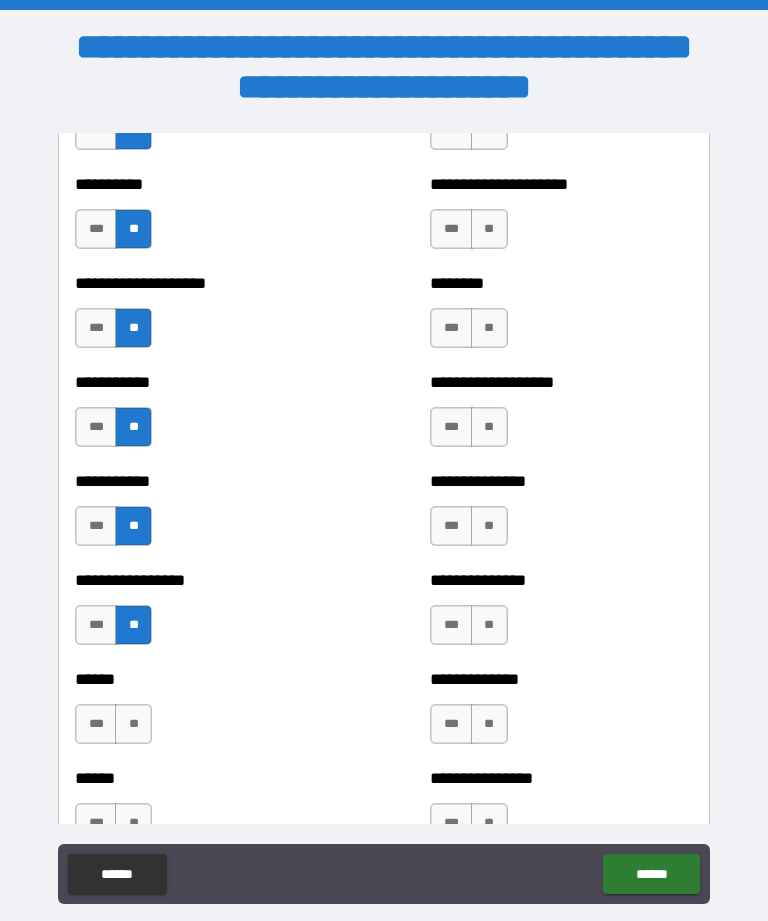 click on "**" at bounding box center [133, 724] 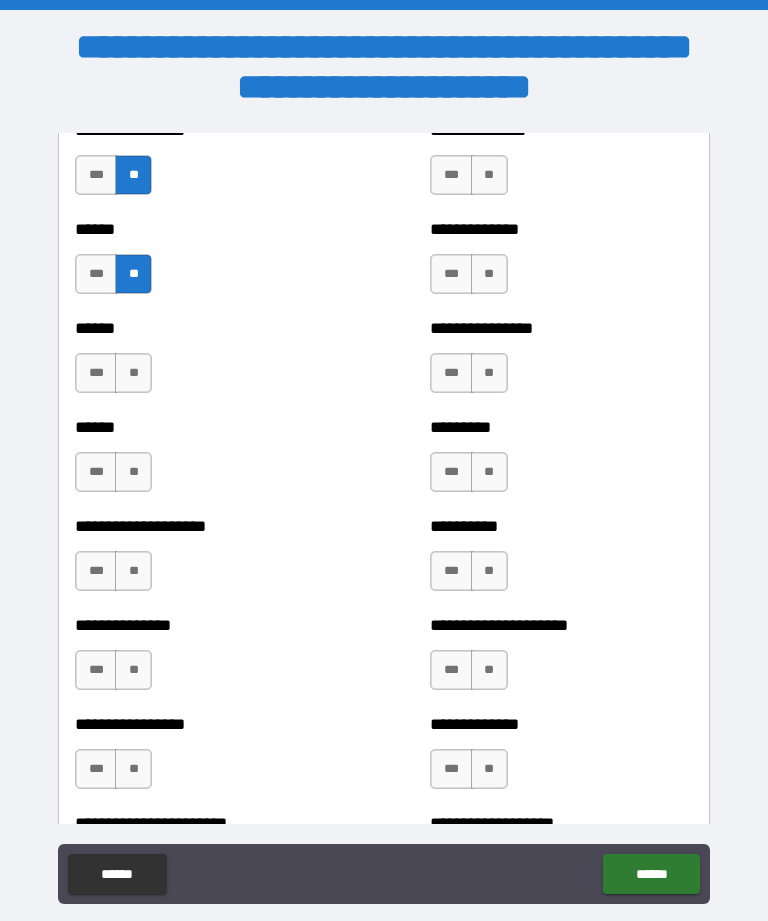 scroll, scrollTop: 3125, scrollLeft: 0, axis: vertical 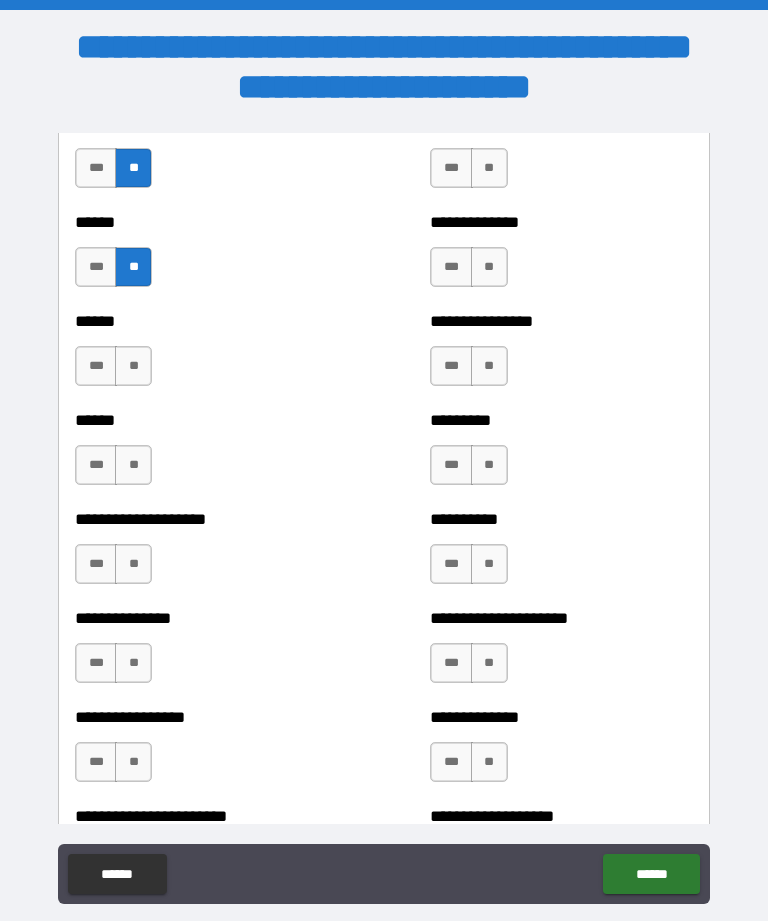 click on "***" at bounding box center (96, 366) 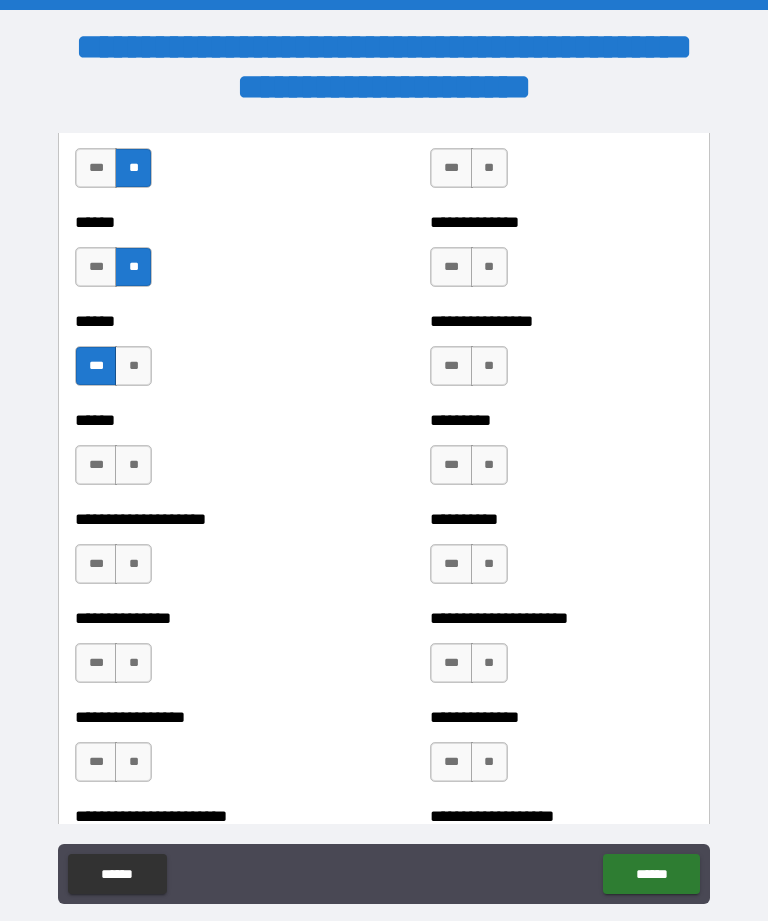 click on "**" at bounding box center (133, 465) 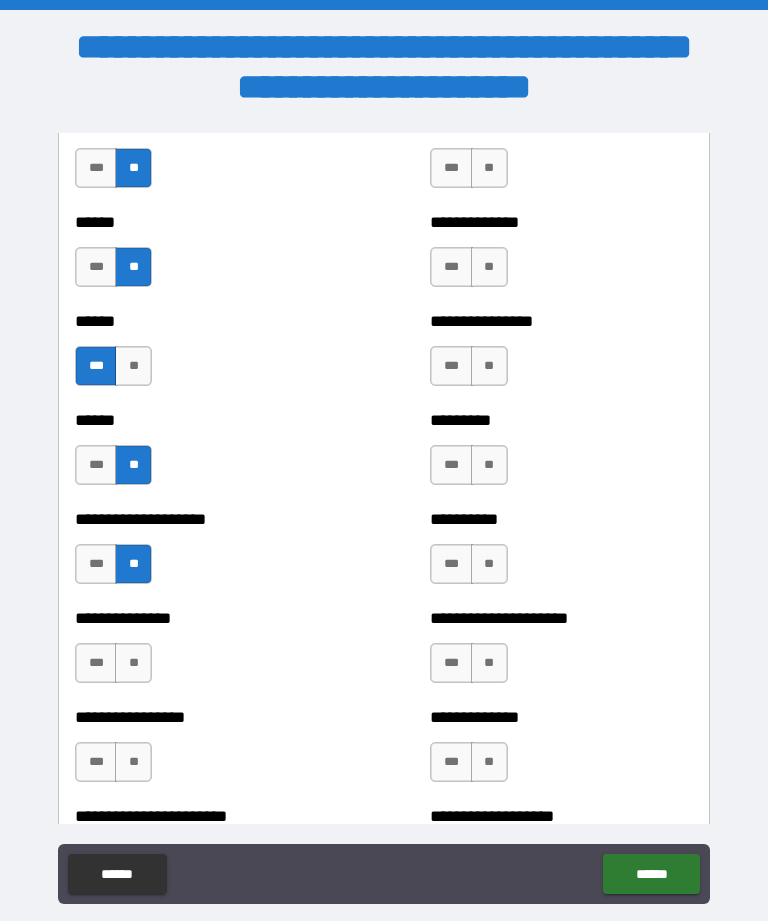 click on "***" at bounding box center [96, 564] 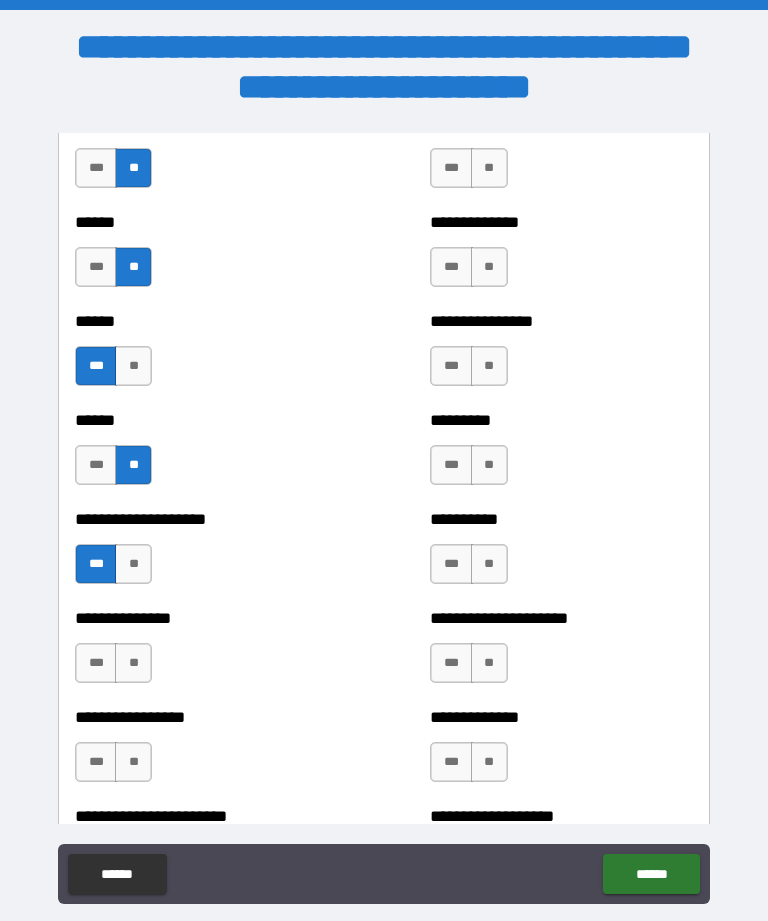 click on "**" at bounding box center [133, 663] 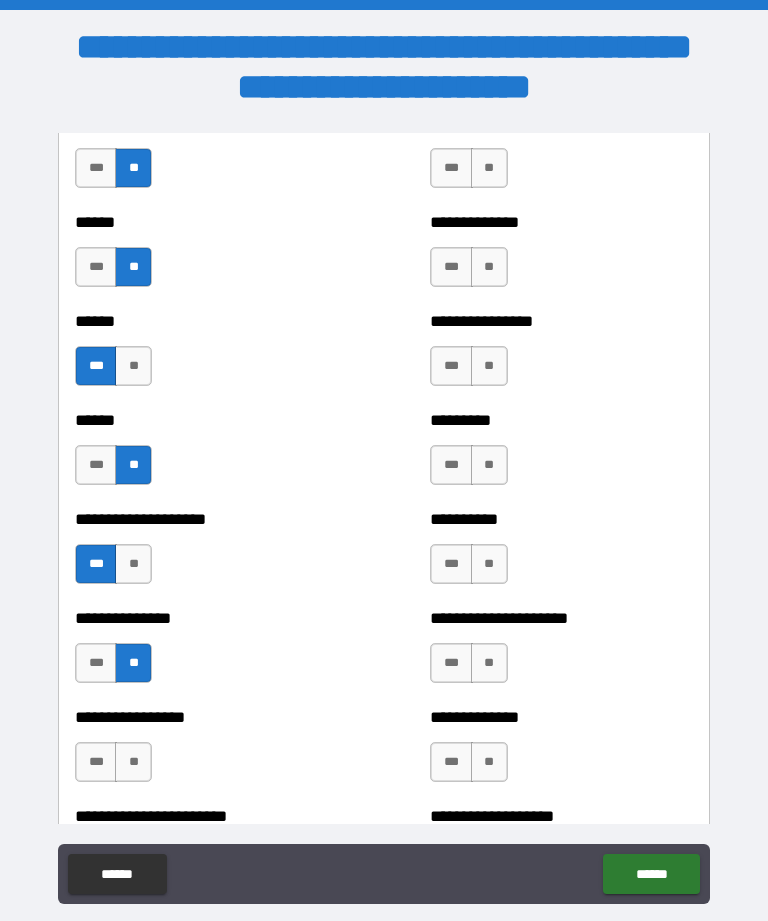 click on "**" at bounding box center (133, 762) 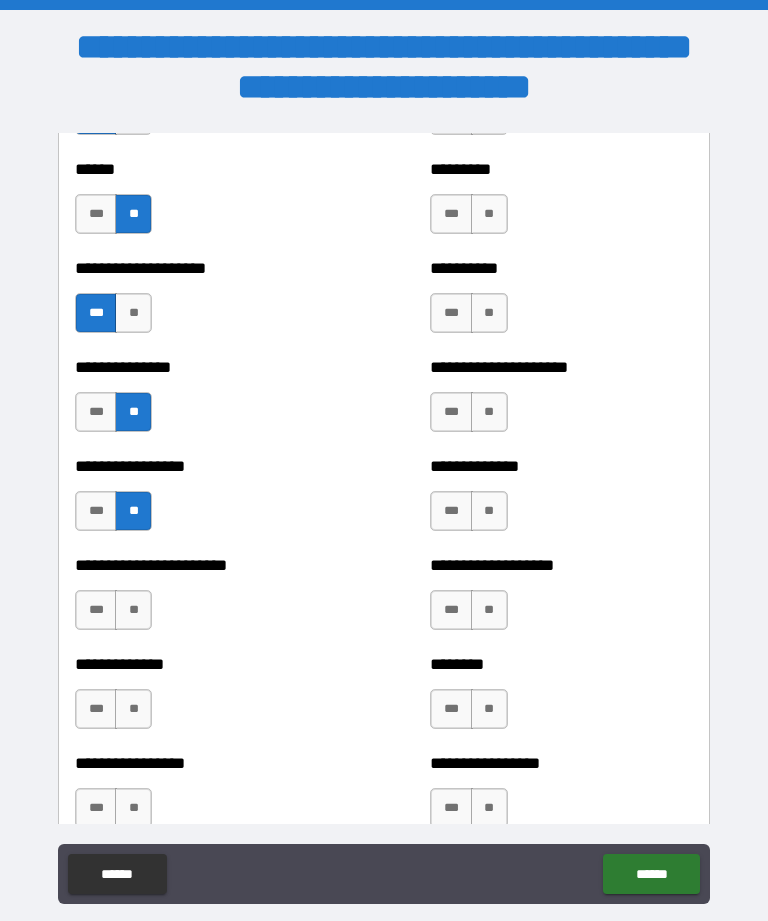 scroll, scrollTop: 3383, scrollLeft: 0, axis: vertical 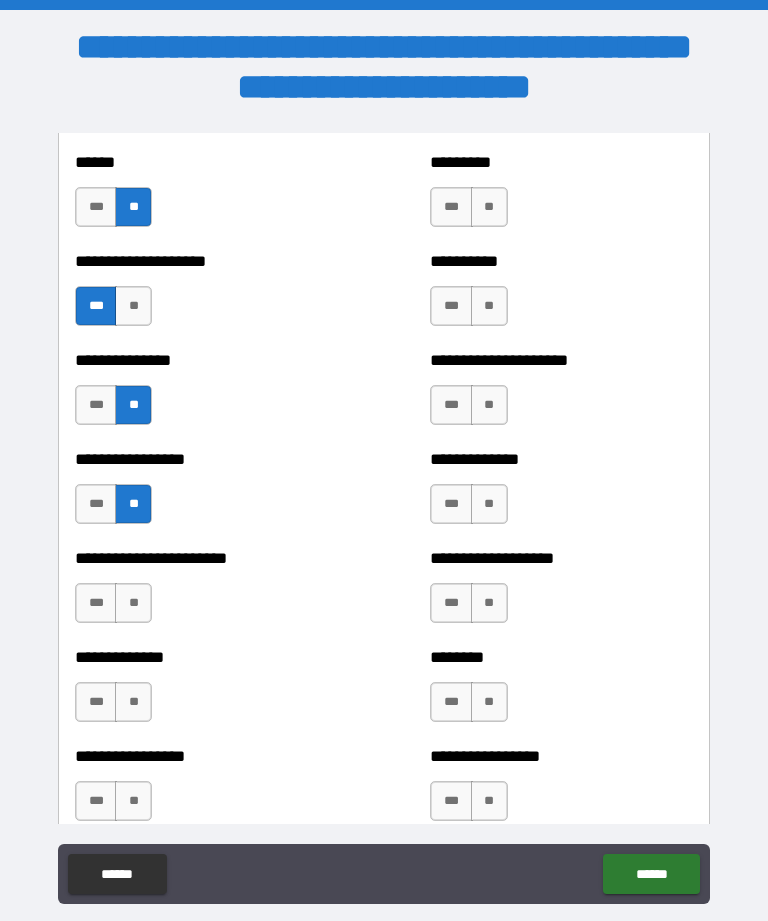 click on "**" at bounding box center [133, 603] 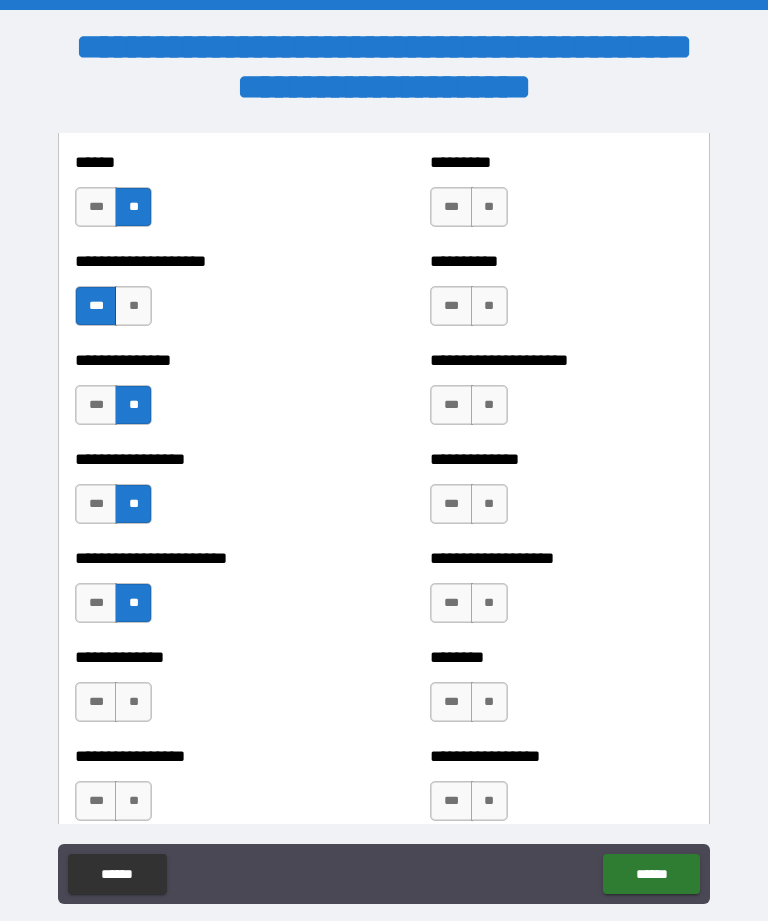 click on "**" at bounding box center [133, 702] 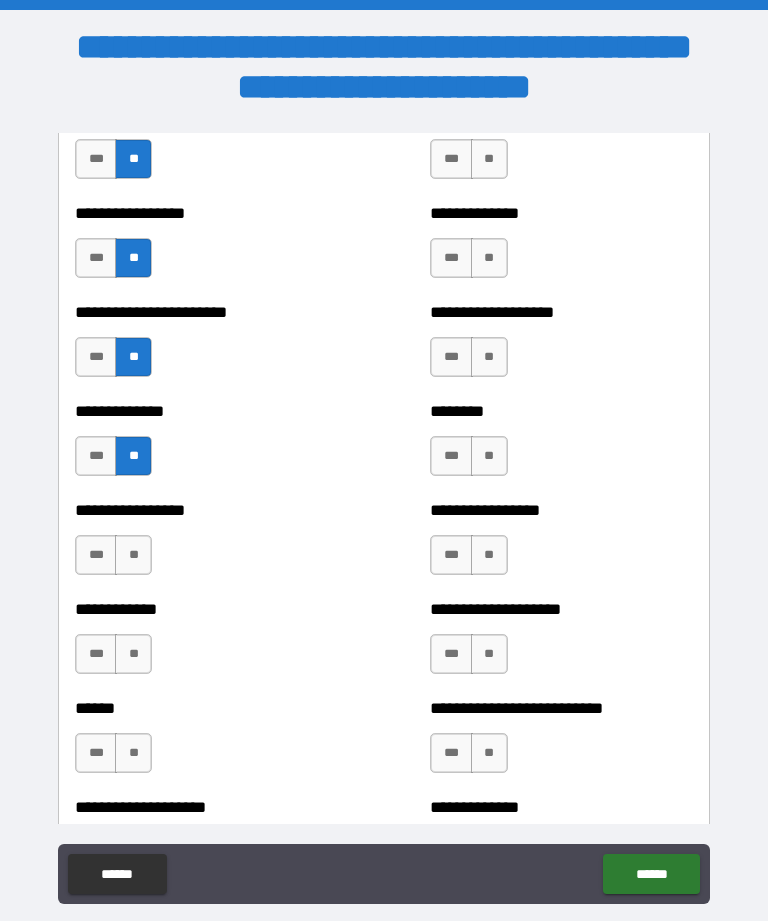 scroll, scrollTop: 3650, scrollLeft: 0, axis: vertical 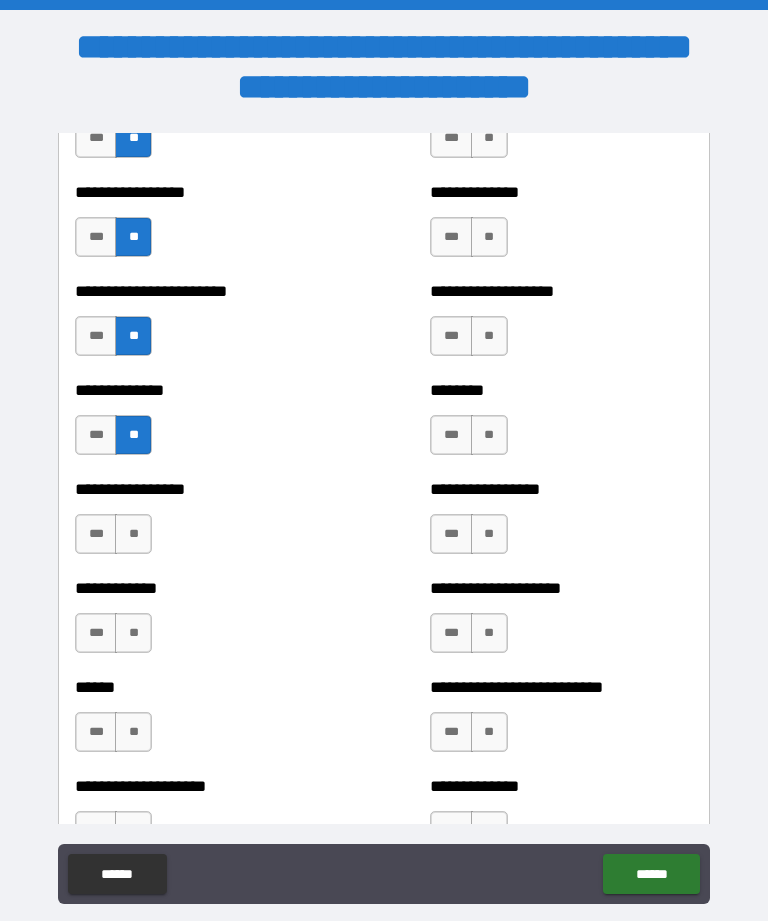 click on "**" at bounding box center [133, 534] 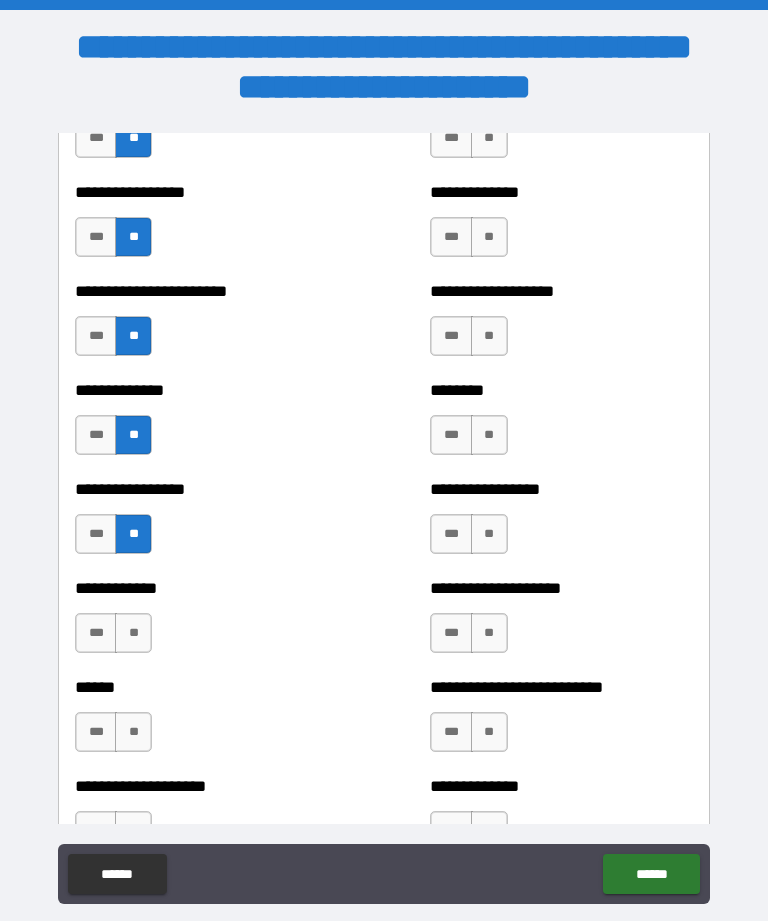 click on "**" at bounding box center [133, 633] 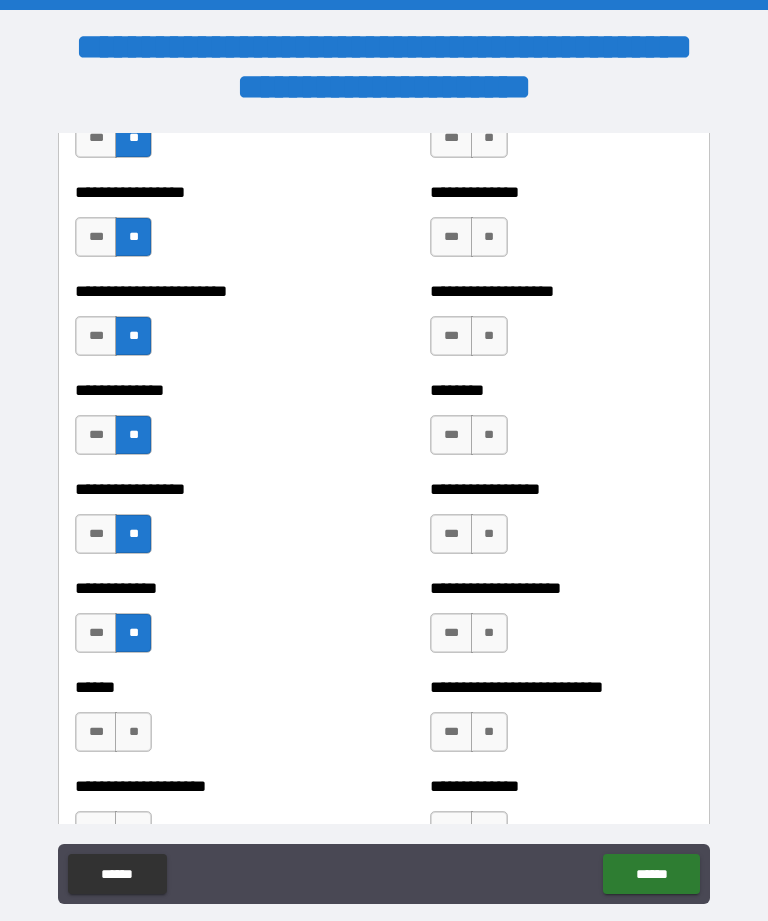 click on "**" at bounding box center (133, 732) 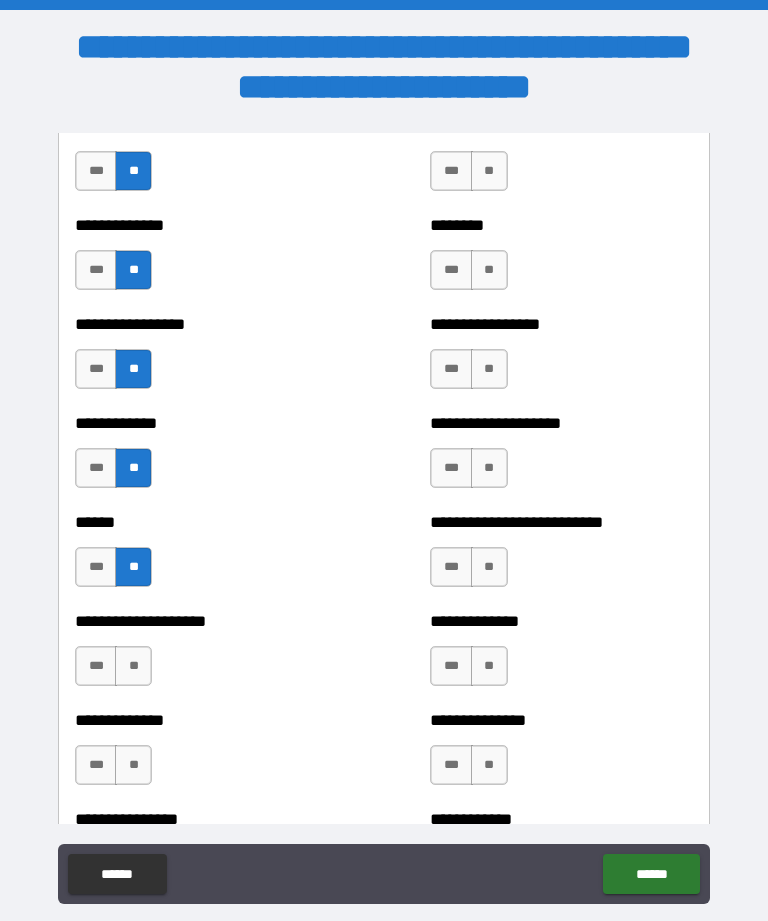 click on "**" at bounding box center [133, 666] 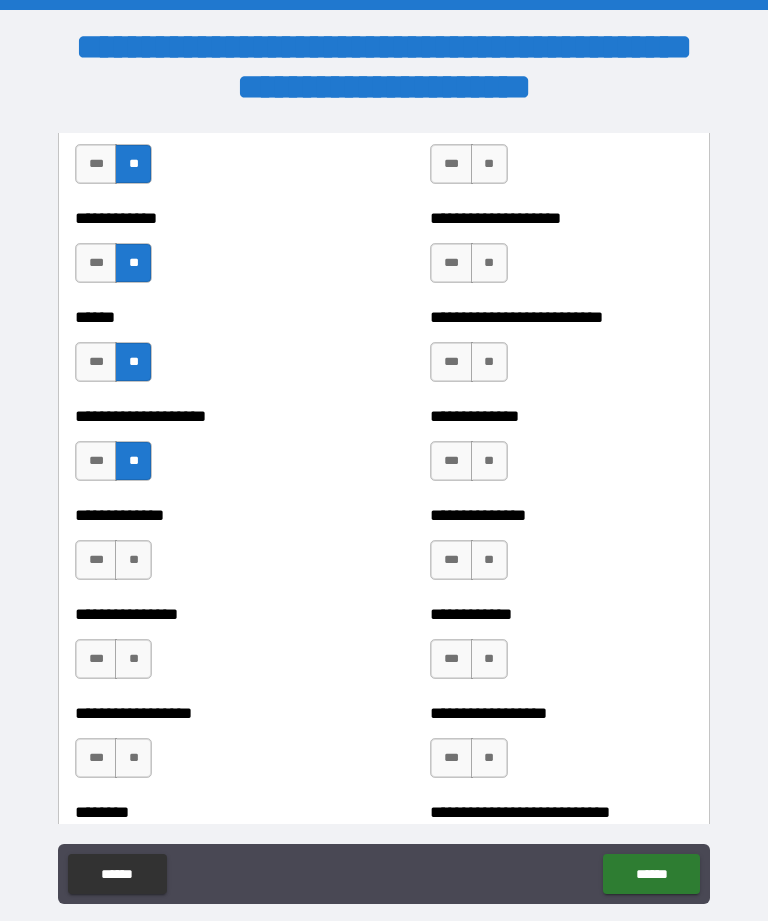 scroll, scrollTop: 4020, scrollLeft: 0, axis: vertical 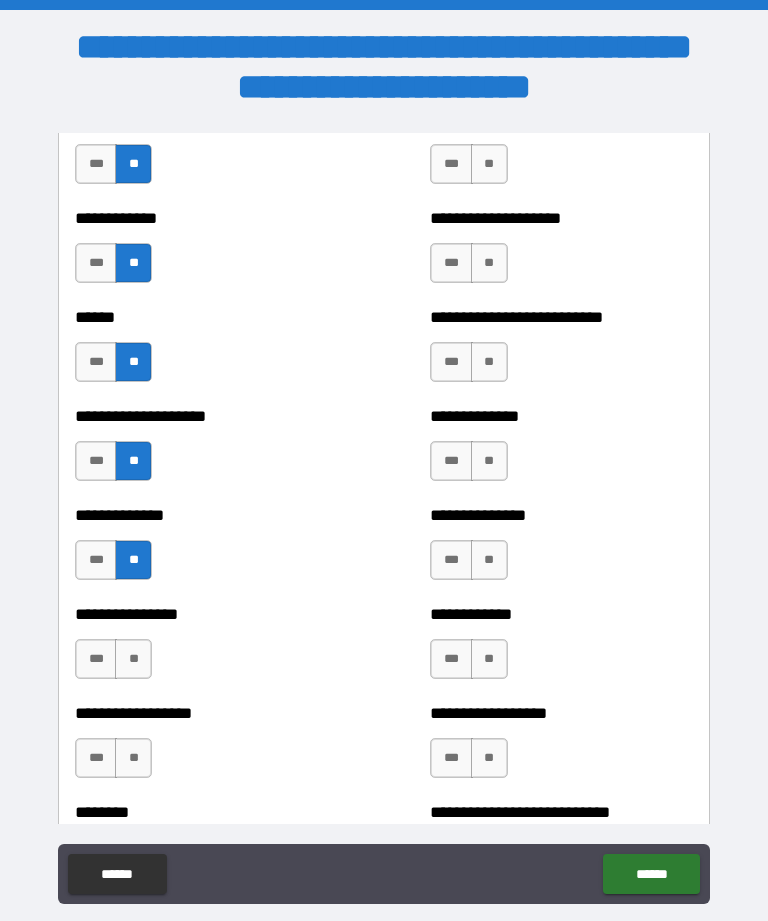 click on "**" at bounding box center (133, 659) 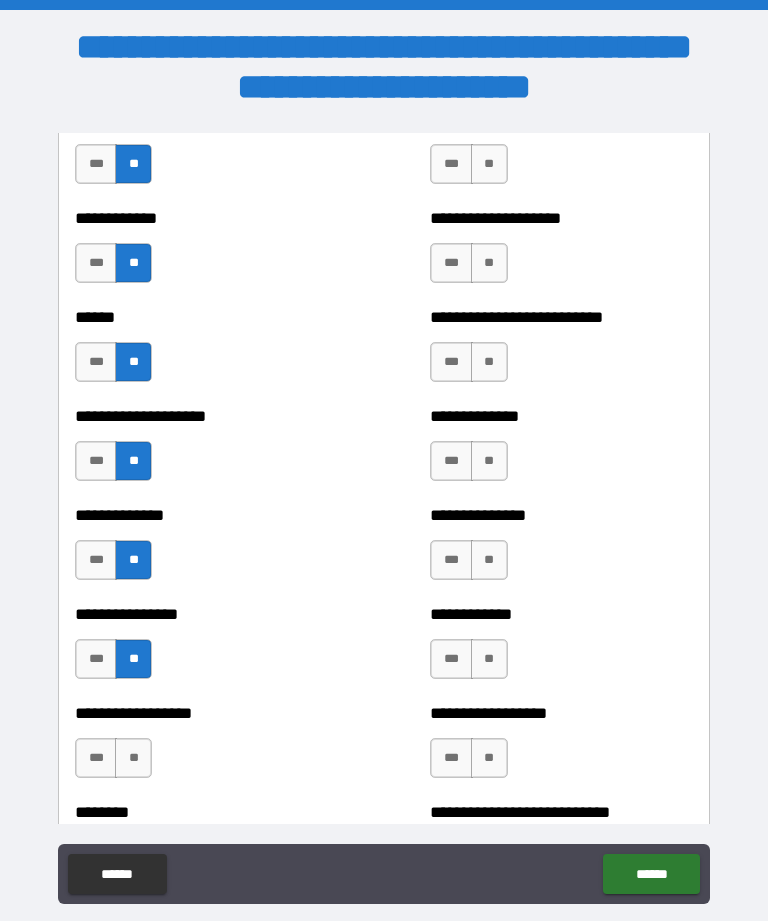 click on "**" at bounding box center [133, 758] 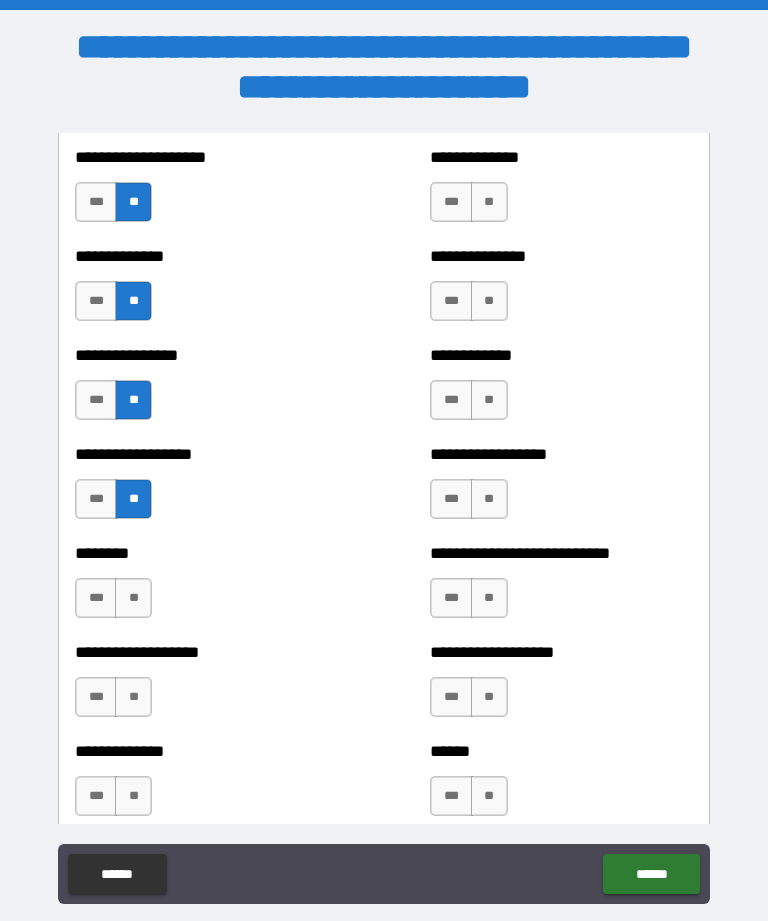 scroll, scrollTop: 4280, scrollLeft: 0, axis: vertical 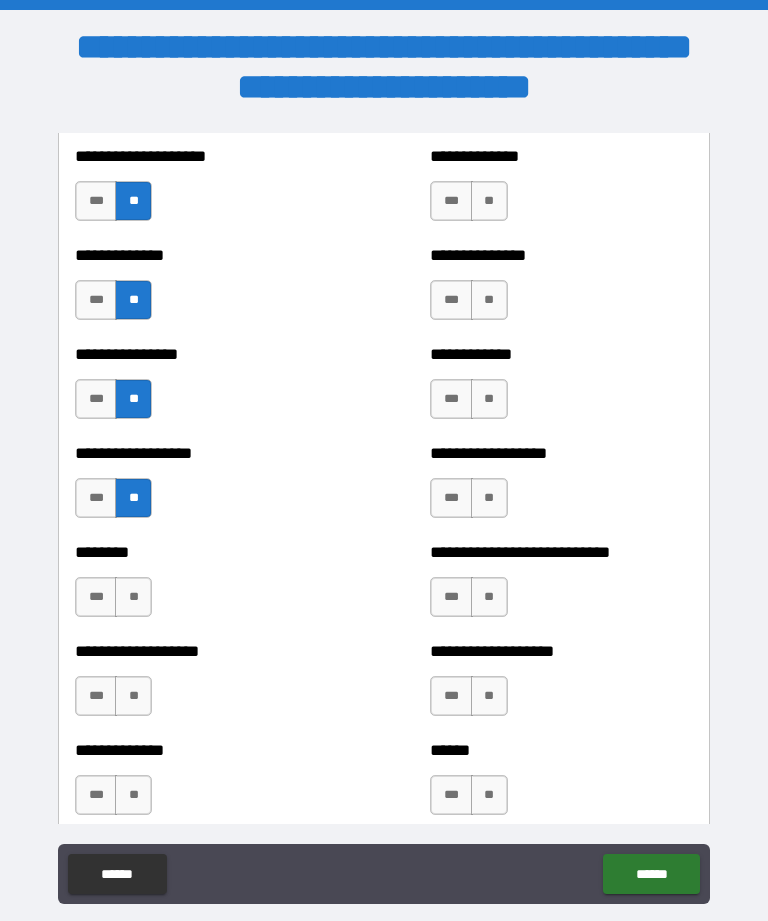 click on "**" at bounding box center (133, 597) 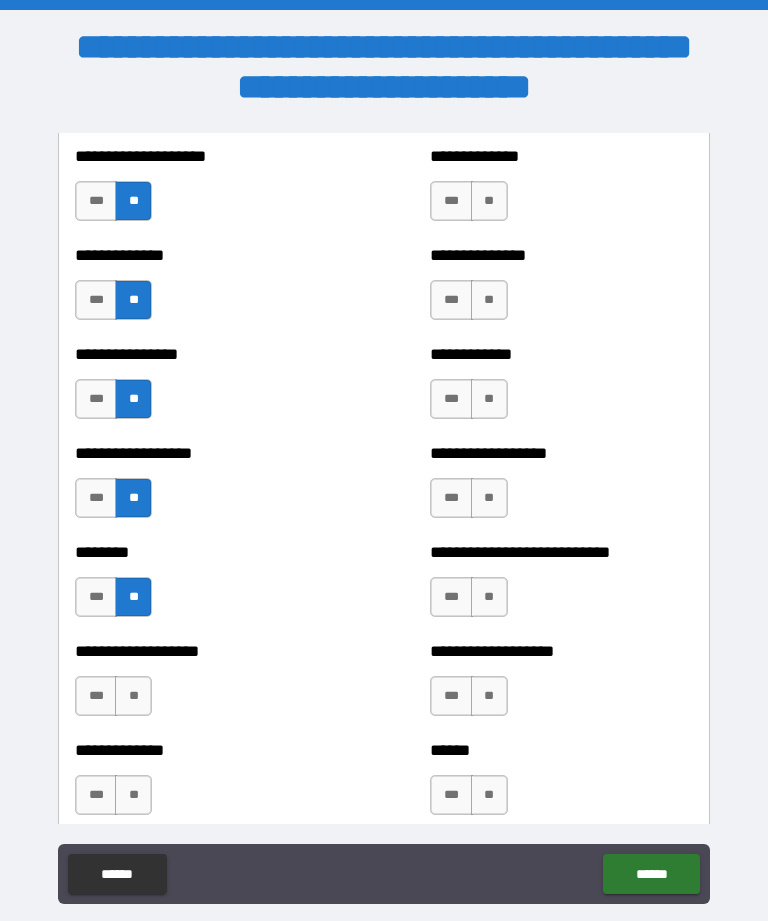 click on "**" at bounding box center [133, 696] 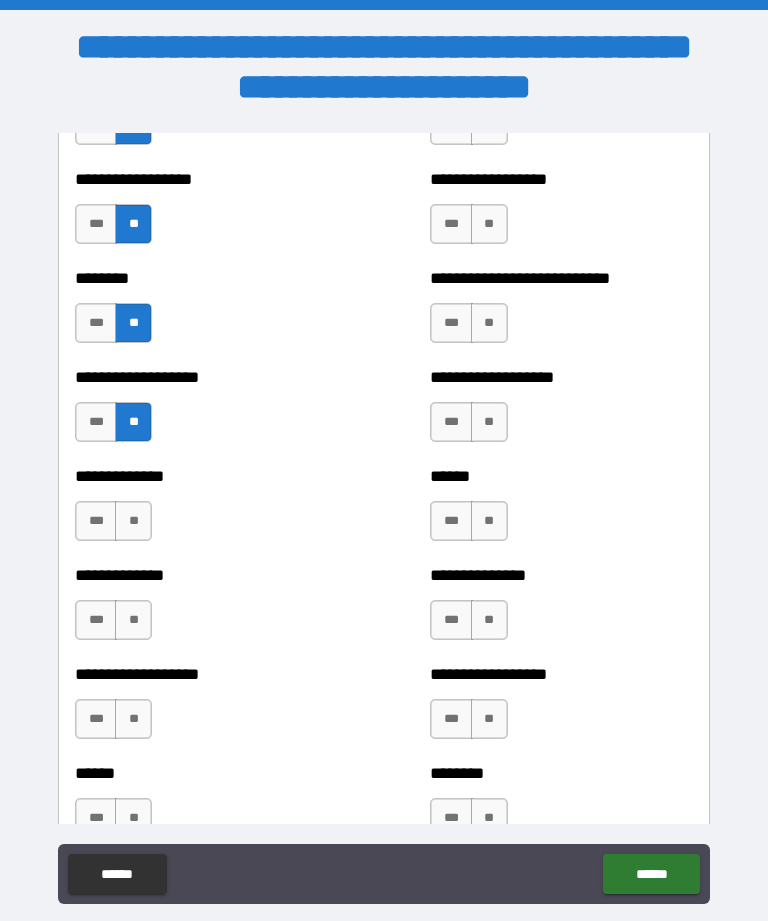 scroll, scrollTop: 4564, scrollLeft: 0, axis: vertical 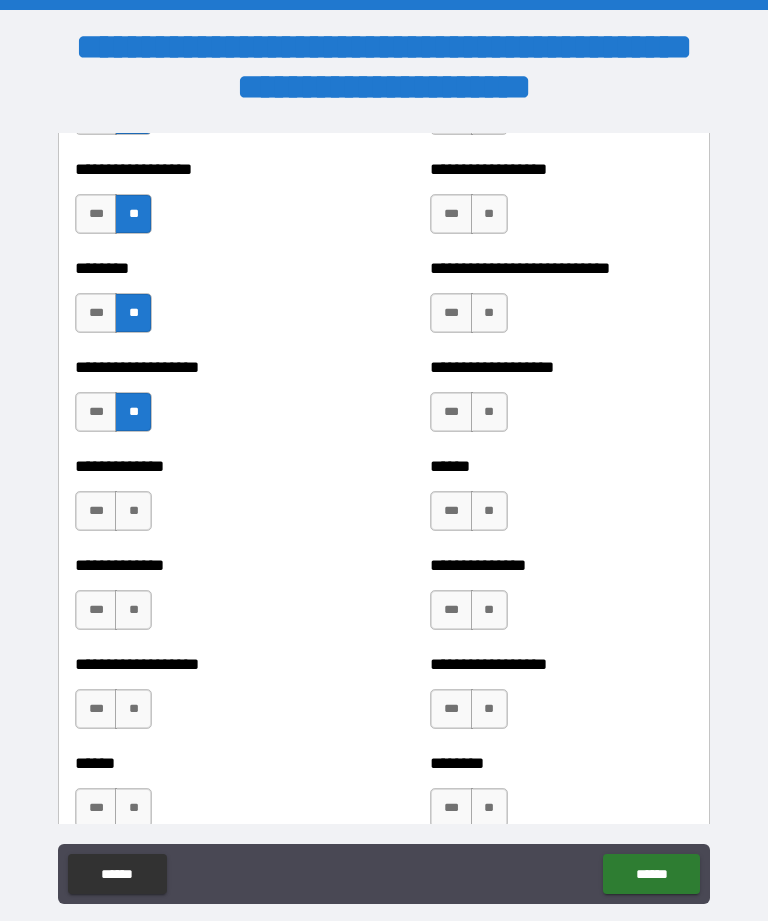 click on "**" at bounding box center (133, 511) 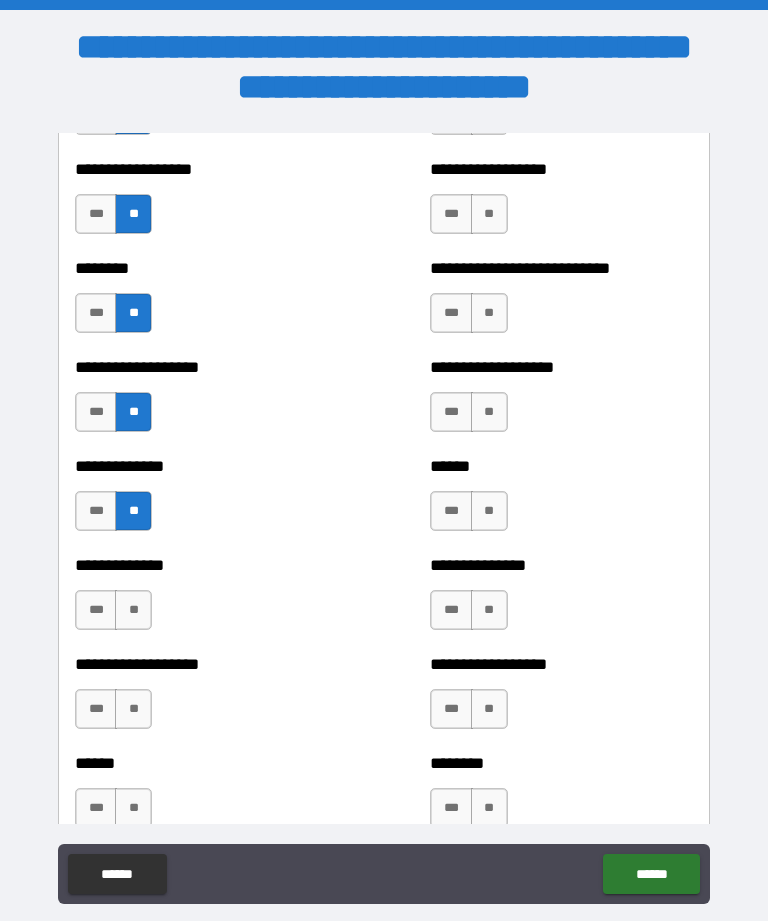 click on "**" at bounding box center (133, 610) 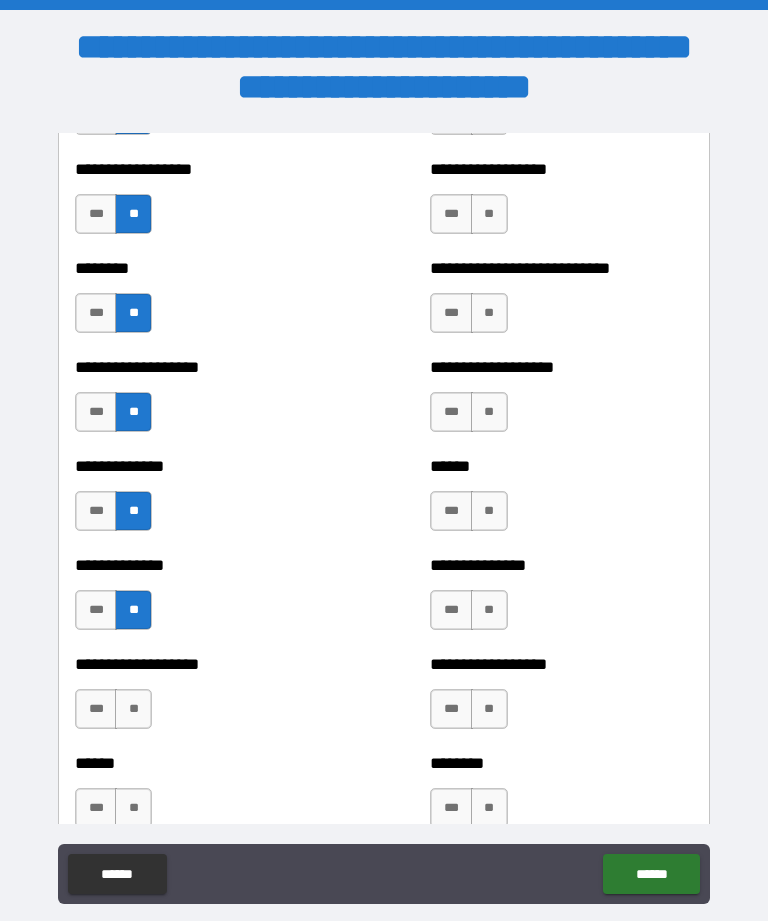 click on "**" at bounding box center (133, 709) 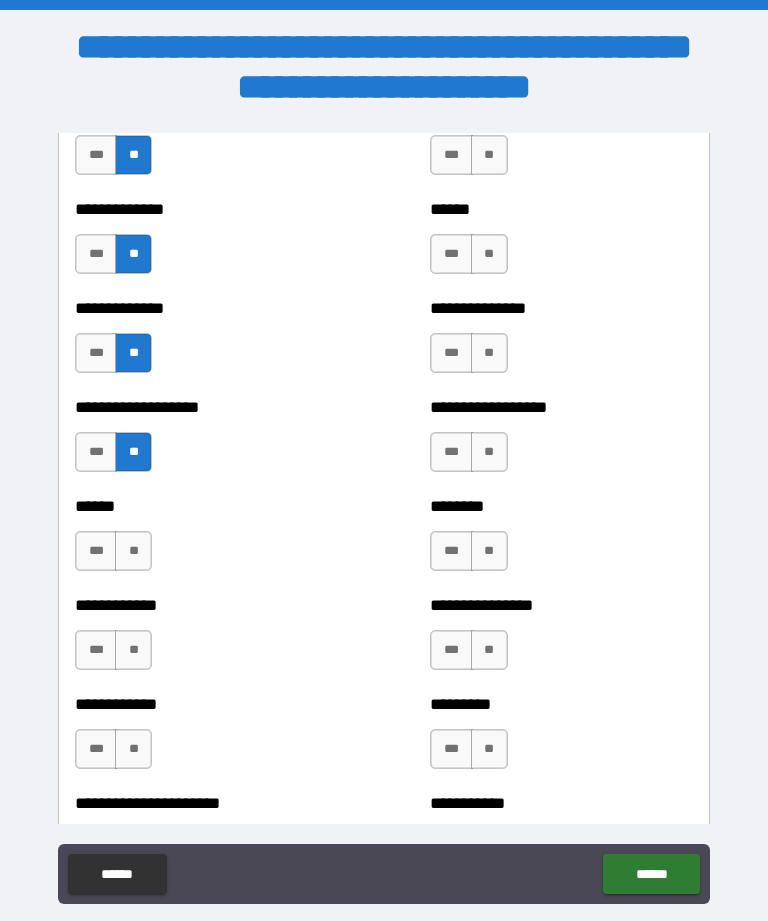 scroll, scrollTop: 4826, scrollLeft: 0, axis: vertical 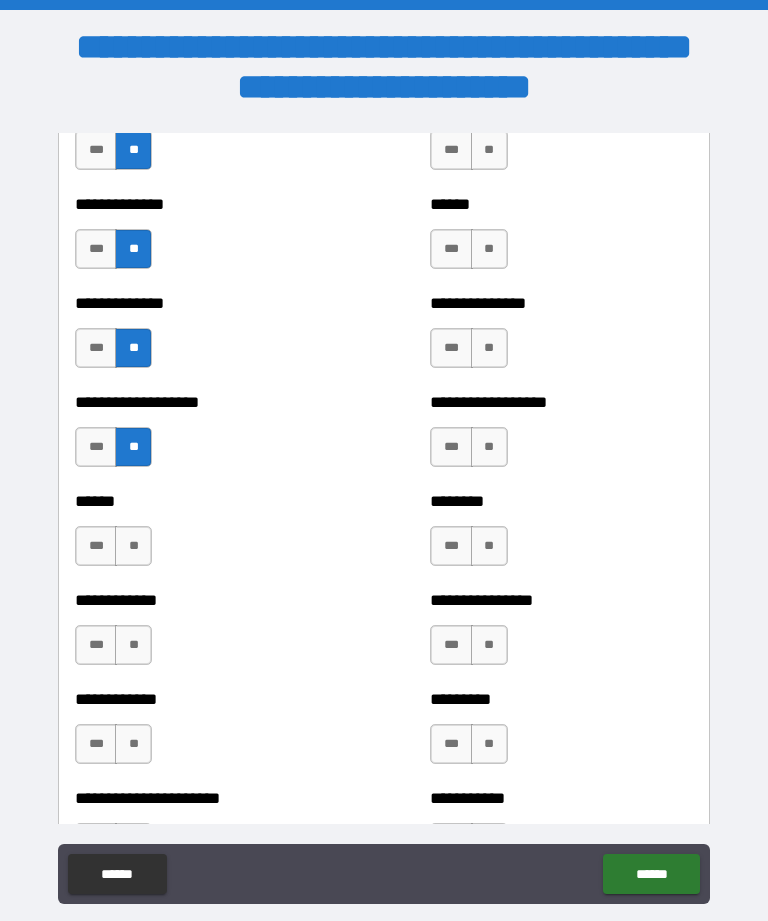 click on "**" at bounding box center [133, 546] 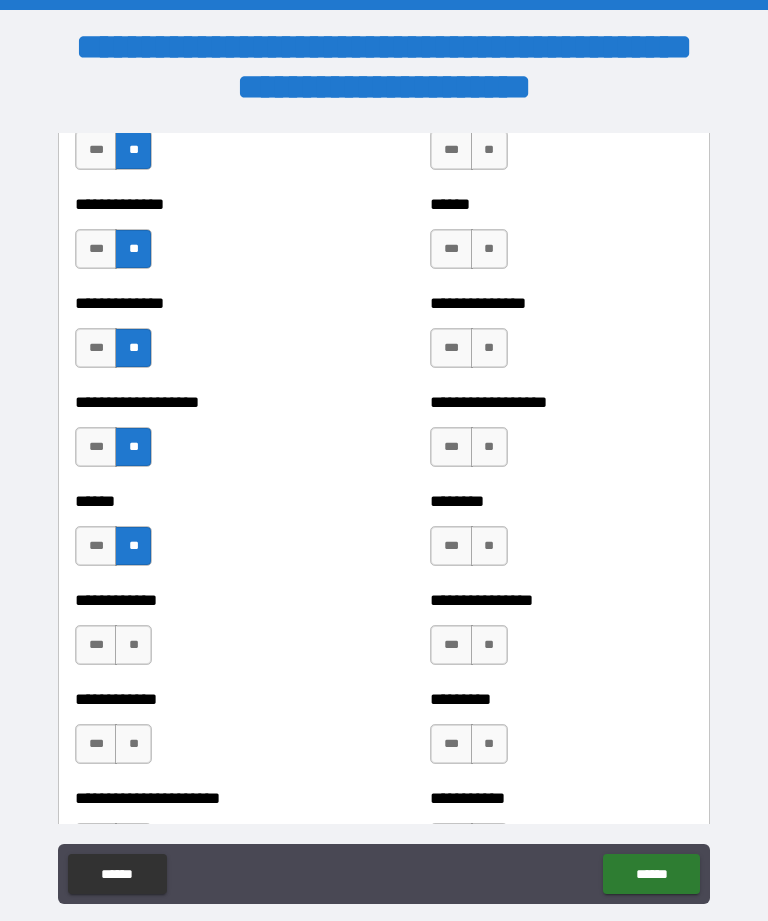 click on "**" at bounding box center (133, 645) 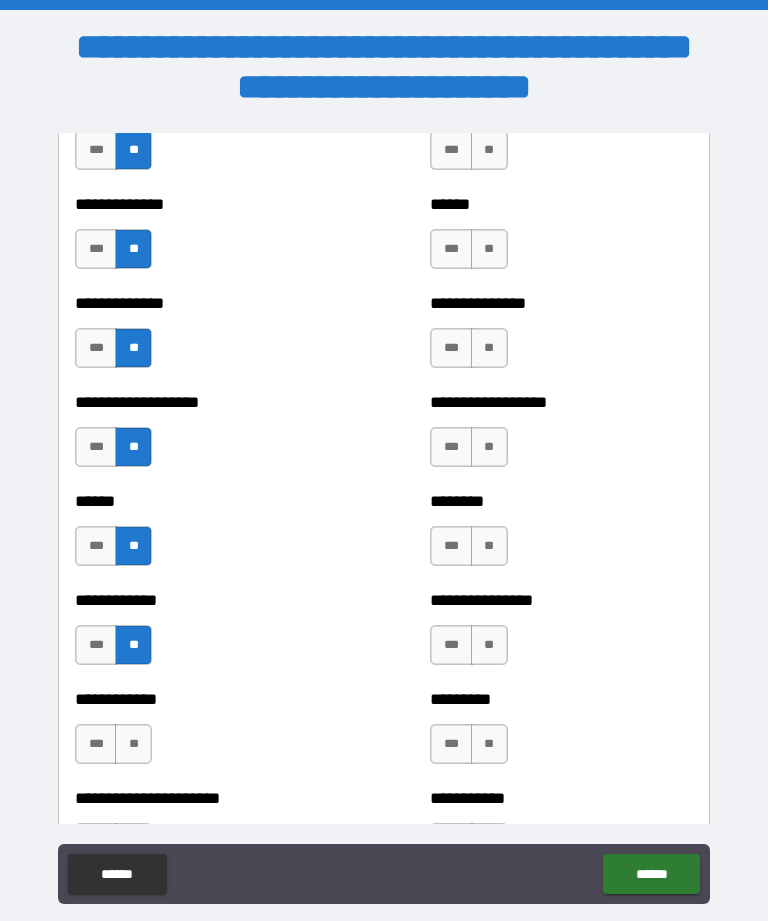 click on "**" at bounding box center [133, 744] 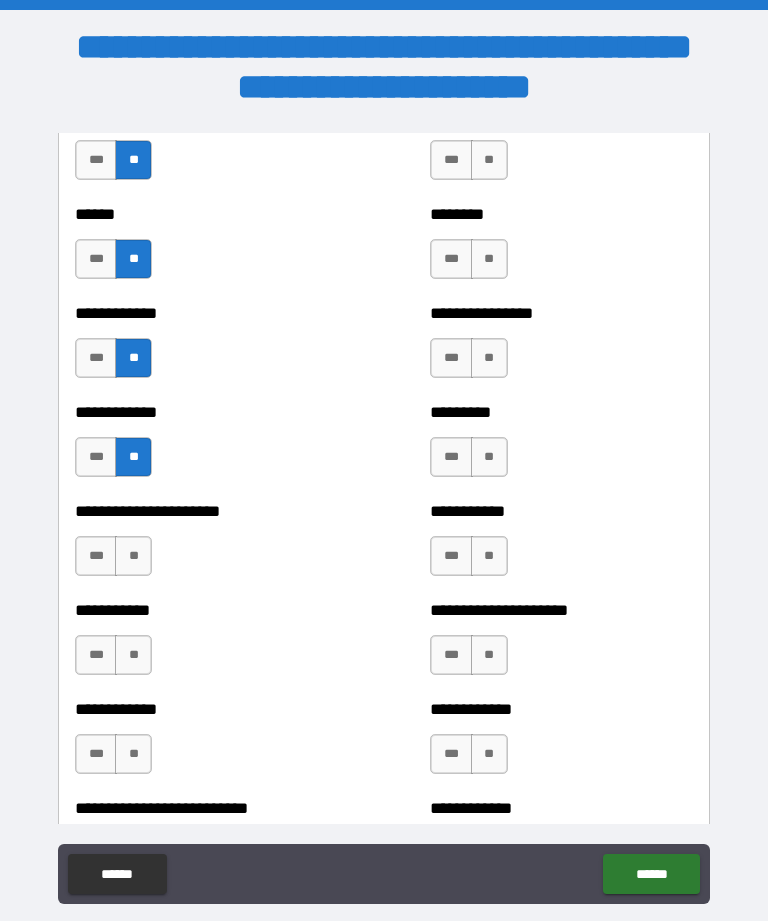 scroll, scrollTop: 5119, scrollLeft: 0, axis: vertical 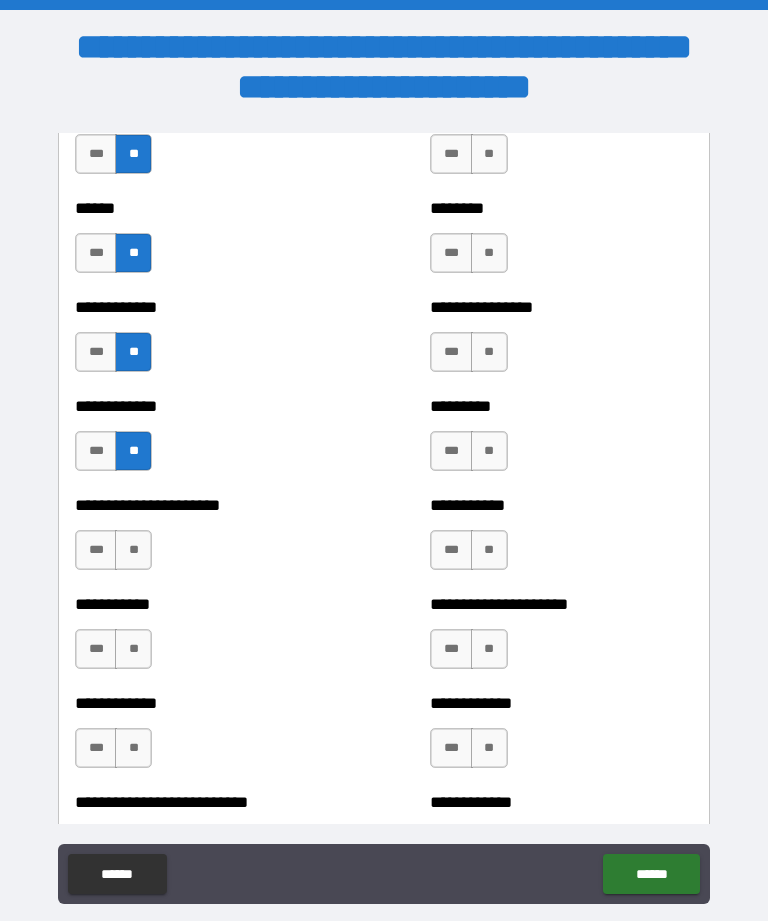 click on "**" at bounding box center (133, 550) 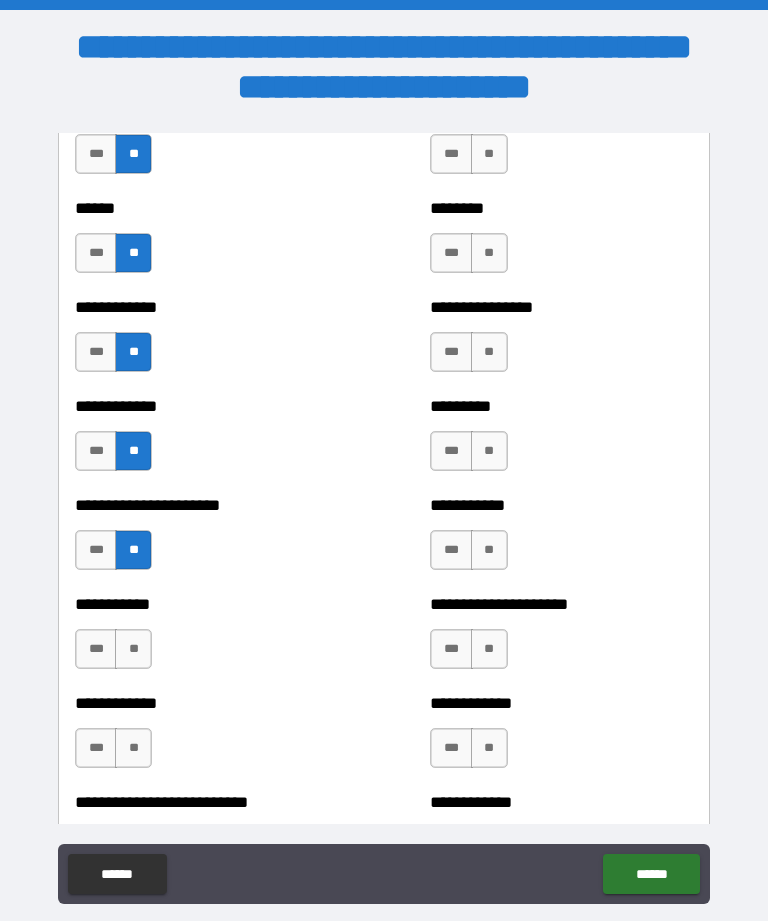 click on "**" at bounding box center (133, 649) 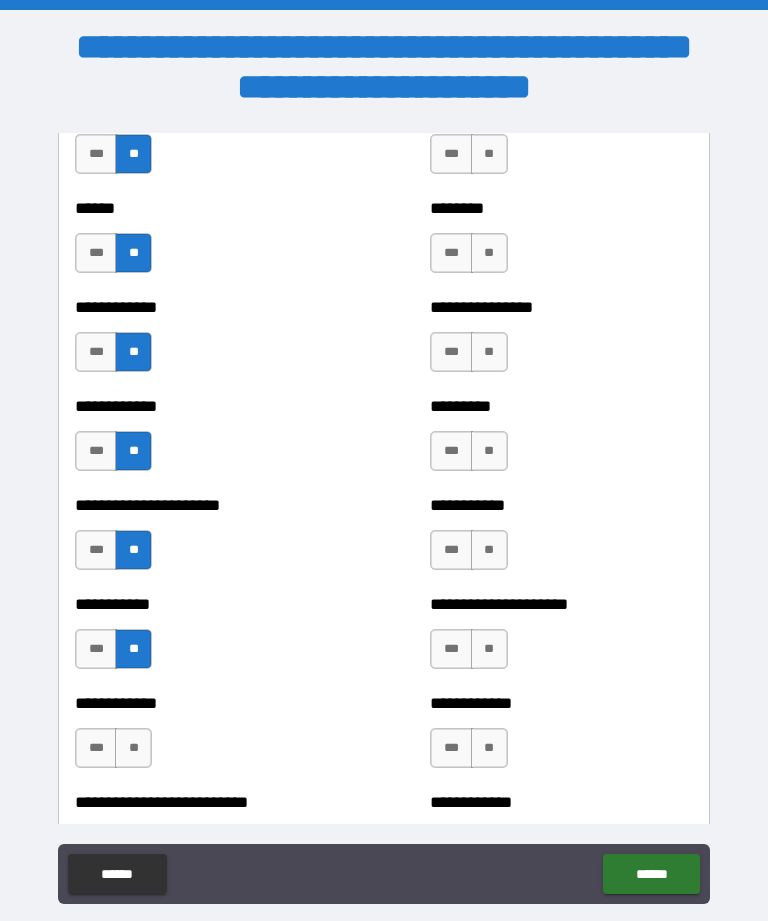 click on "**" at bounding box center [133, 748] 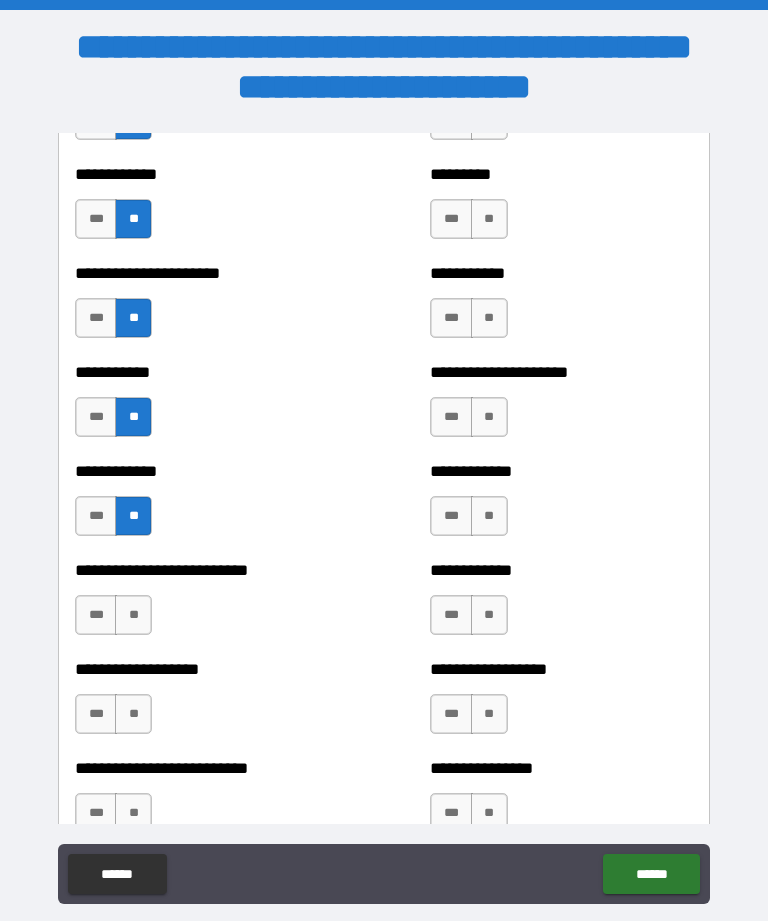 scroll, scrollTop: 5412, scrollLeft: 0, axis: vertical 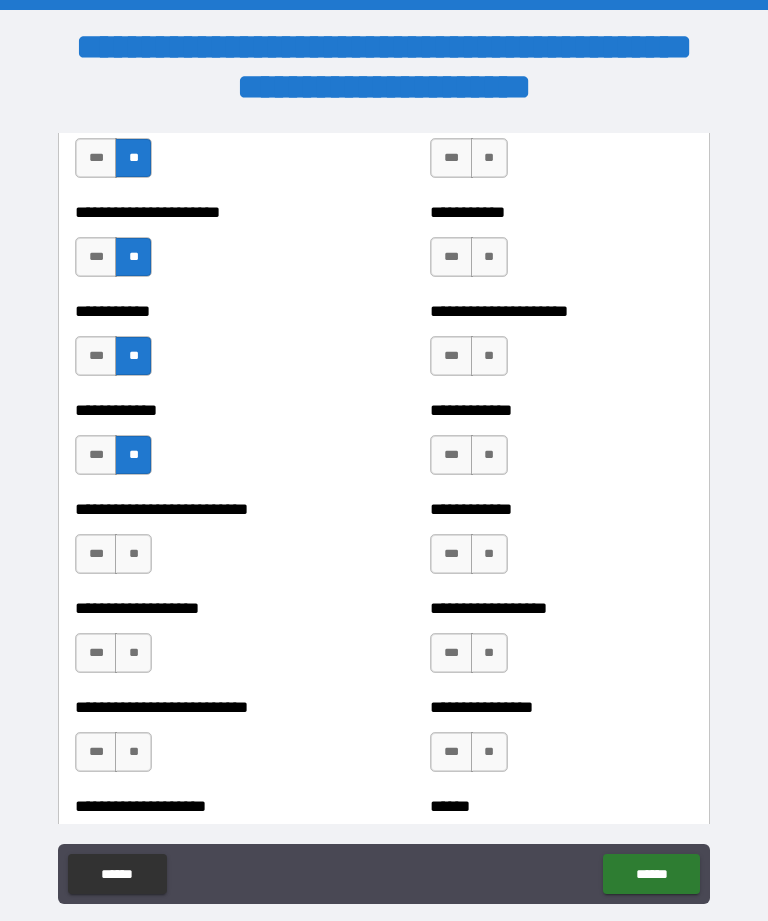 click on "**" at bounding box center (133, 554) 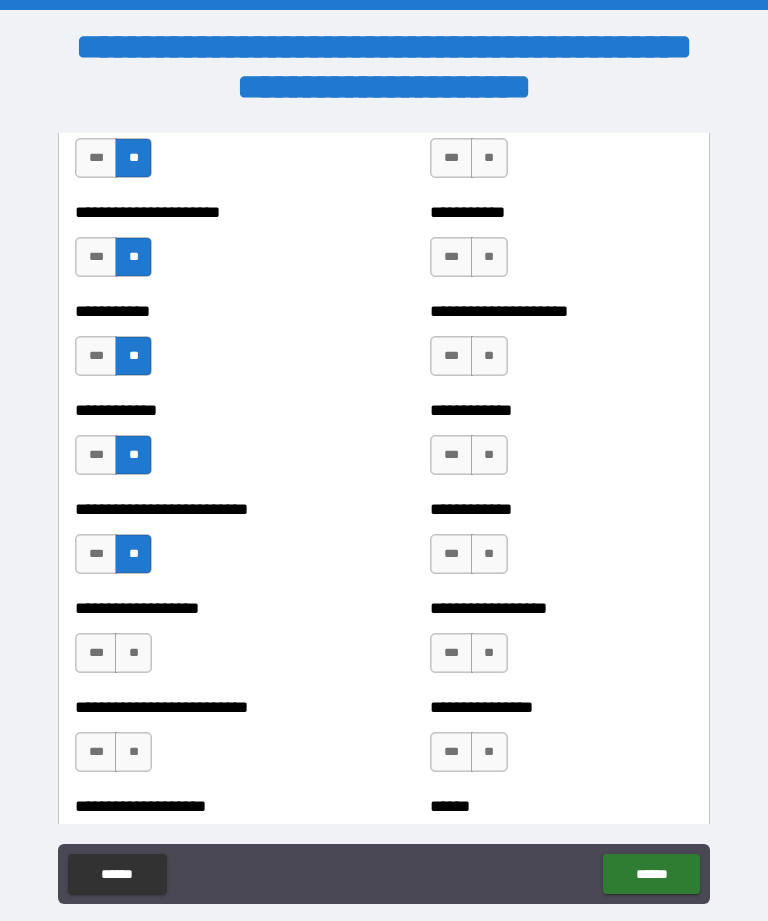 click on "**" at bounding box center (133, 653) 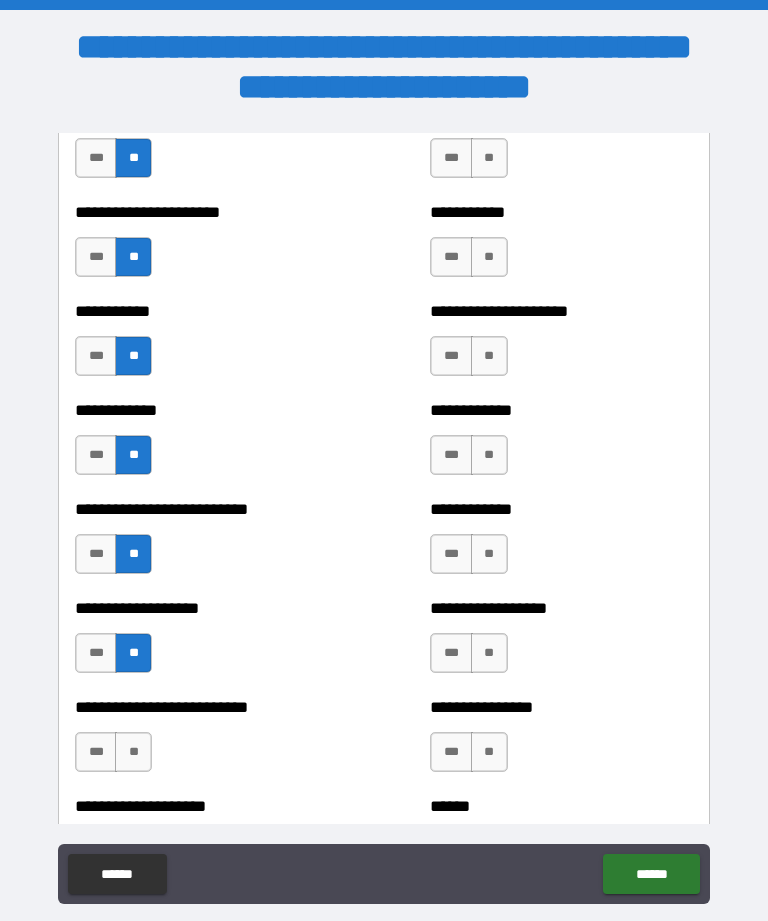 click on "**" at bounding box center (133, 752) 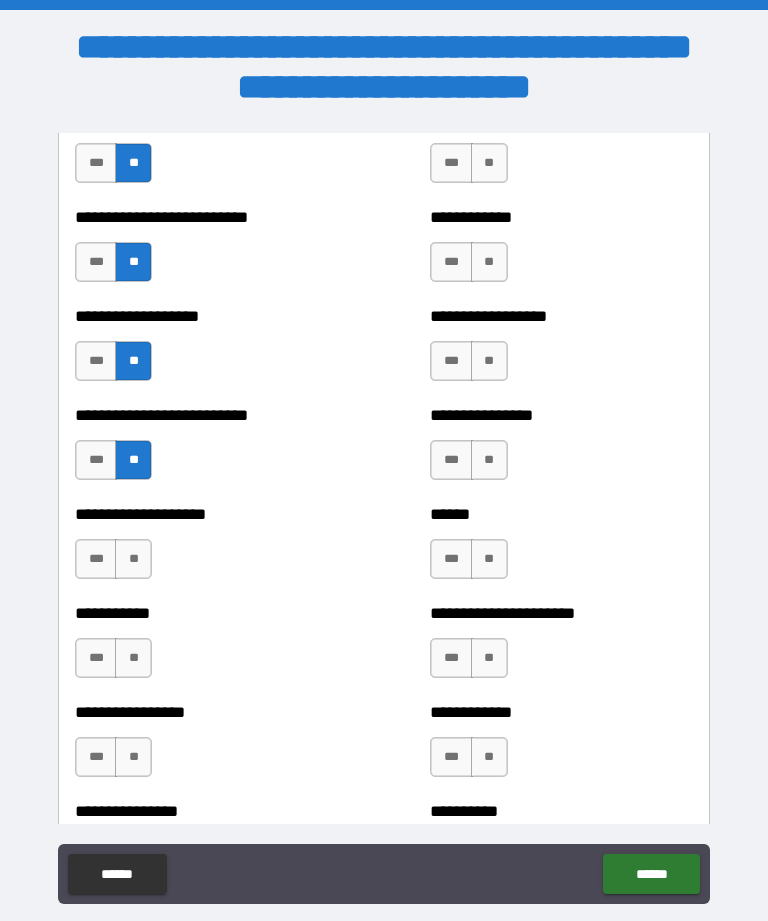 scroll, scrollTop: 5738, scrollLeft: 0, axis: vertical 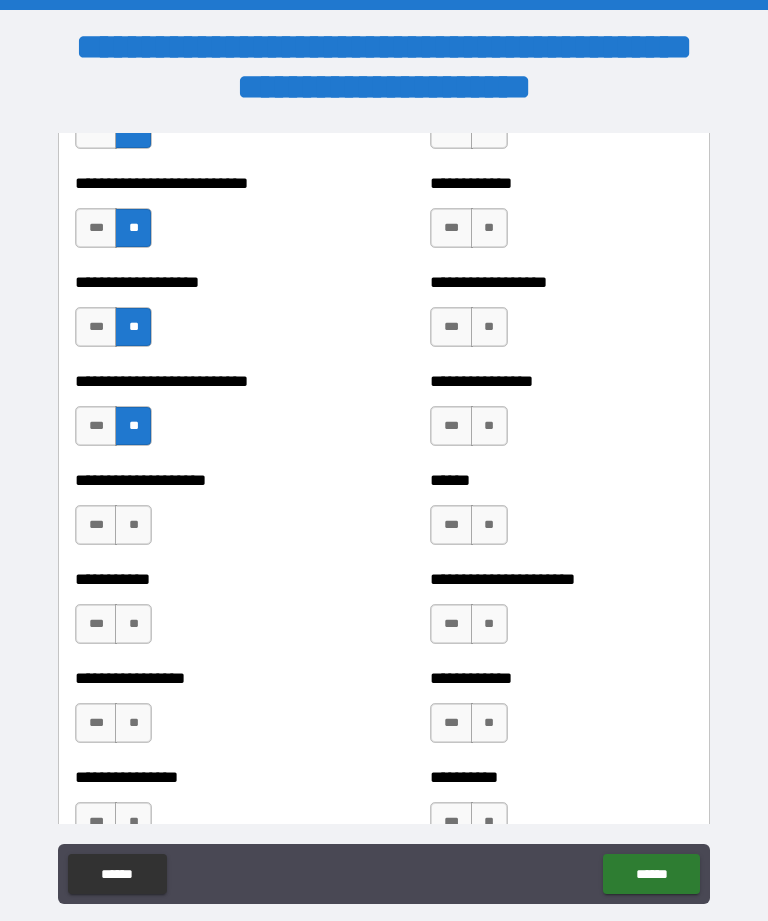 click on "**" at bounding box center (133, 525) 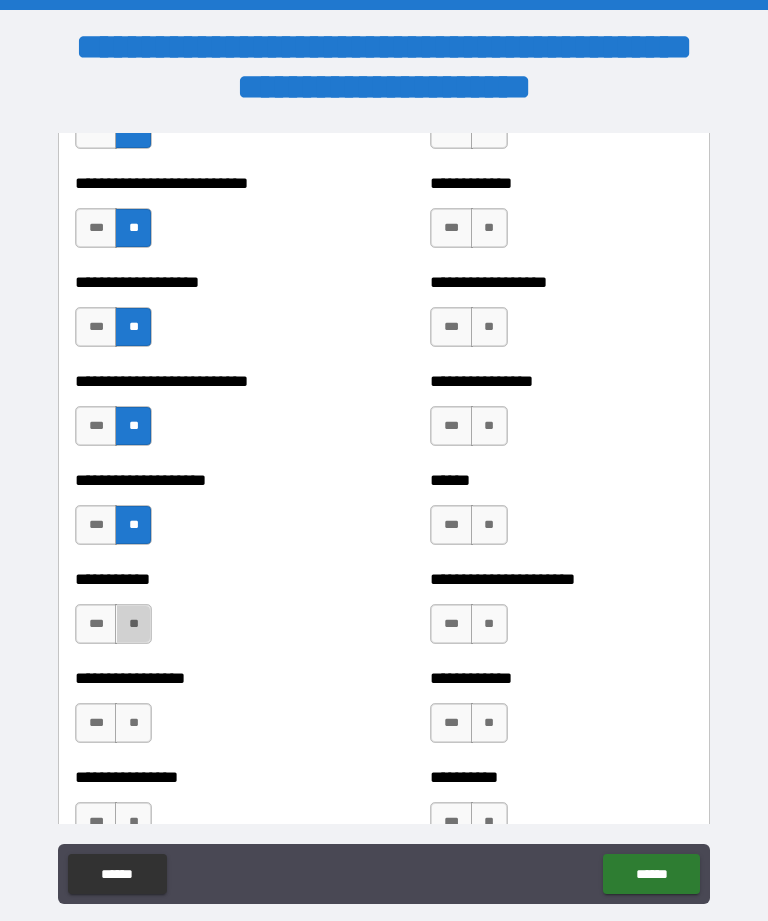 click on "**" at bounding box center (133, 624) 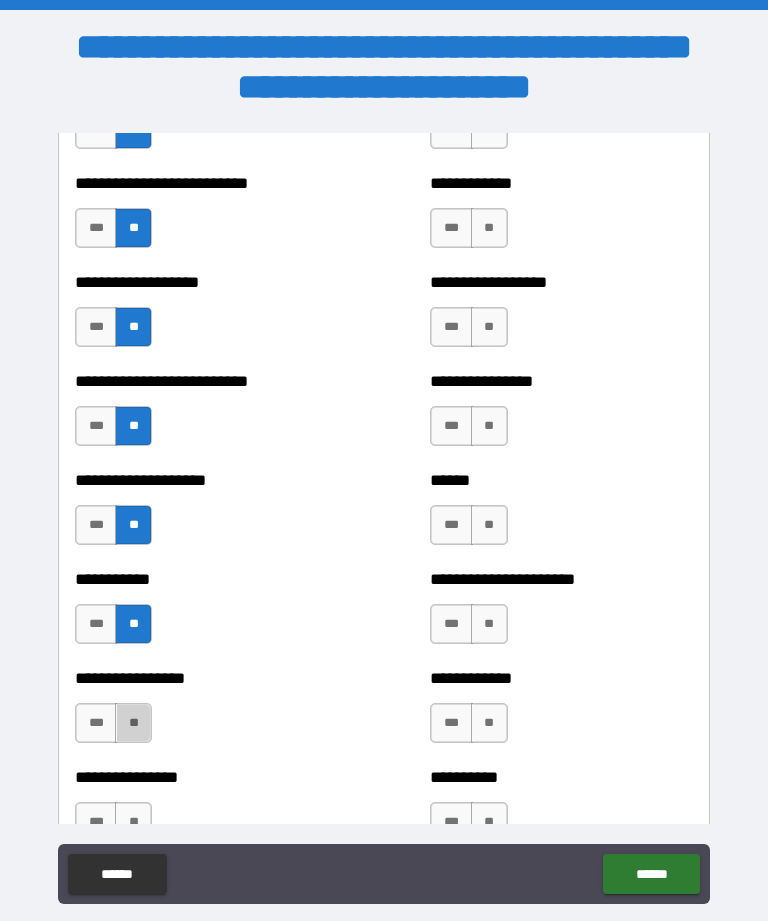 click on "**" at bounding box center [133, 723] 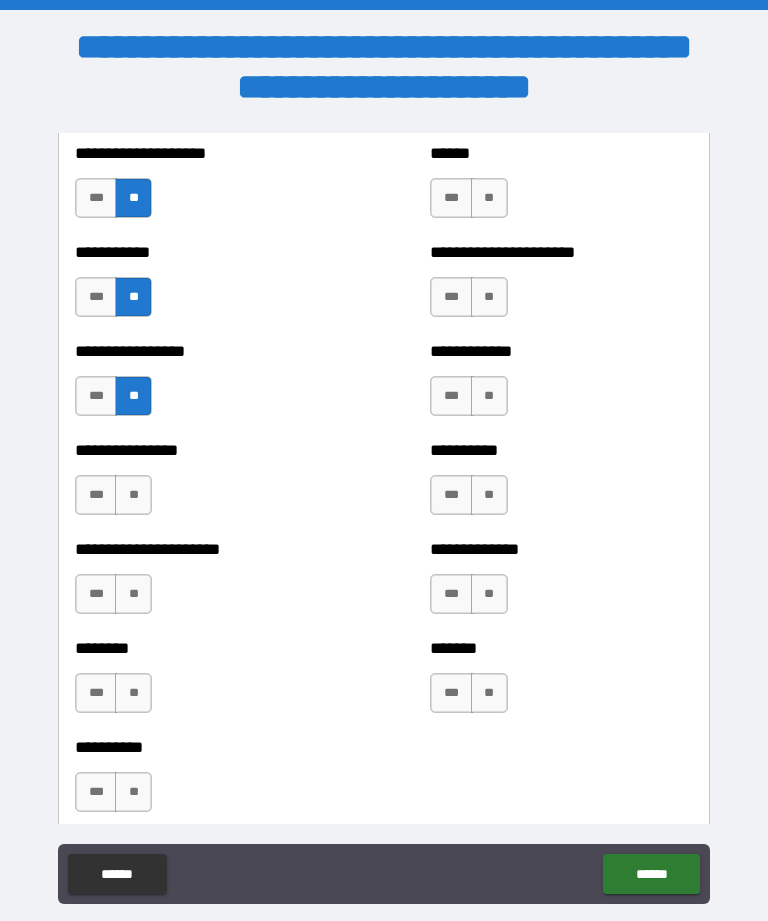 scroll, scrollTop: 6075, scrollLeft: 0, axis: vertical 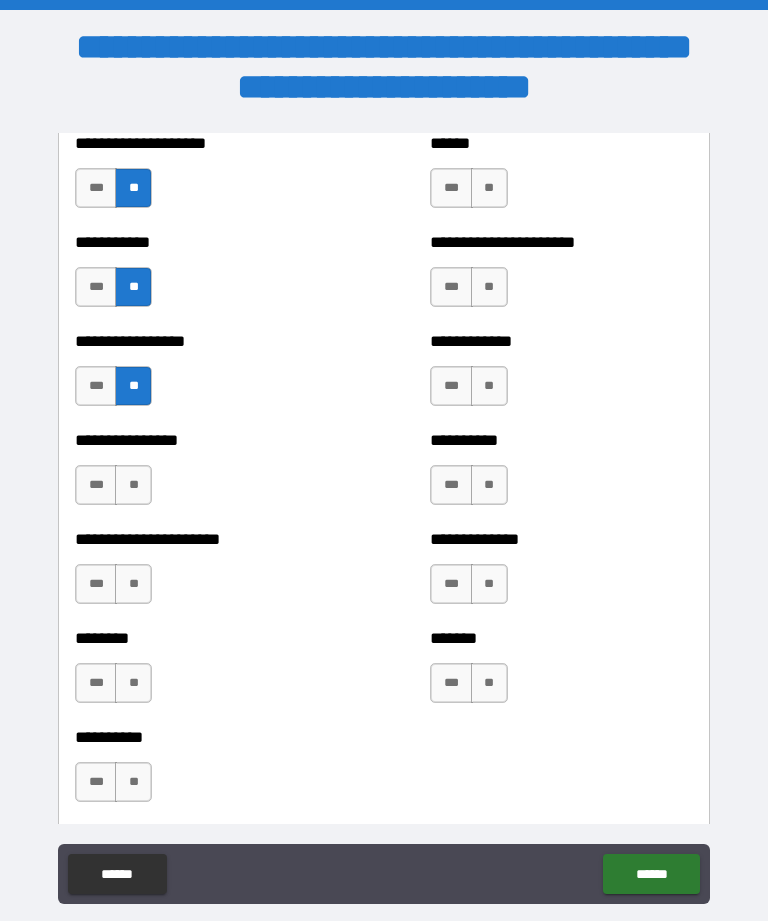 click on "**" at bounding box center [133, 485] 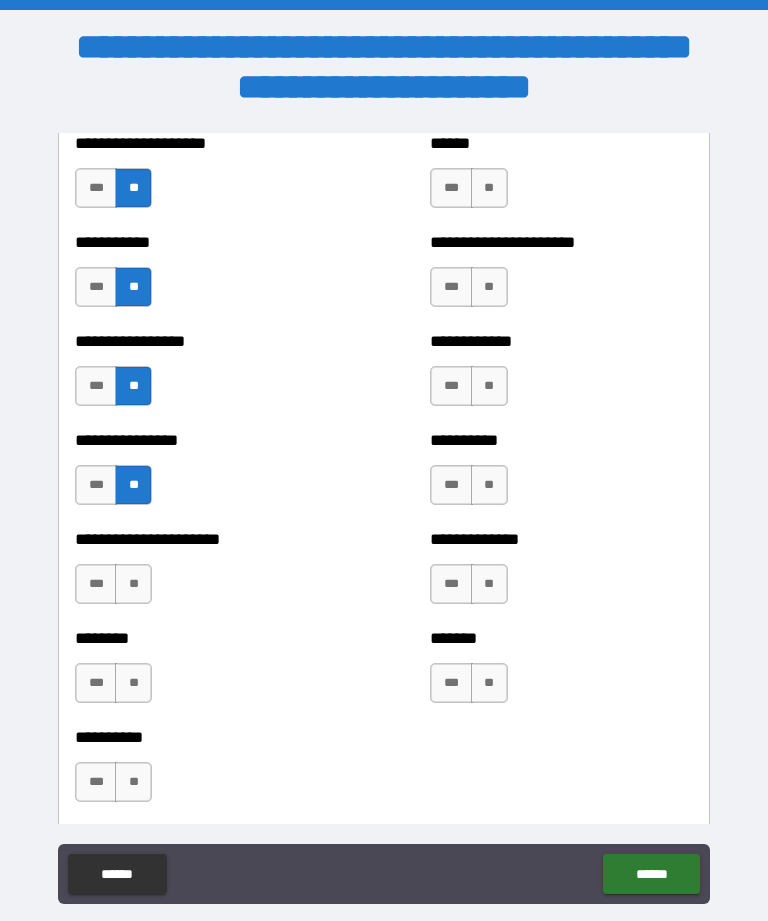 click on "**" at bounding box center [133, 584] 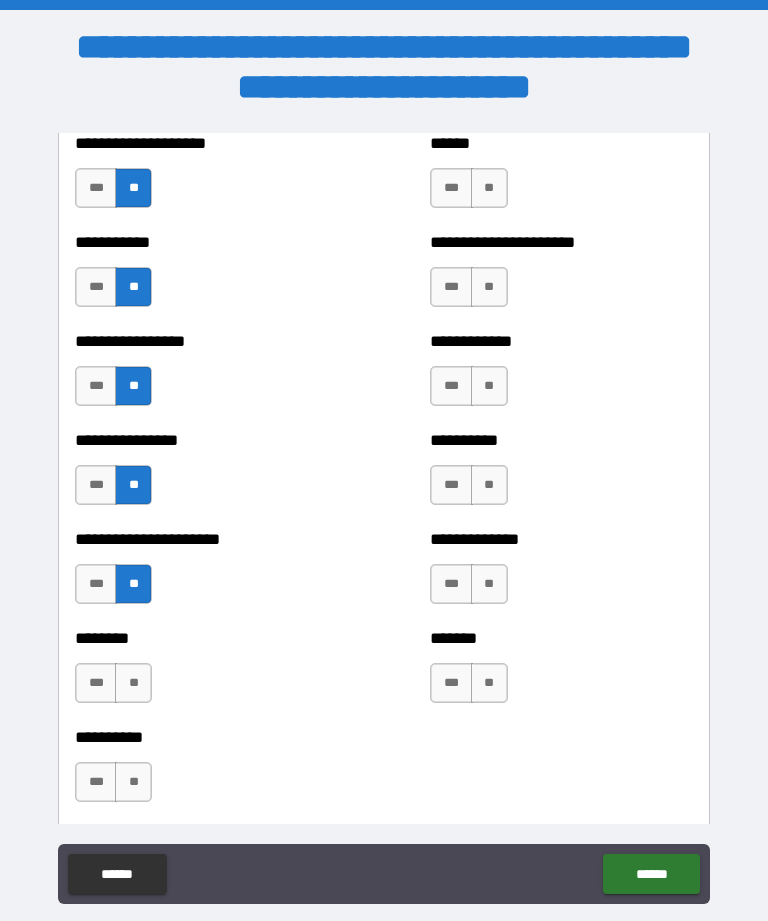 click on "**" at bounding box center [133, 683] 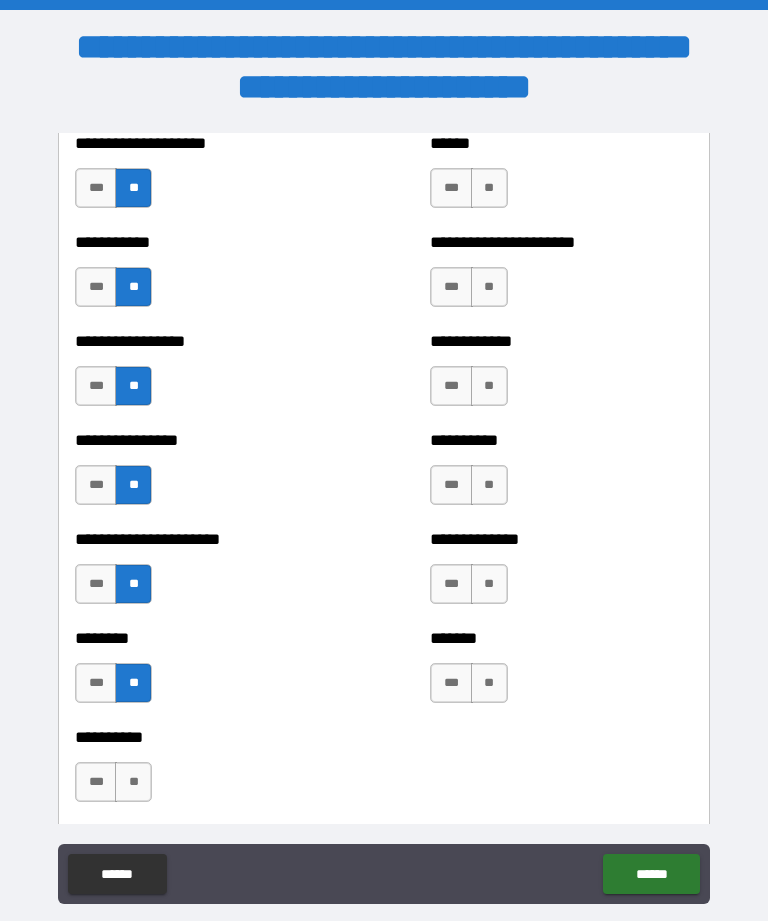 click on "**" at bounding box center (133, 782) 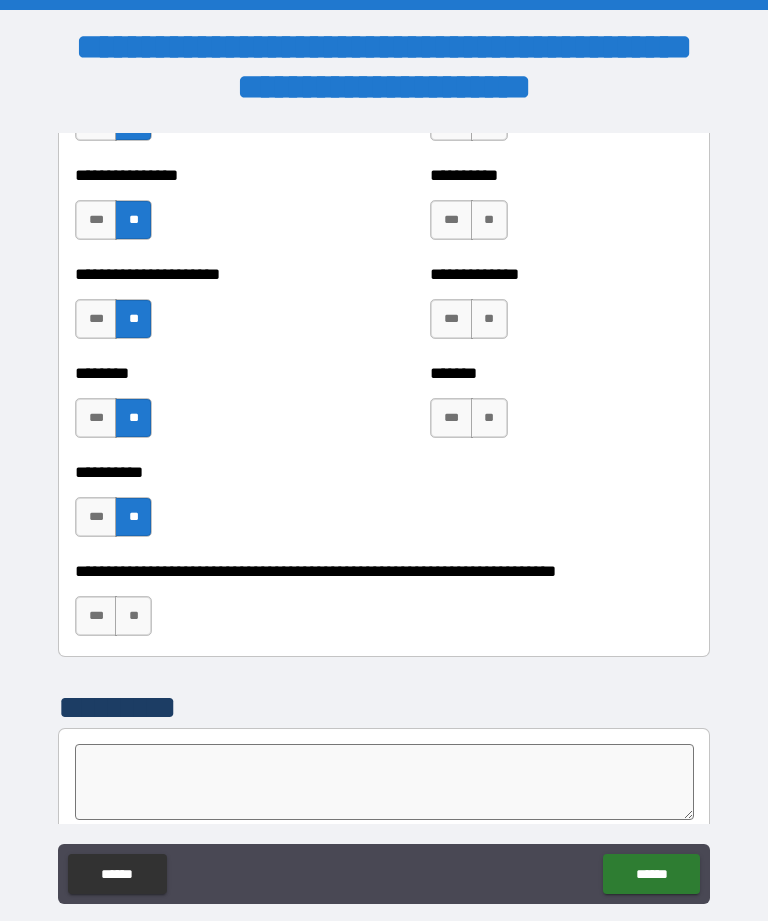 scroll, scrollTop: 6376, scrollLeft: 0, axis: vertical 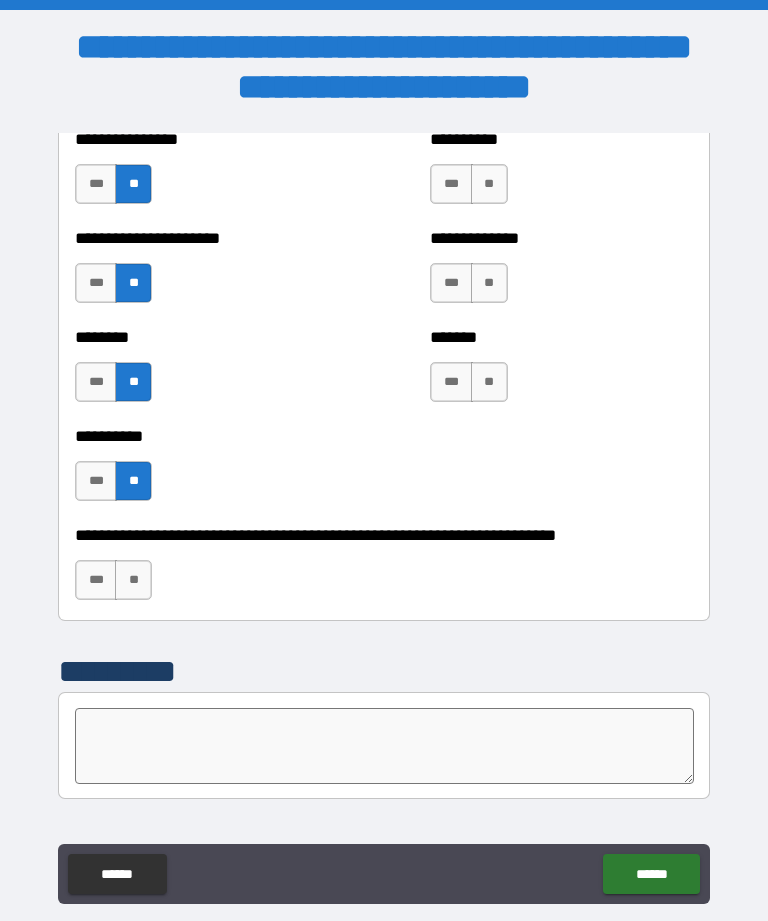 click on "**" at bounding box center [133, 580] 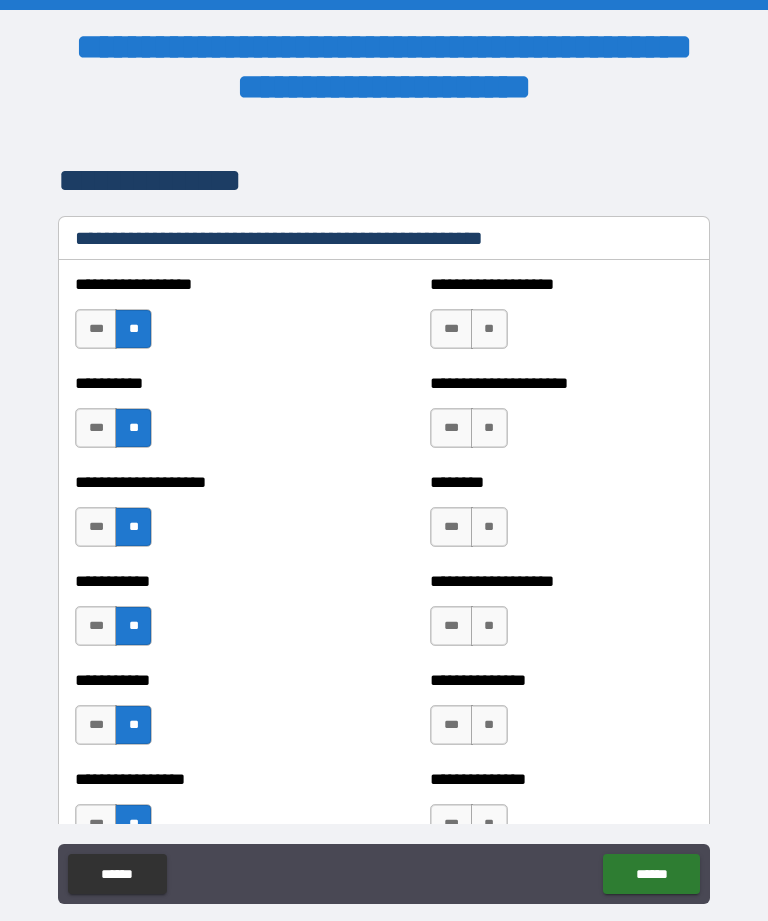 scroll, scrollTop: 2470, scrollLeft: 0, axis: vertical 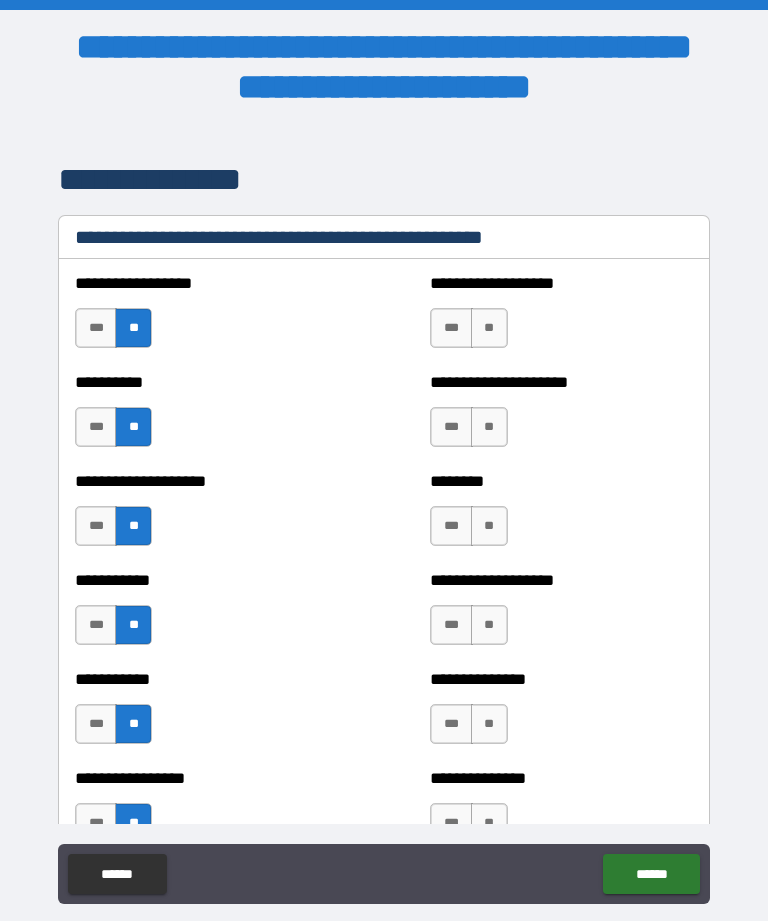 click on "**" at bounding box center [489, 328] 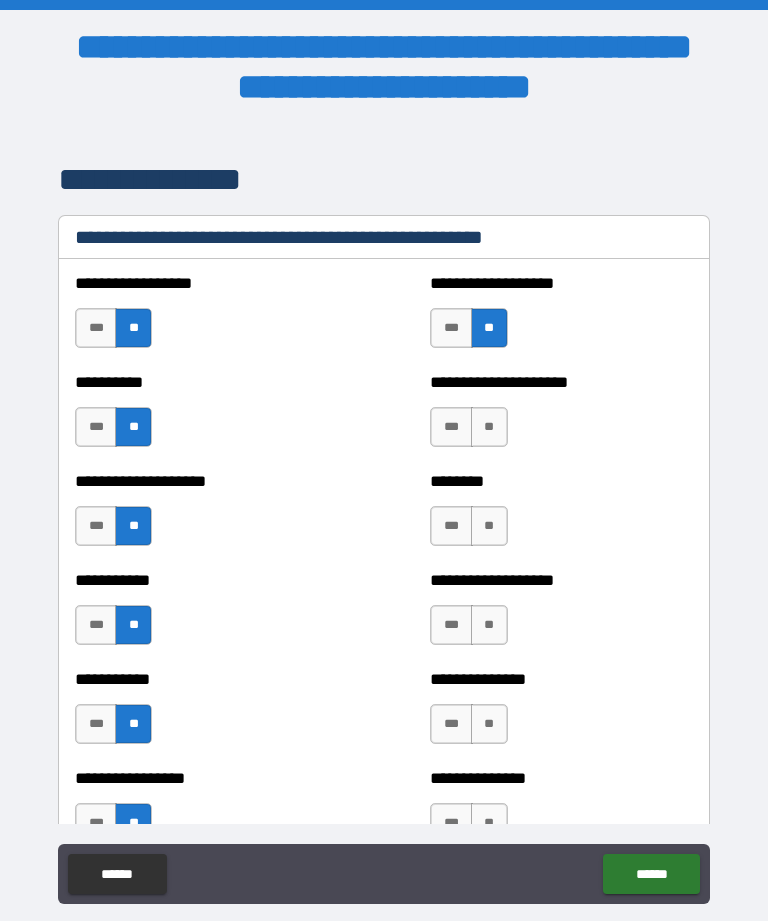click on "**" at bounding box center [489, 427] 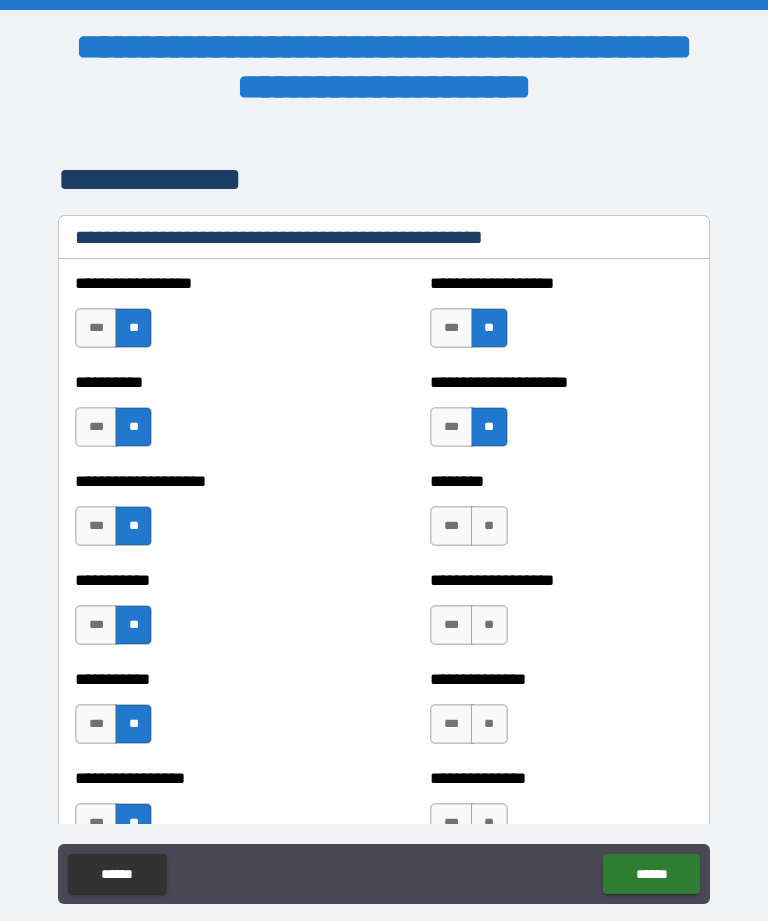 click on "**" at bounding box center (489, 526) 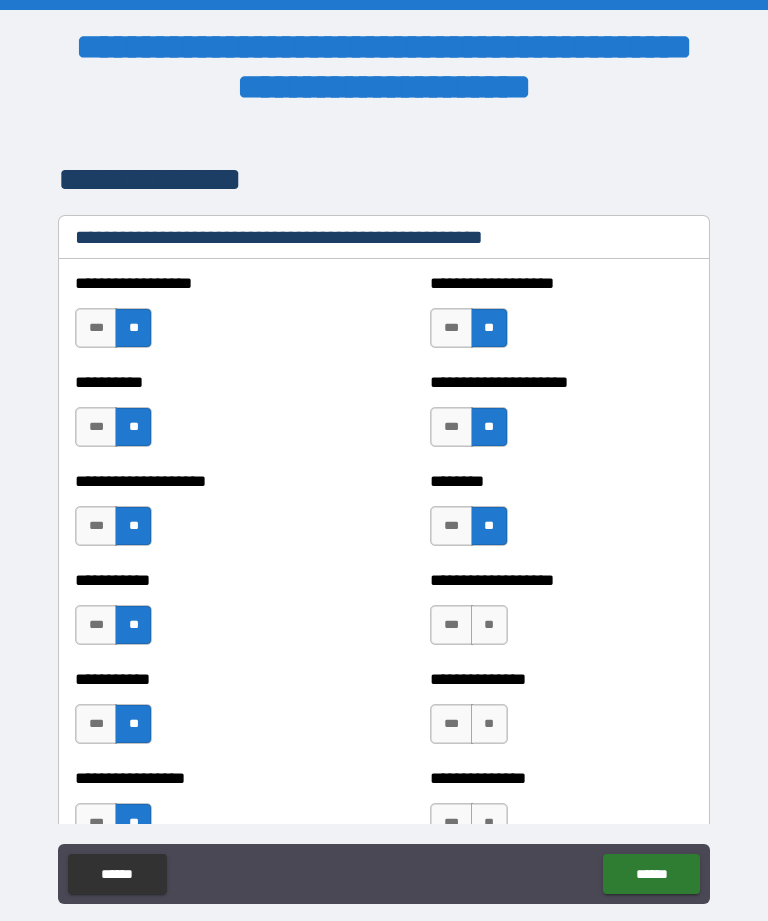 click on "**" at bounding box center [489, 625] 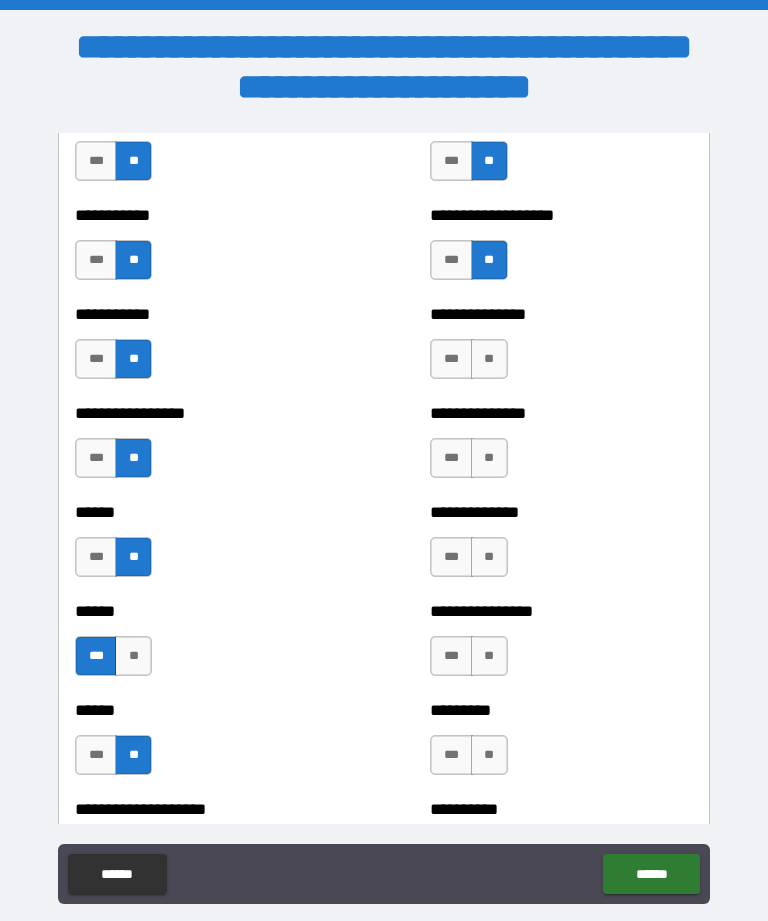 scroll, scrollTop: 2847, scrollLeft: 0, axis: vertical 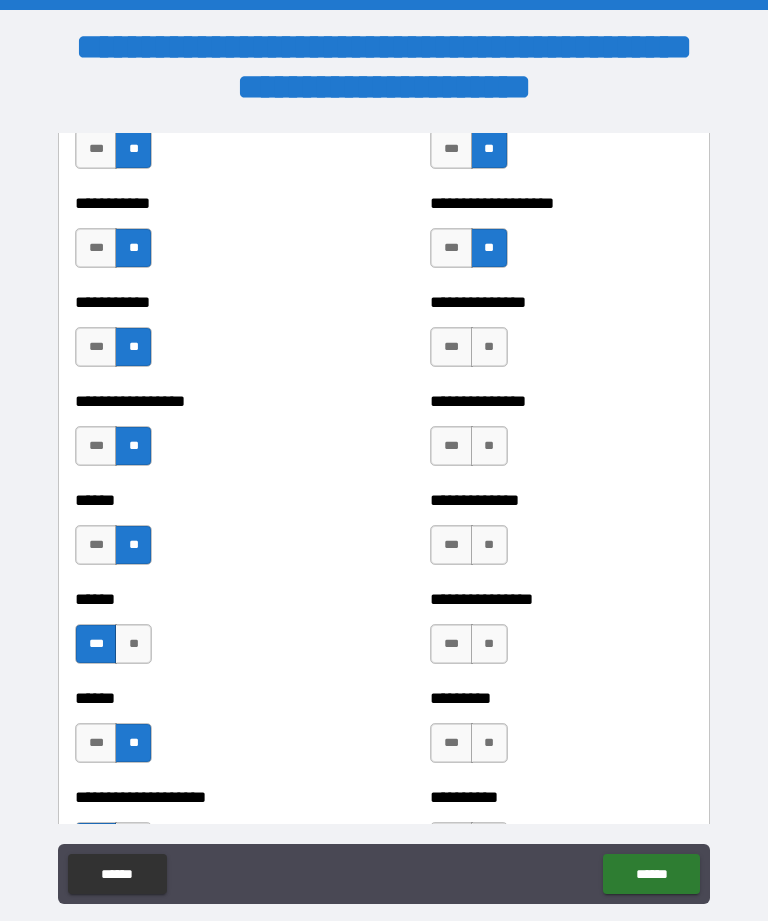 click on "**" at bounding box center [489, 347] 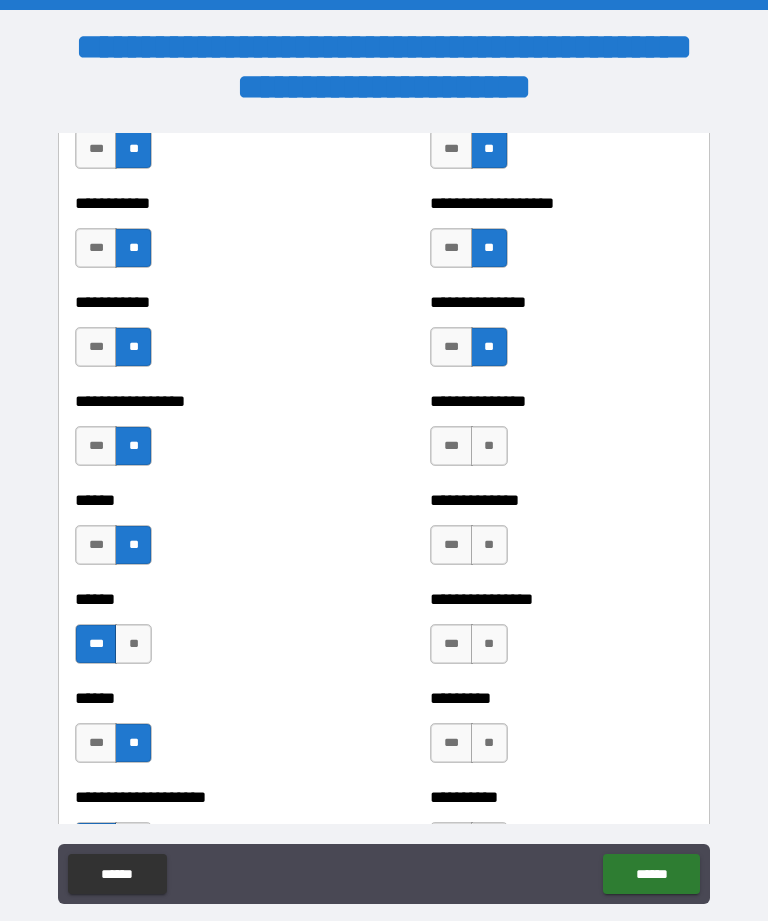 click on "**" at bounding box center [489, 446] 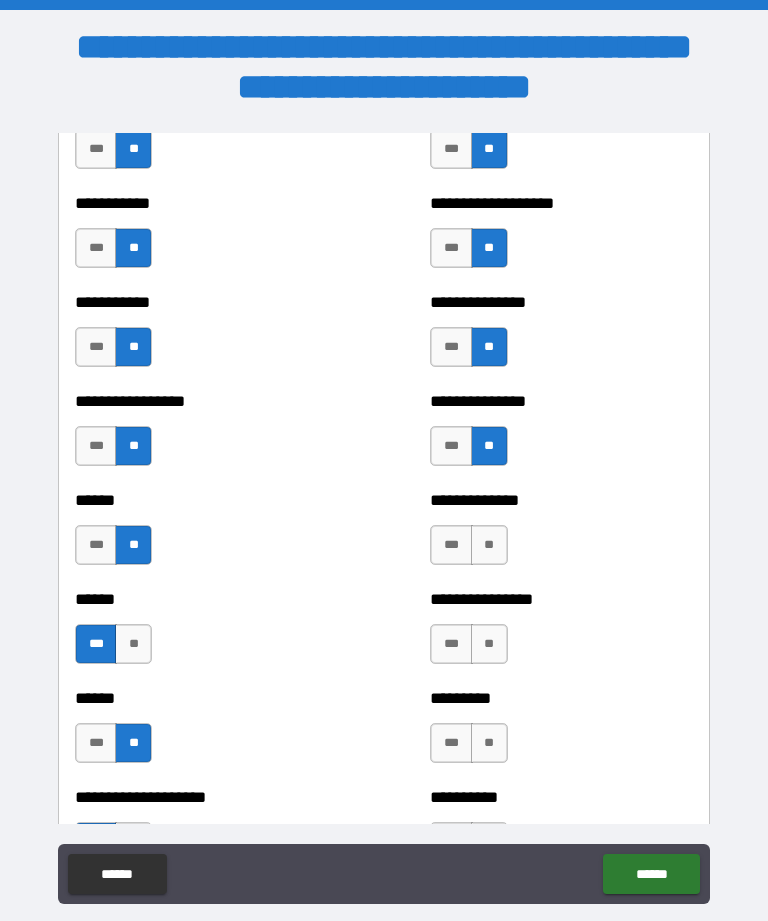click on "**" at bounding box center [489, 545] 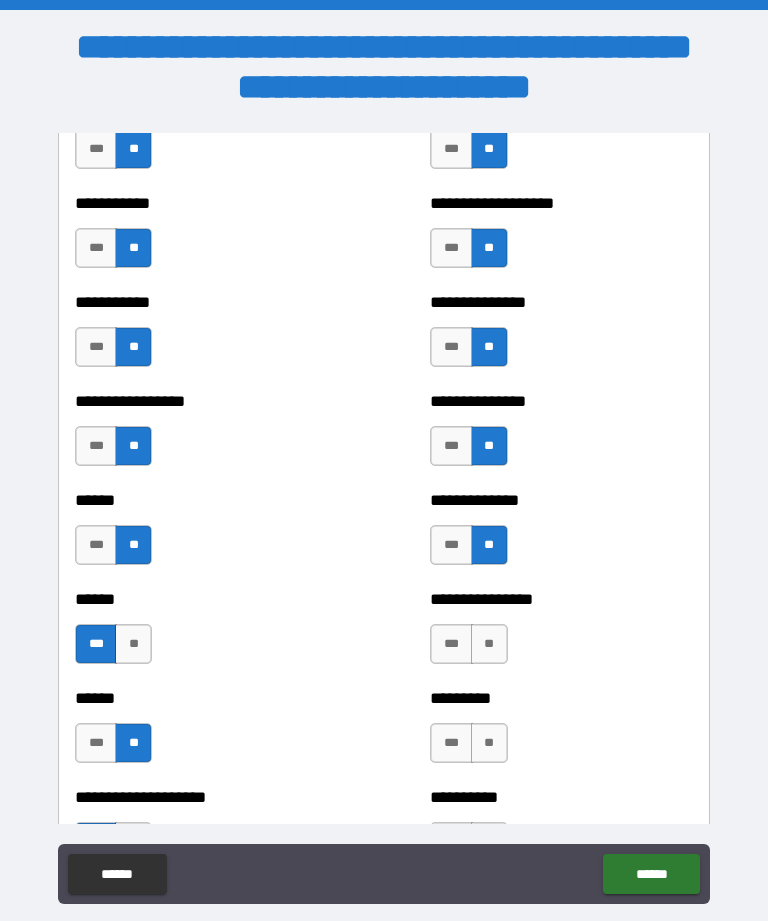 click on "**" at bounding box center (489, 644) 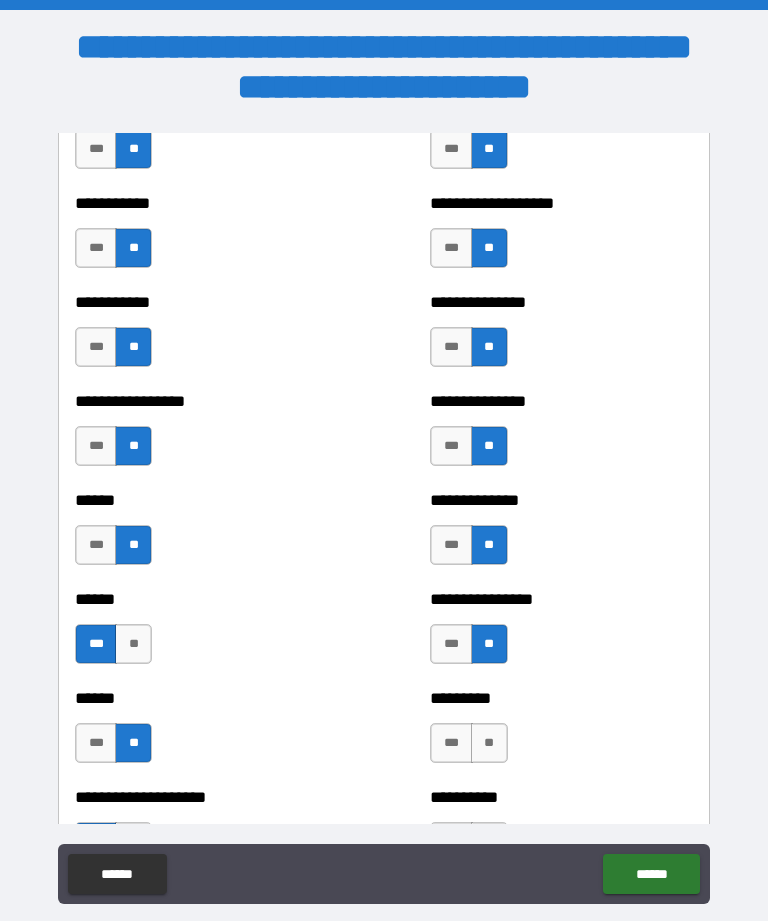 scroll, scrollTop: 3208, scrollLeft: 0, axis: vertical 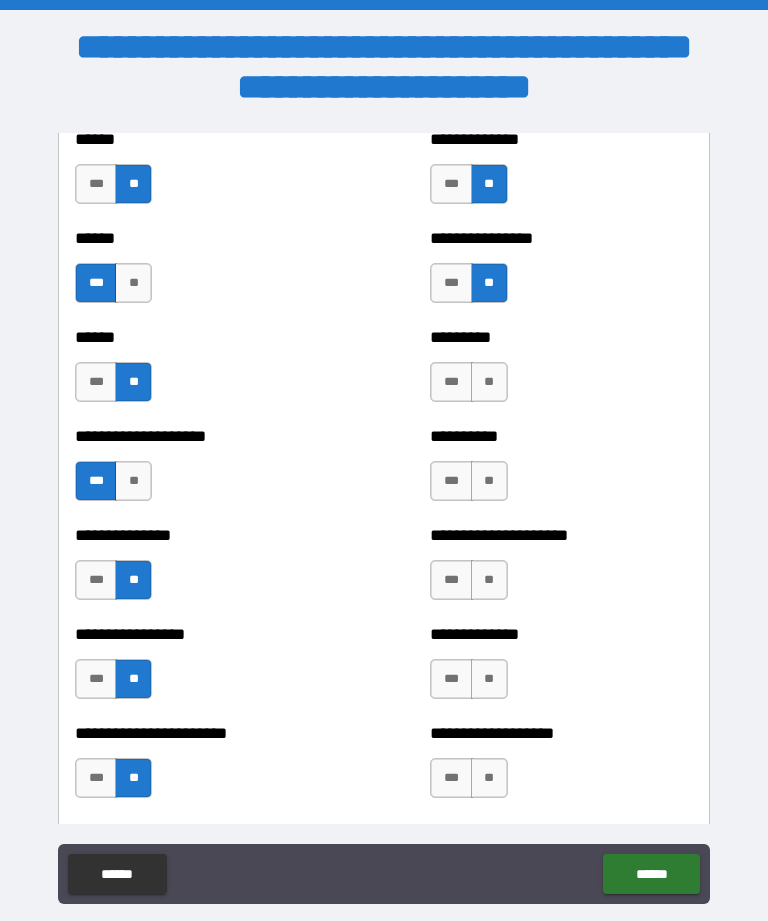 click on "**" at bounding box center (489, 382) 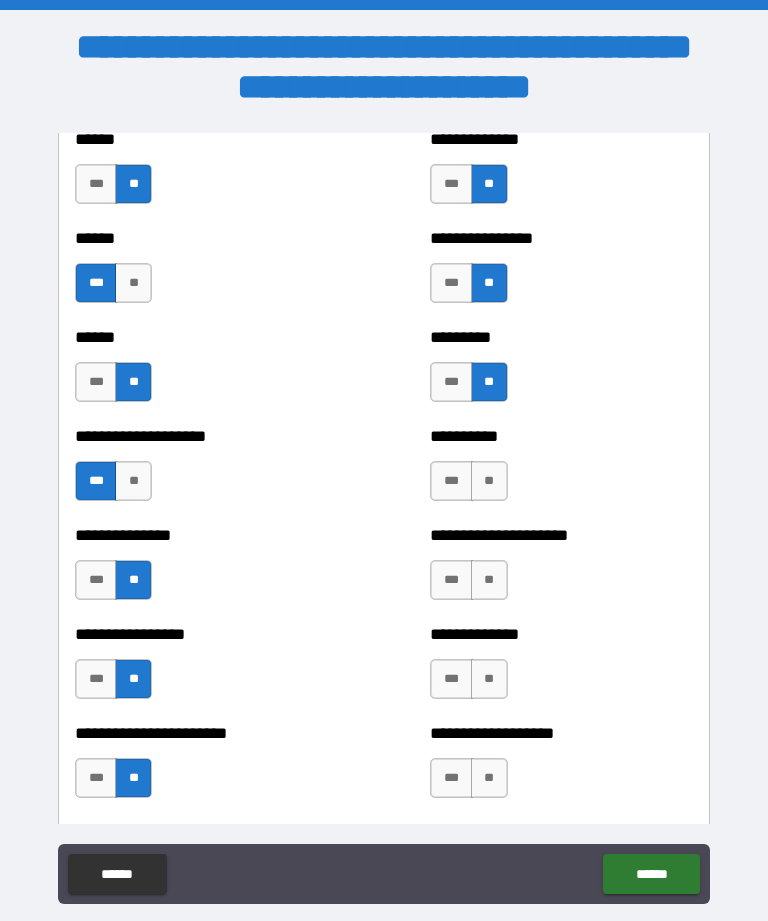 click on "**" at bounding box center (489, 481) 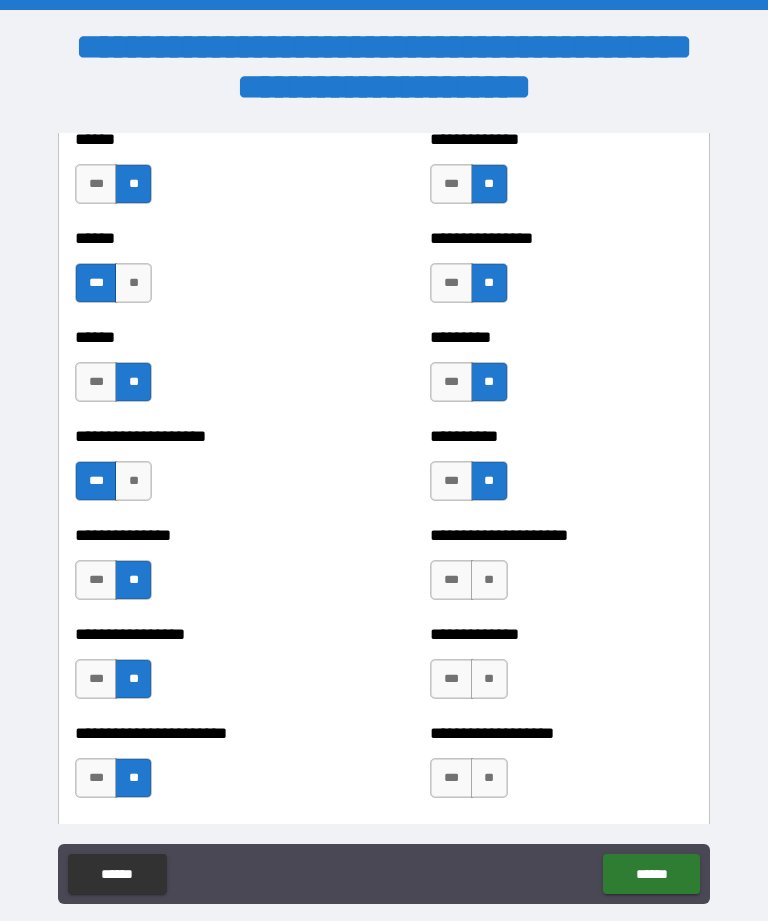 click on "**" at bounding box center [489, 580] 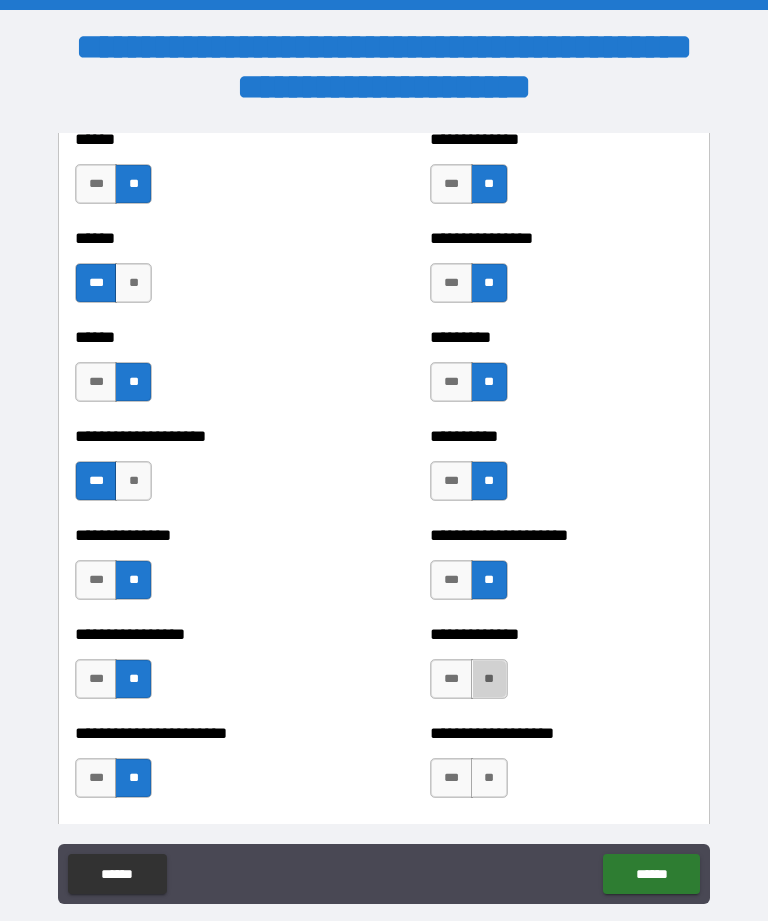 click on "**" at bounding box center [489, 679] 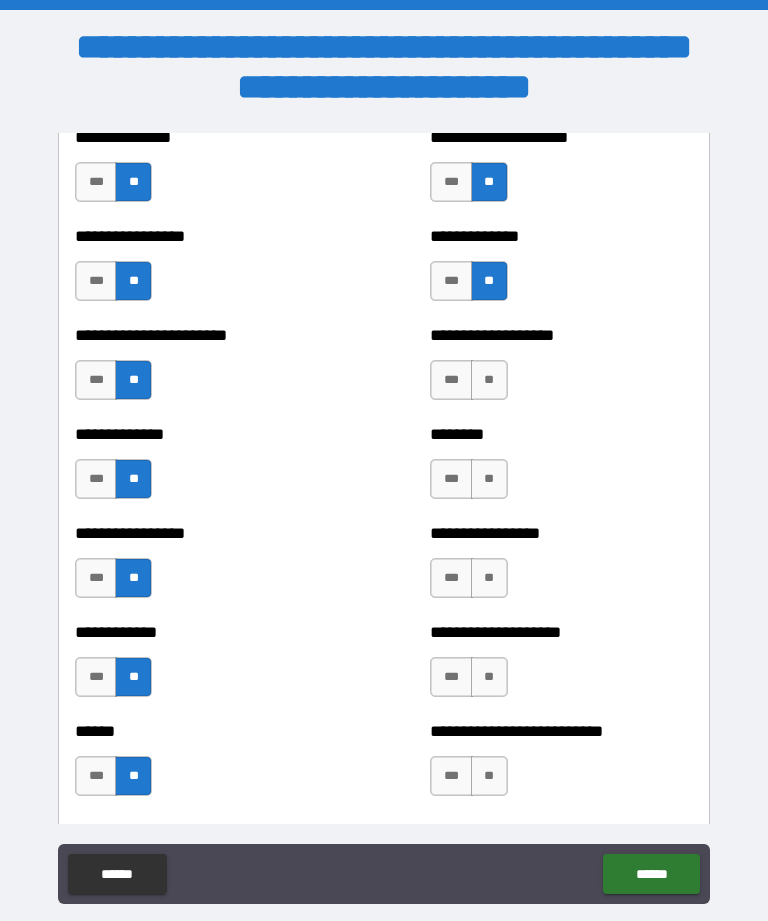 scroll, scrollTop: 3611, scrollLeft: 0, axis: vertical 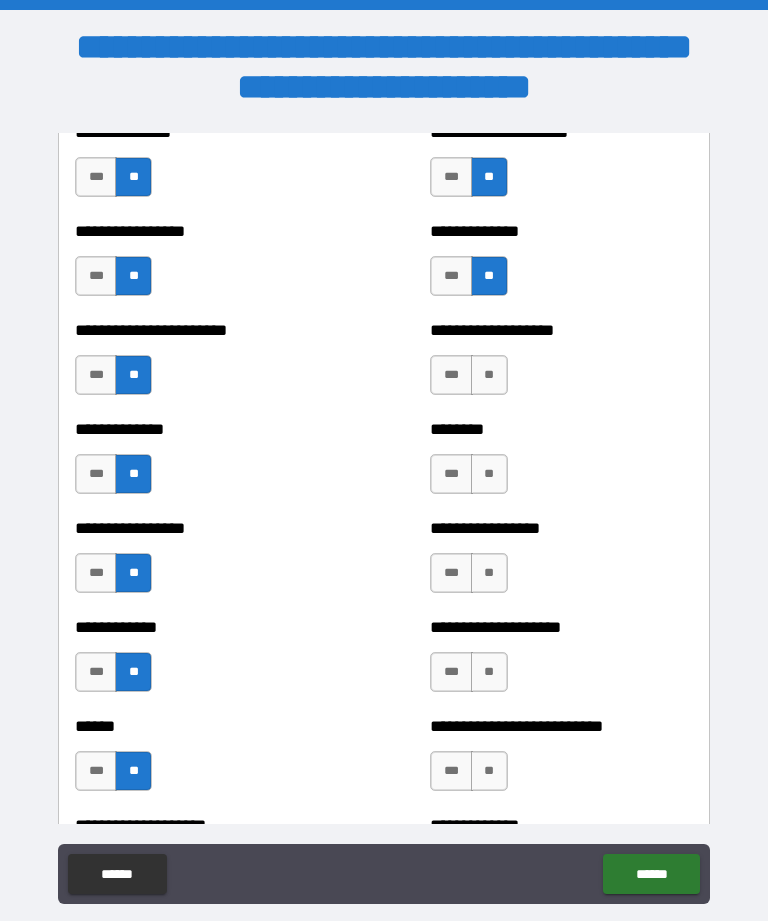click on "**" at bounding box center (489, 375) 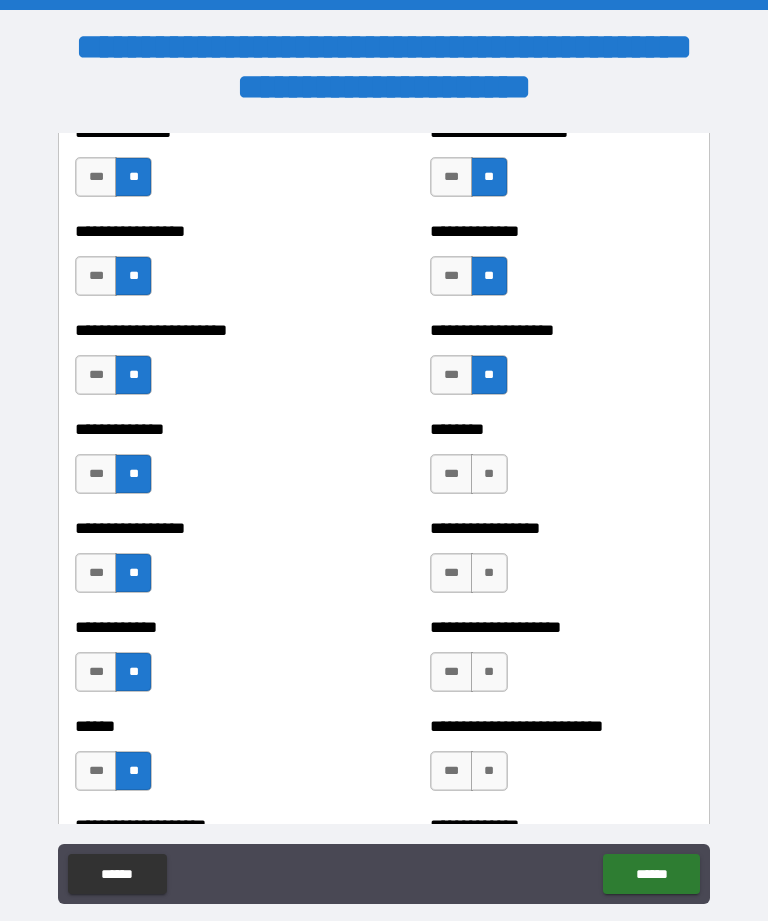click on "**" at bounding box center [489, 474] 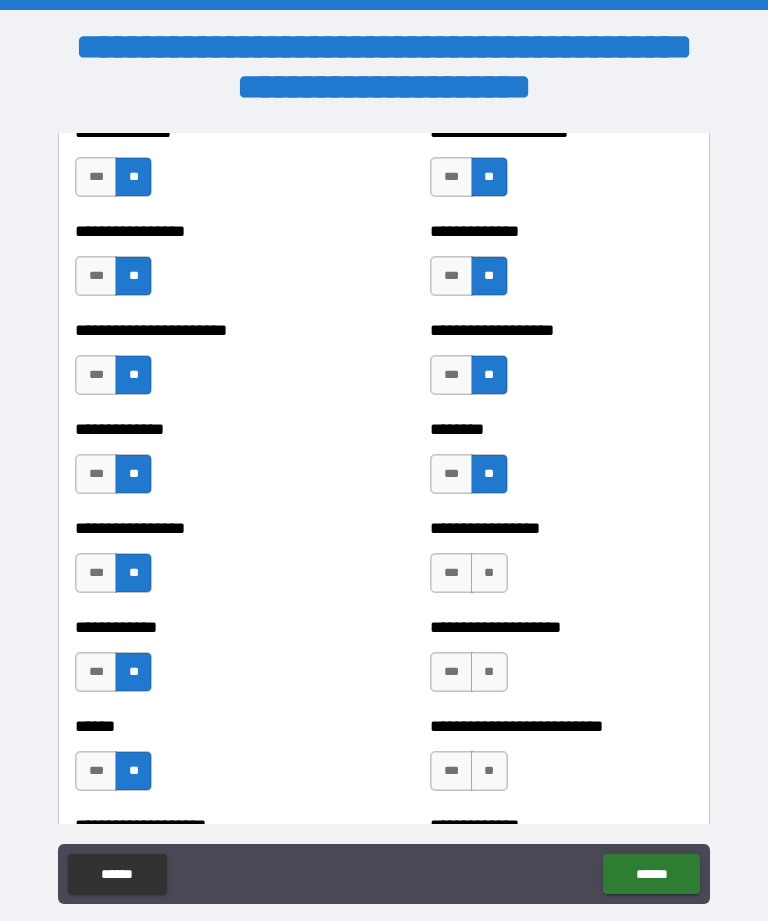 click on "**" at bounding box center (489, 573) 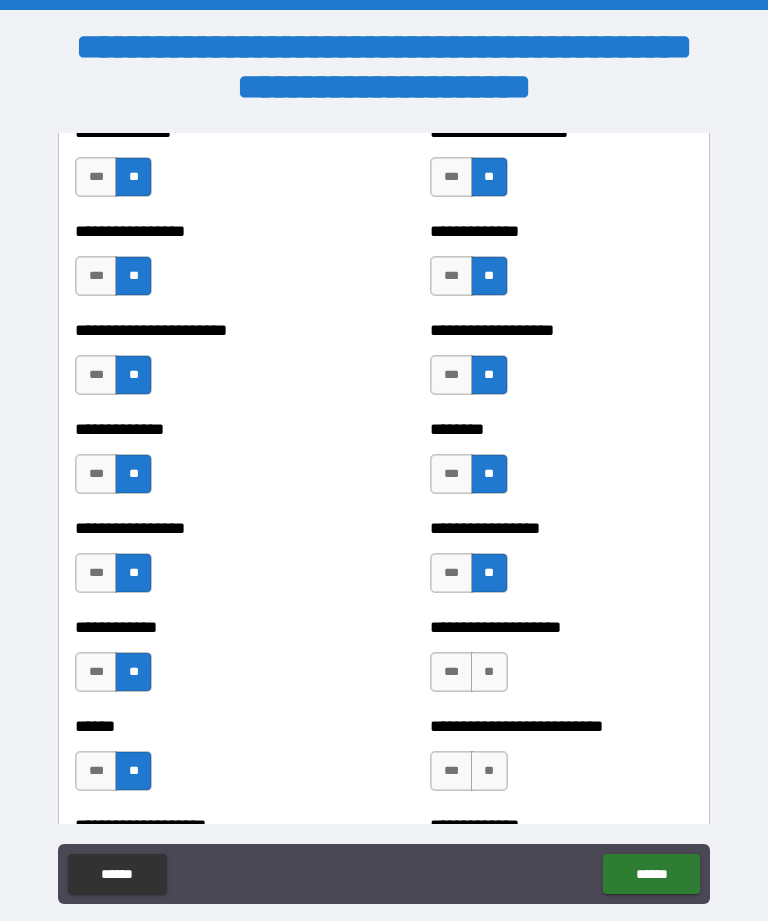 click on "**" at bounding box center (489, 672) 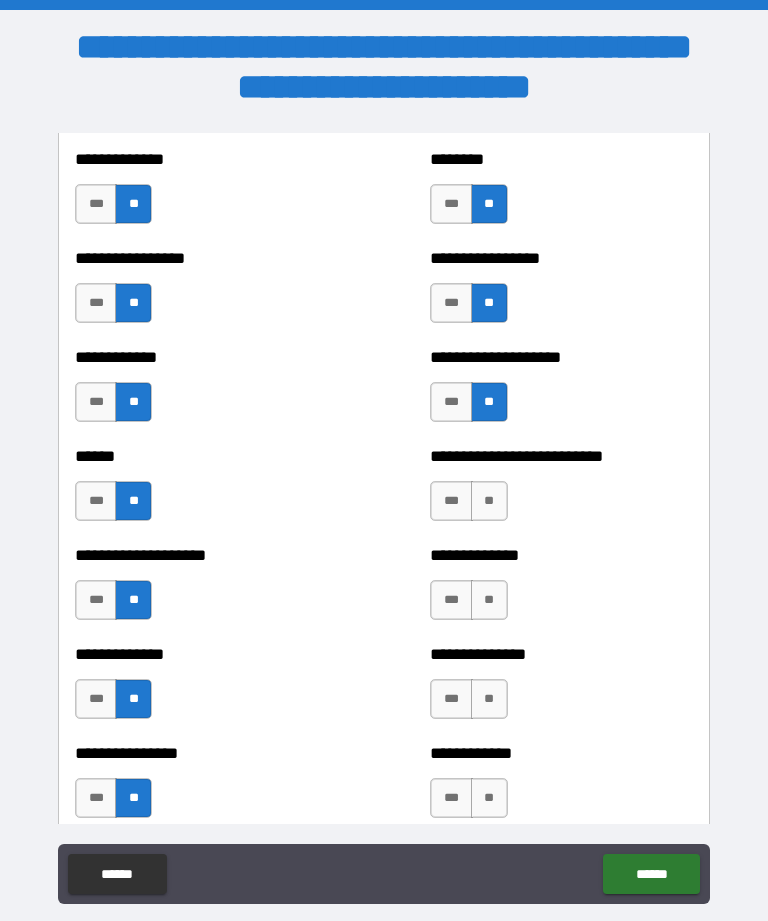scroll, scrollTop: 3991, scrollLeft: 0, axis: vertical 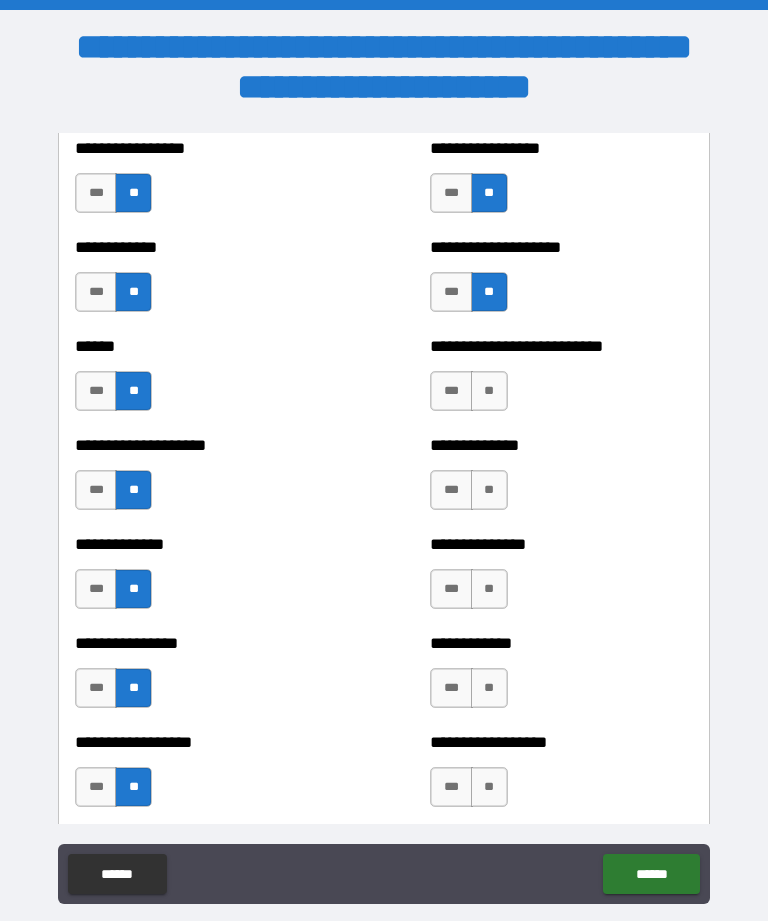 click on "**" at bounding box center (489, 391) 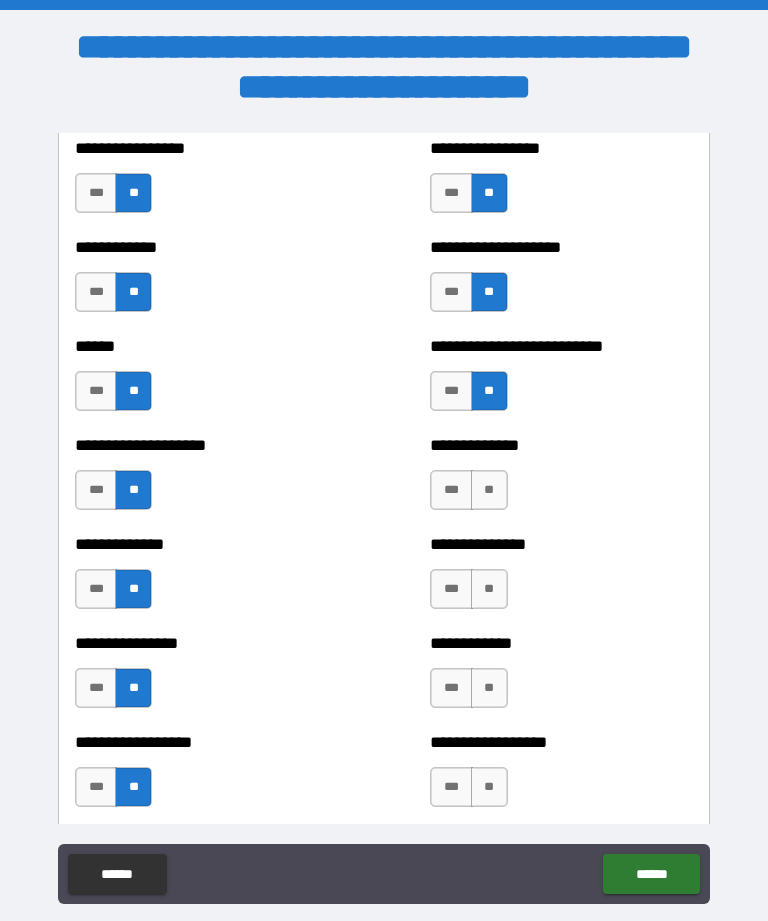 click on "**" at bounding box center [489, 490] 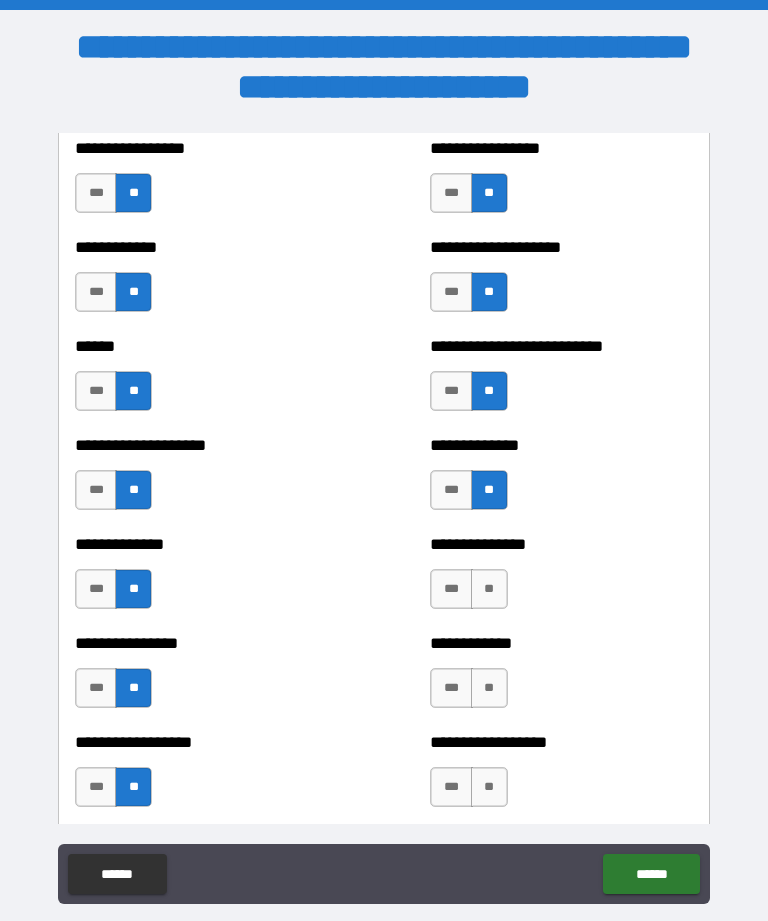 scroll, scrollTop: 4288, scrollLeft: 0, axis: vertical 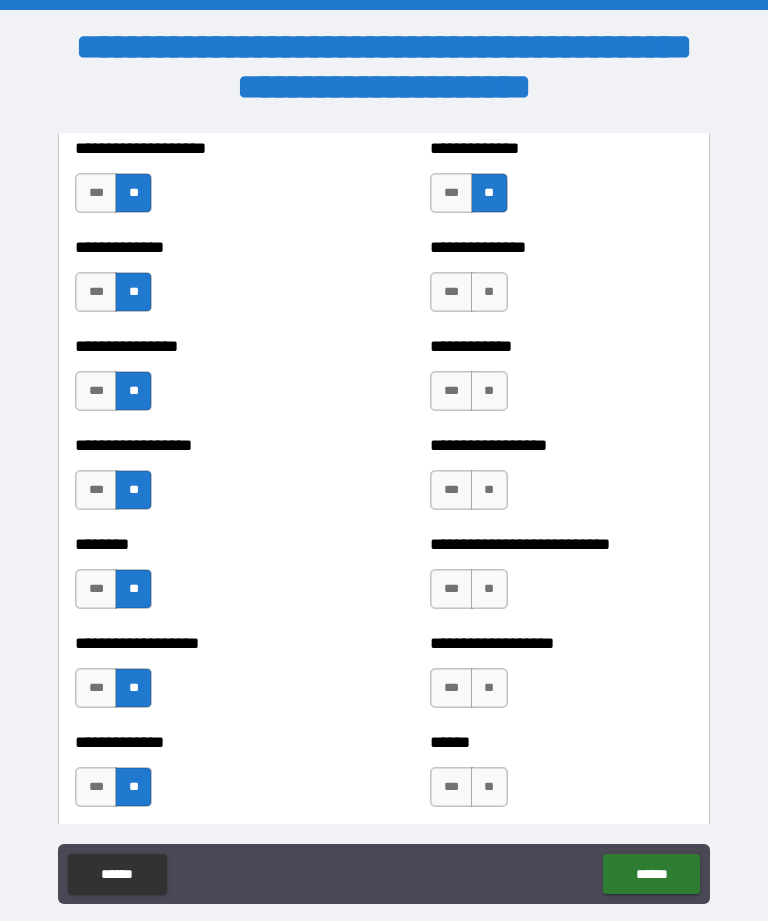 click on "**" at bounding box center [489, 292] 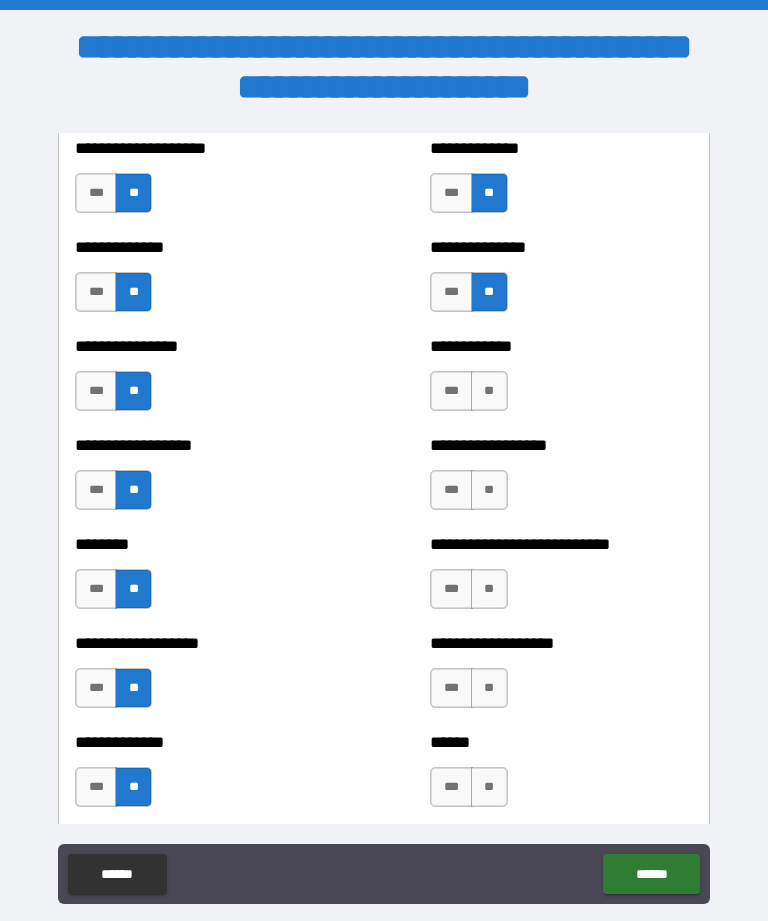 click on "**" at bounding box center (489, 391) 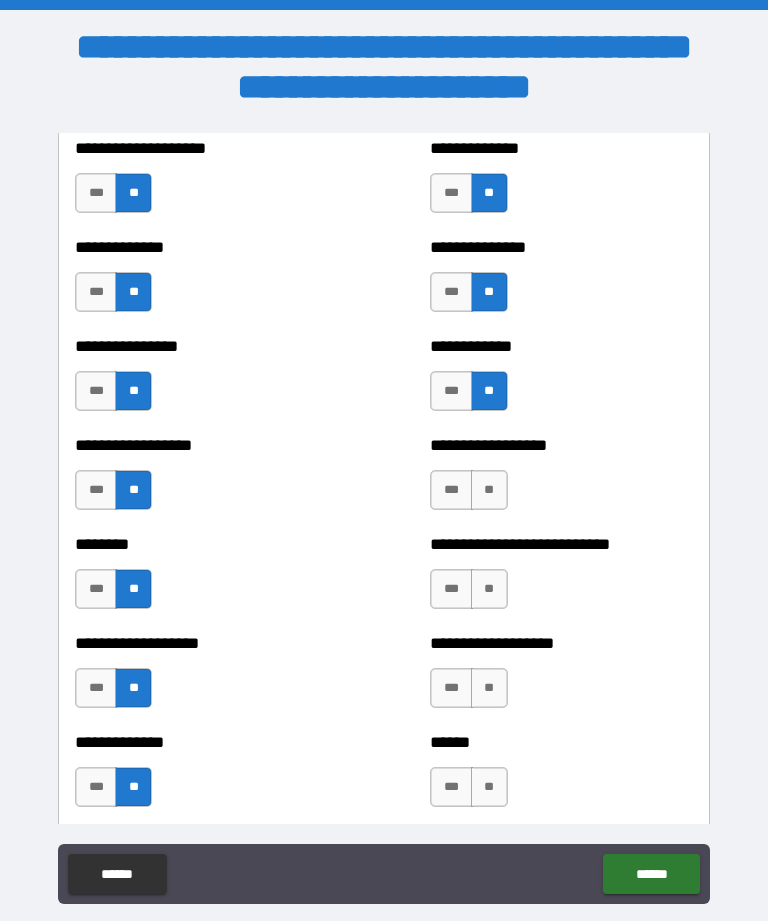 click on "**" at bounding box center [489, 490] 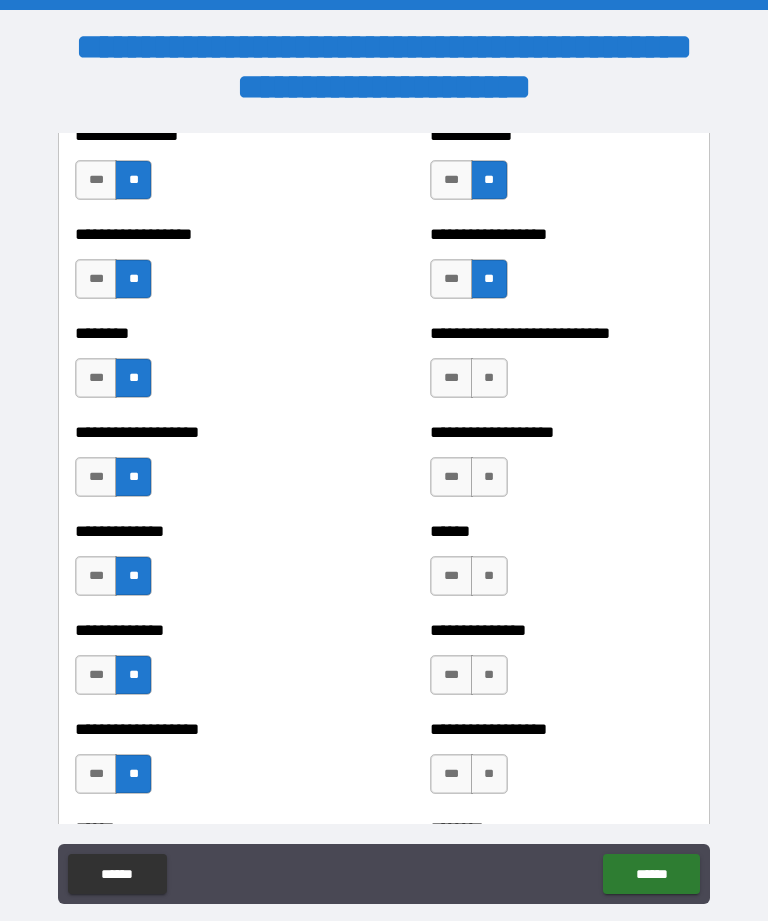 scroll, scrollTop: 4546, scrollLeft: 0, axis: vertical 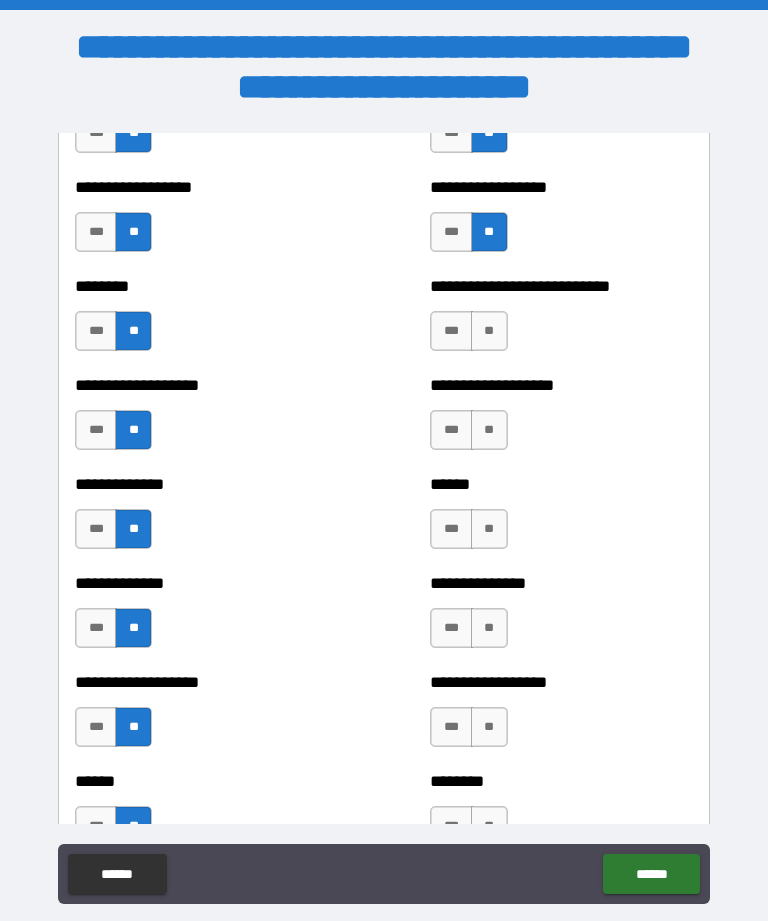 click on "***" at bounding box center [451, 331] 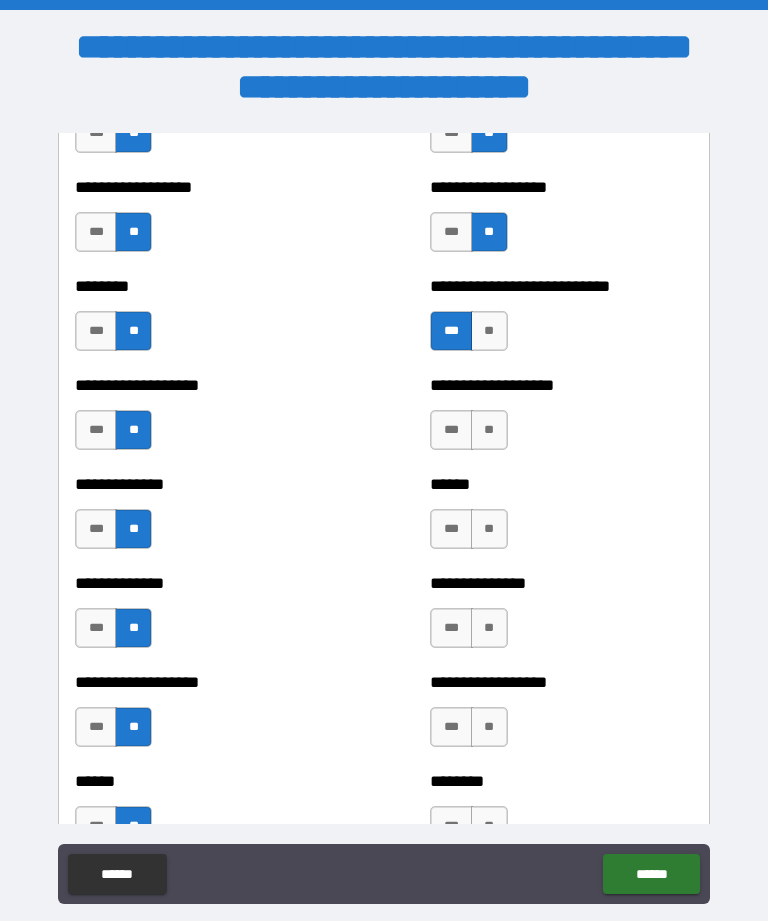click on "**" at bounding box center [489, 430] 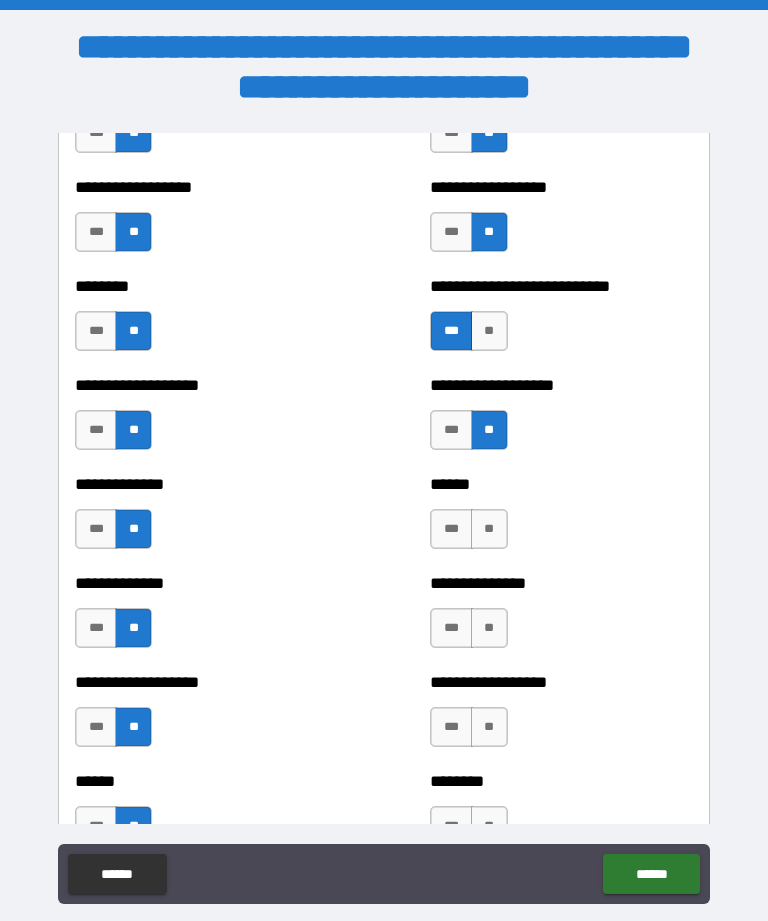 click on "**" at bounding box center (489, 529) 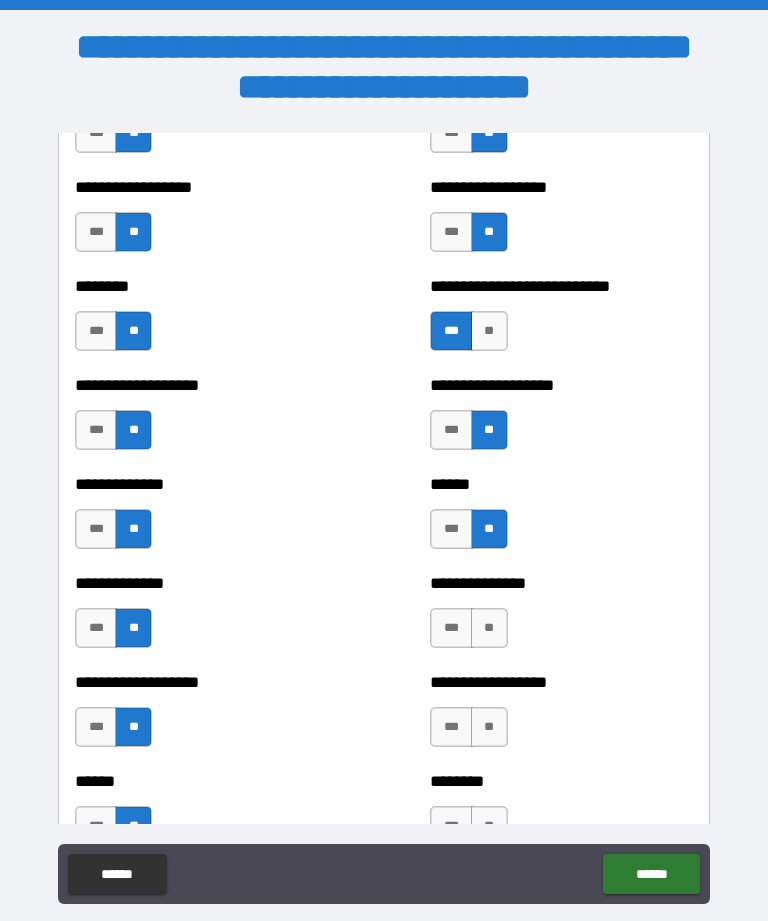 click on "**" at bounding box center (489, 628) 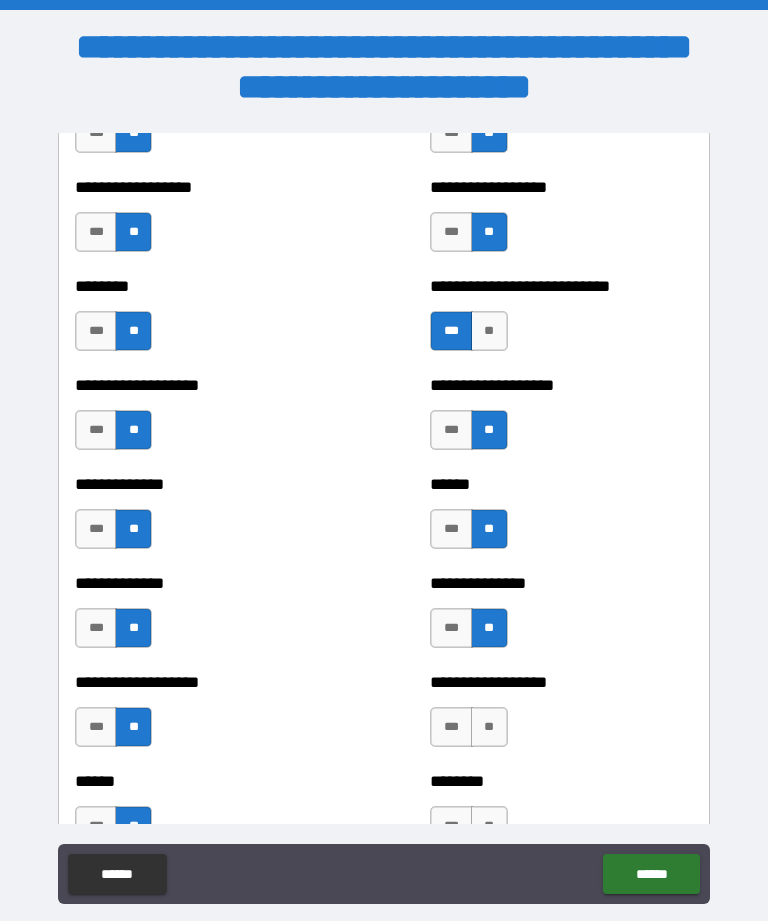 click on "***" at bounding box center [451, 628] 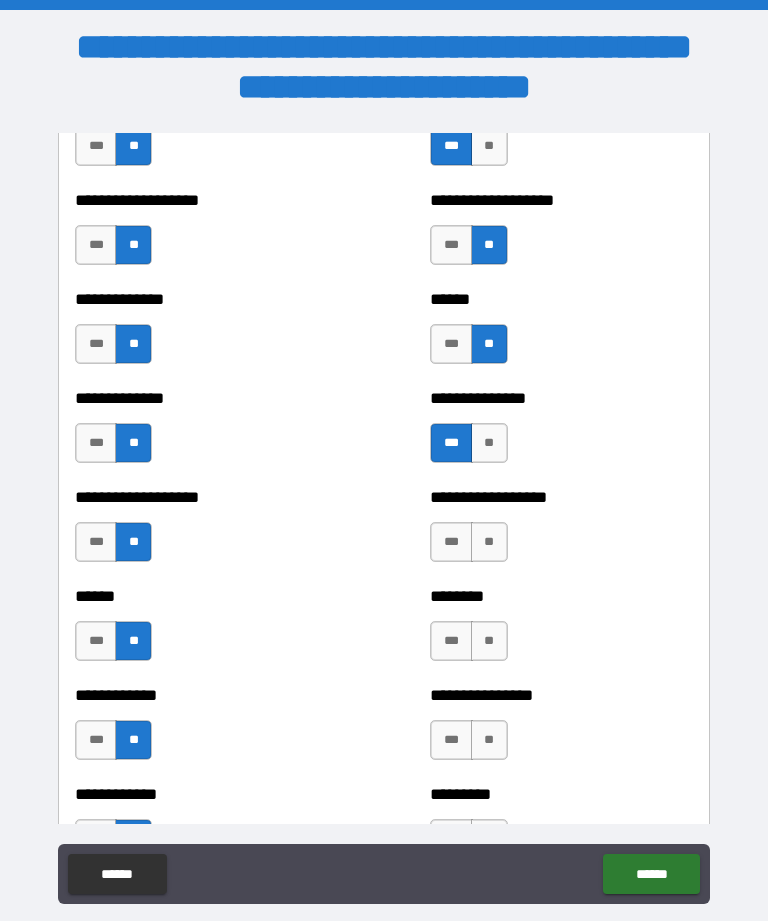 scroll, scrollTop: 4737, scrollLeft: 0, axis: vertical 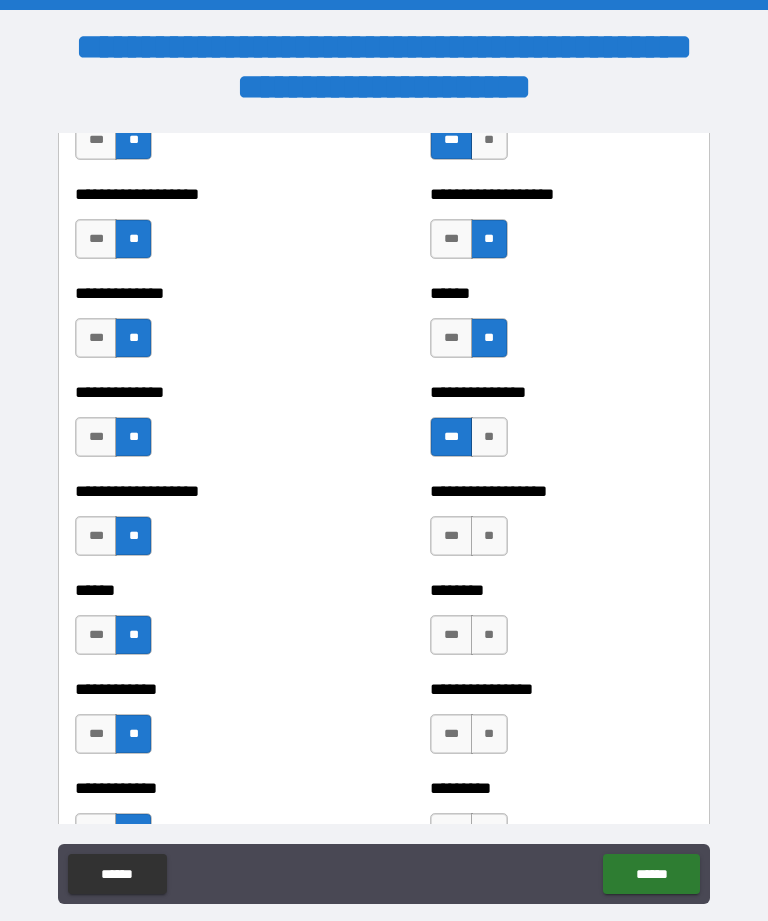 click on "**" at bounding box center [489, 536] 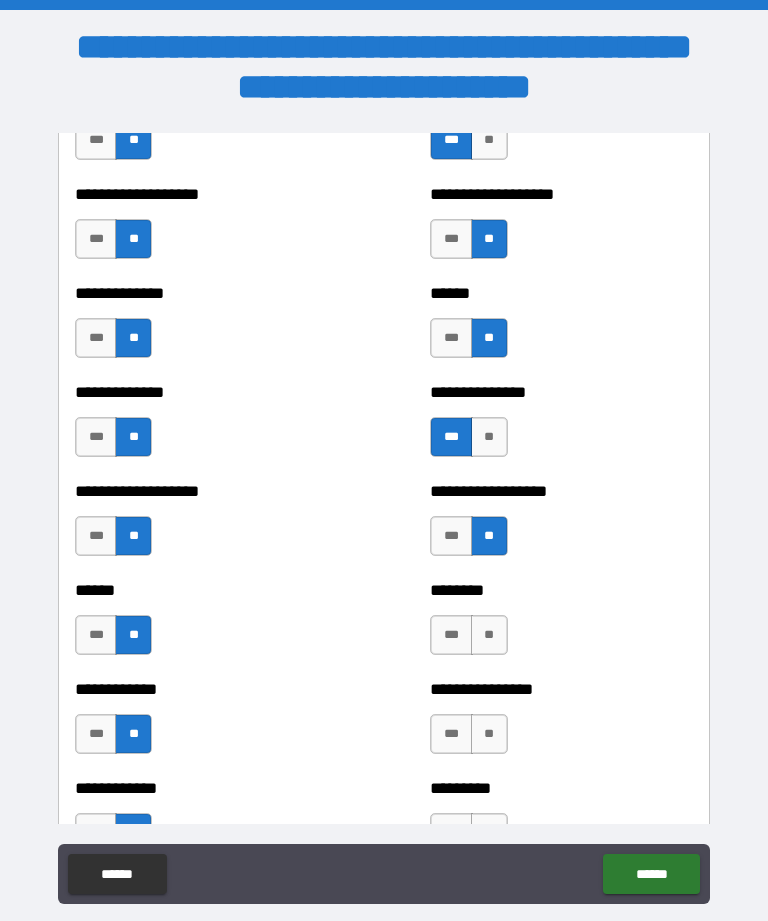 click on "**" at bounding box center [489, 635] 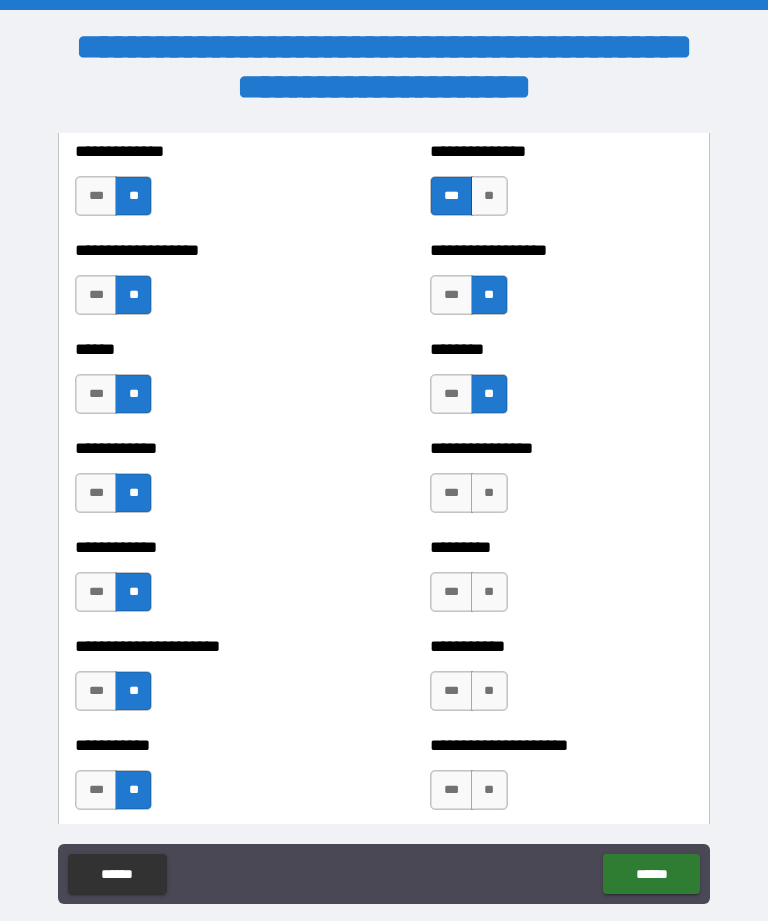 scroll, scrollTop: 4984, scrollLeft: 0, axis: vertical 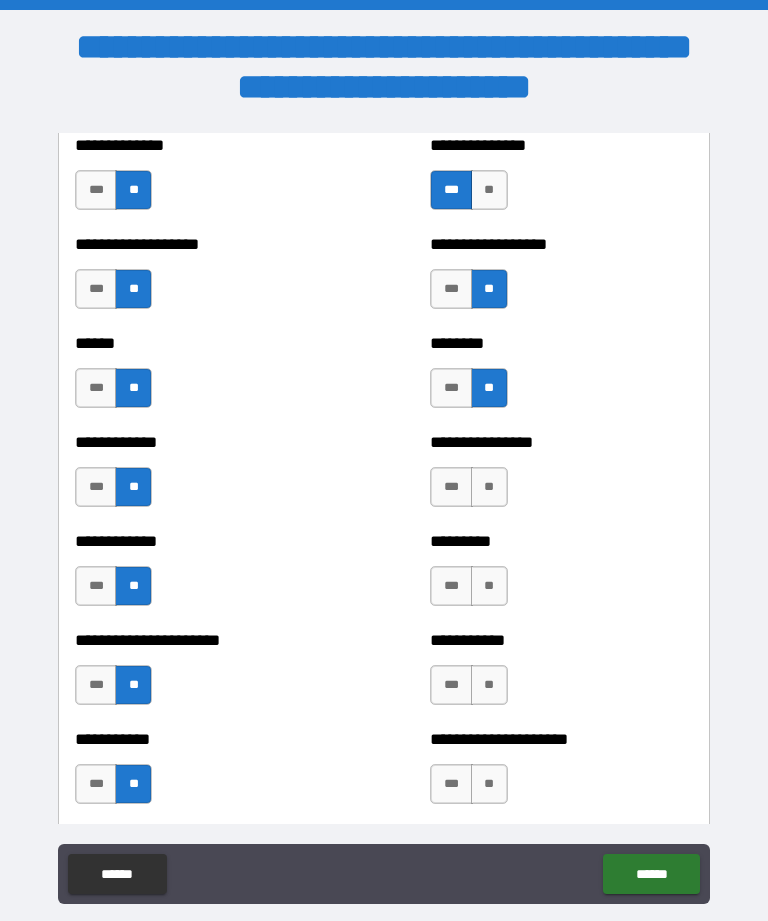 click on "**" at bounding box center [489, 487] 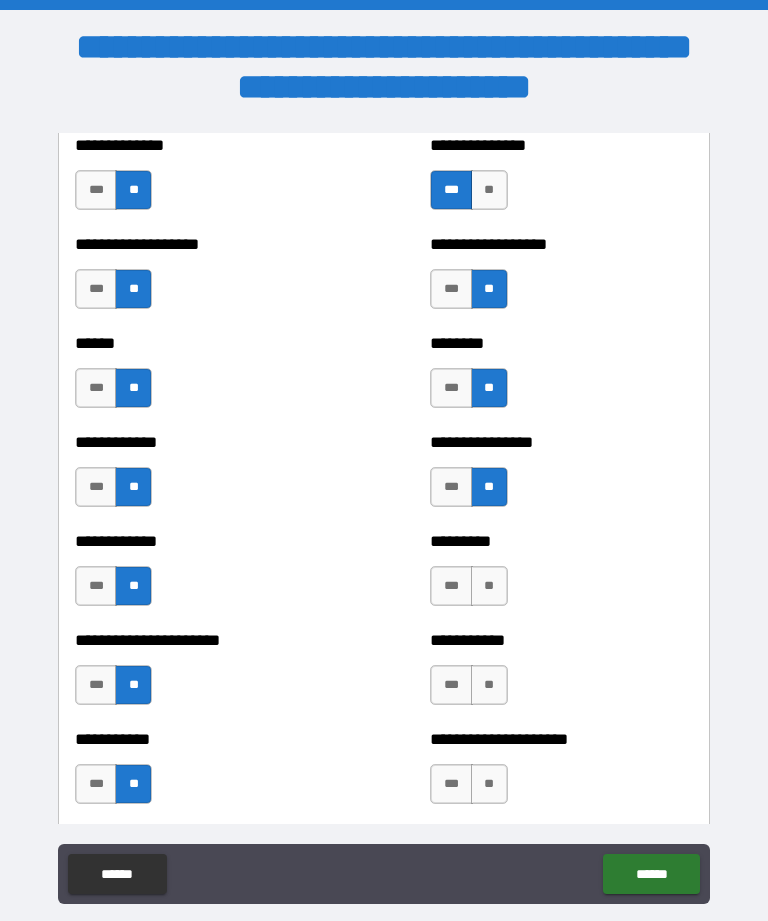 click on "**" at bounding box center (489, 586) 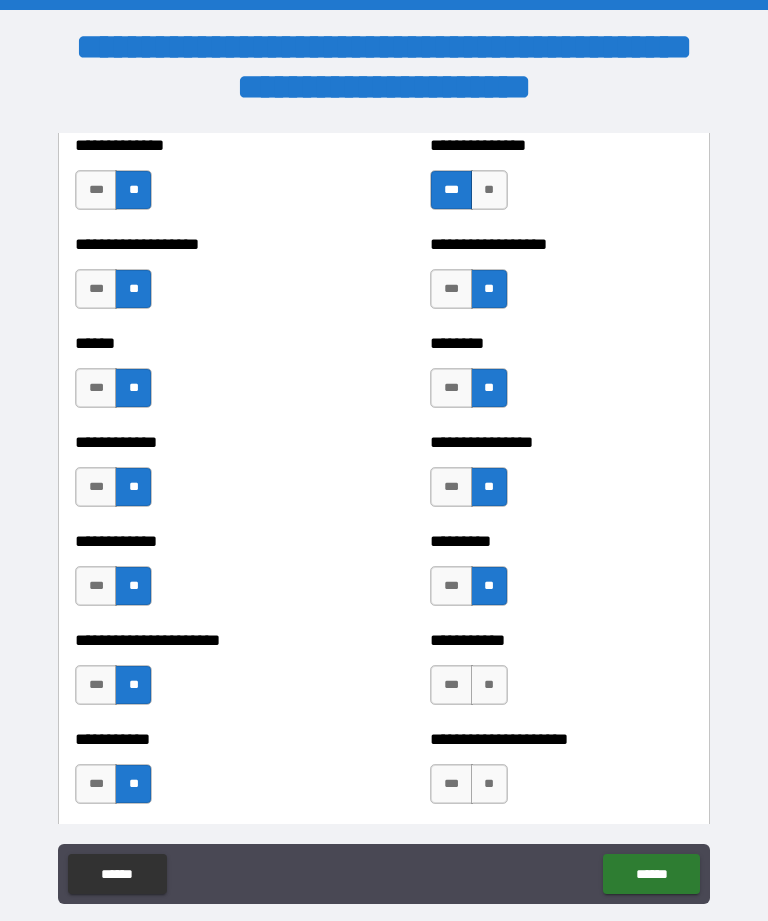 click on "**" at bounding box center (489, 685) 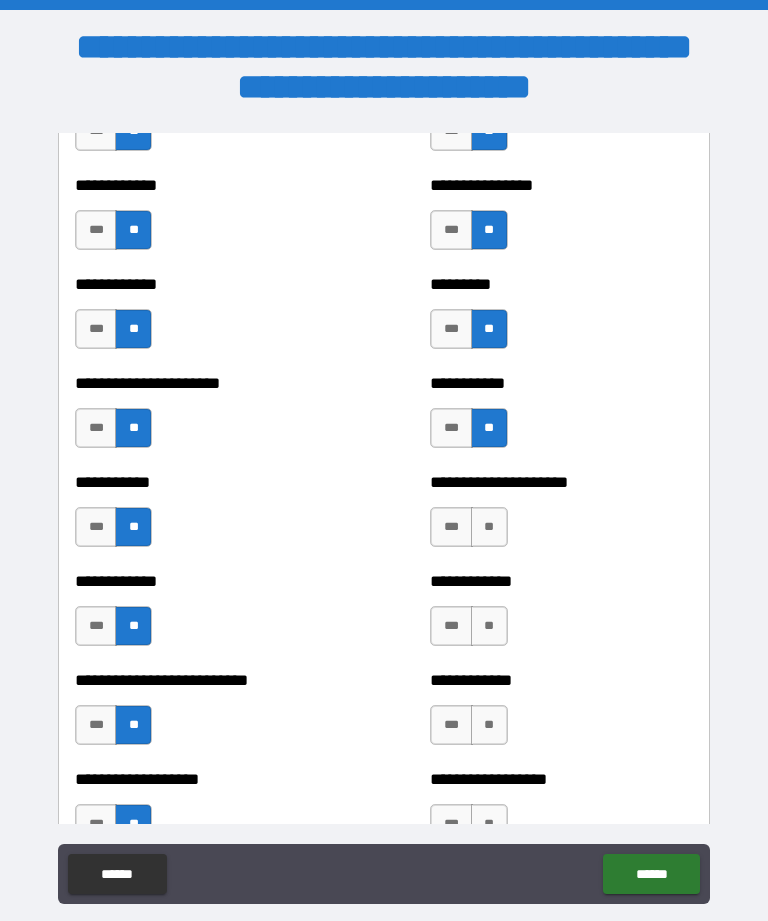 scroll, scrollTop: 5260, scrollLeft: 0, axis: vertical 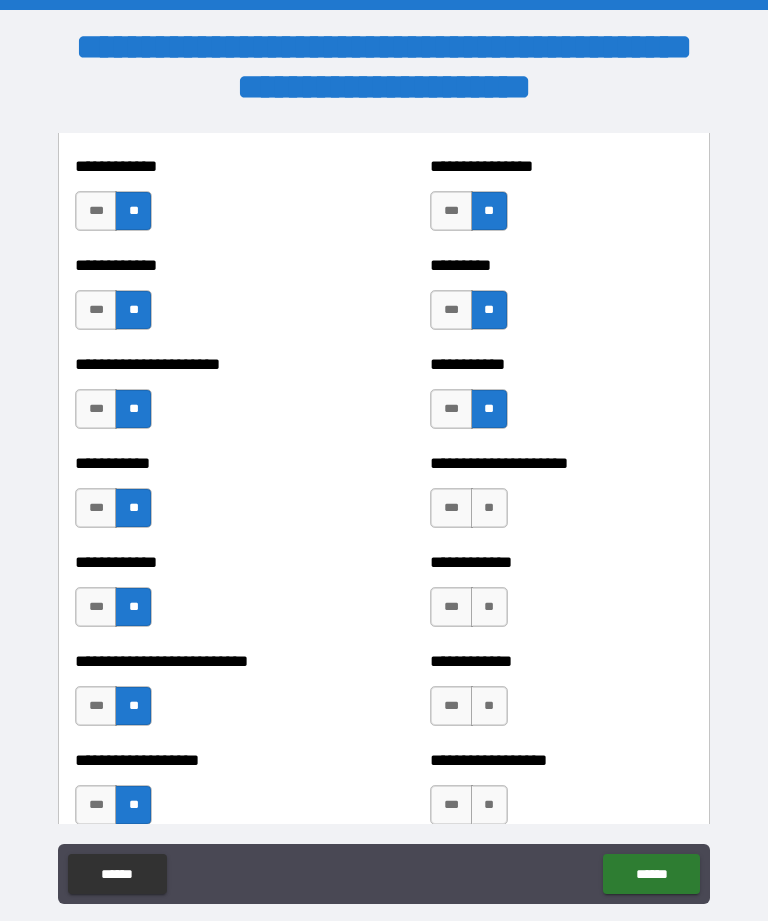 click on "**" at bounding box center (489, 508) 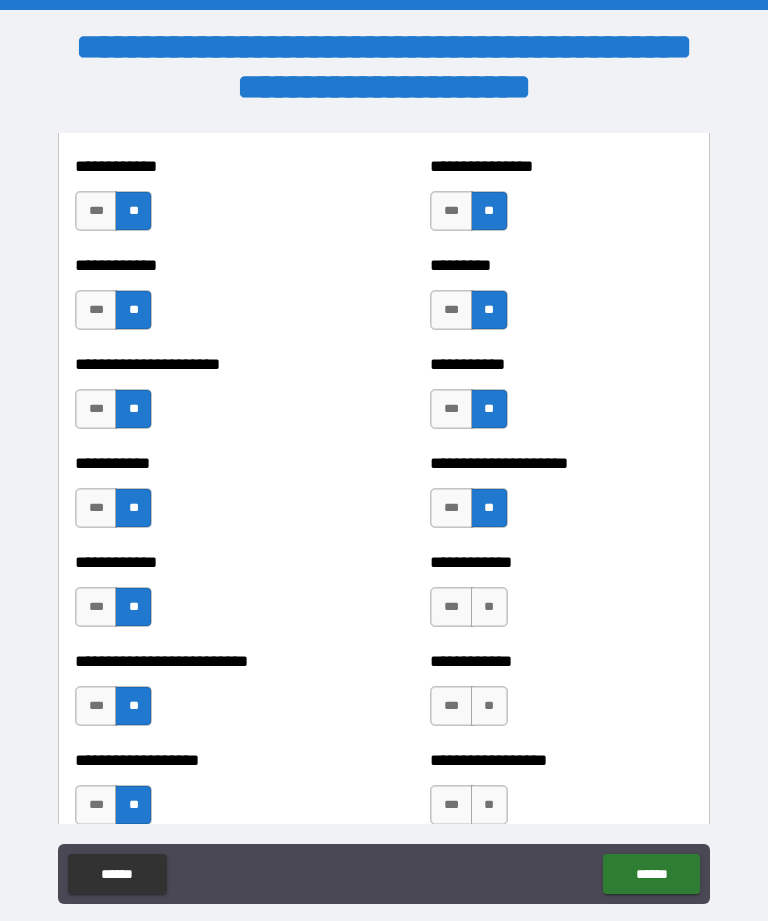 click on "**" at bounding box center [489, 607] 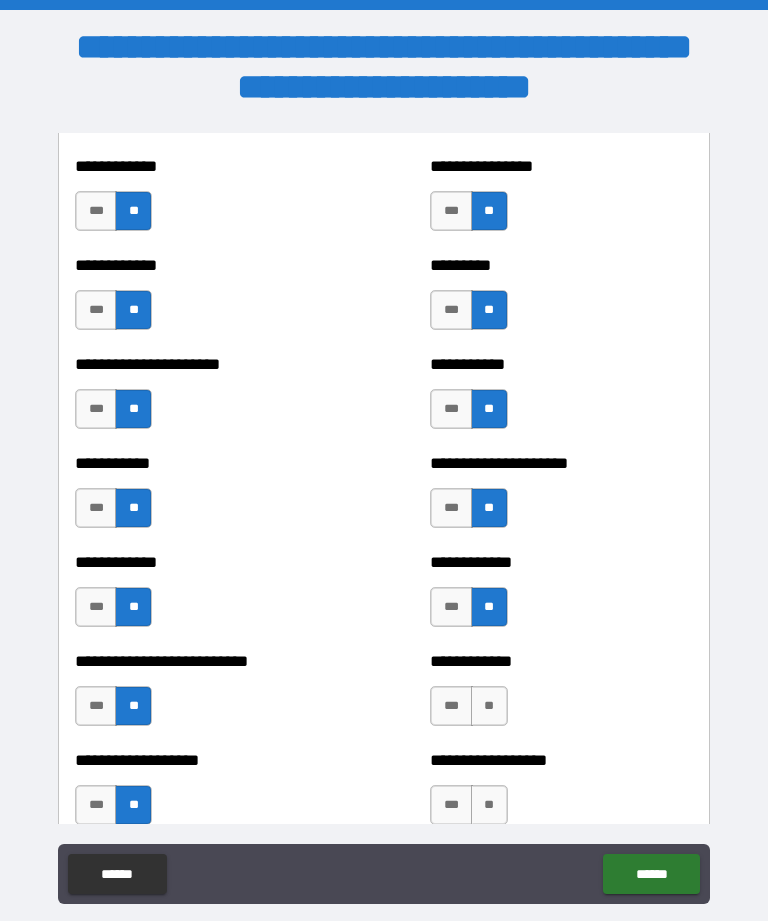 click on "**" at bounding box center (489, 706) 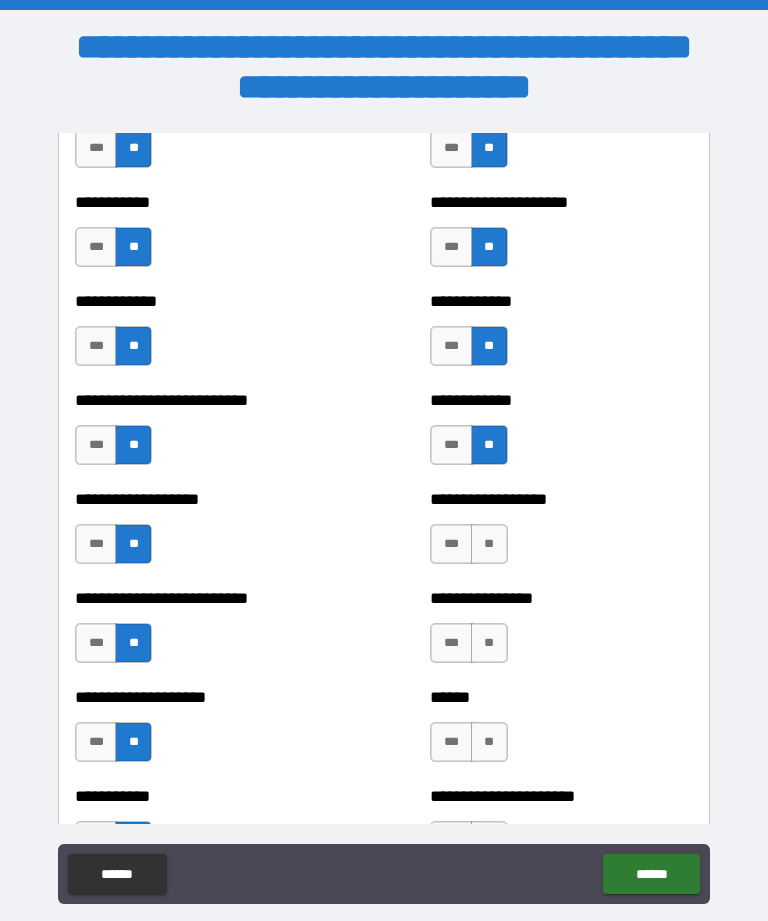 scroll, scrollTop: 5521, scrollLeft: 0, axis: vertical 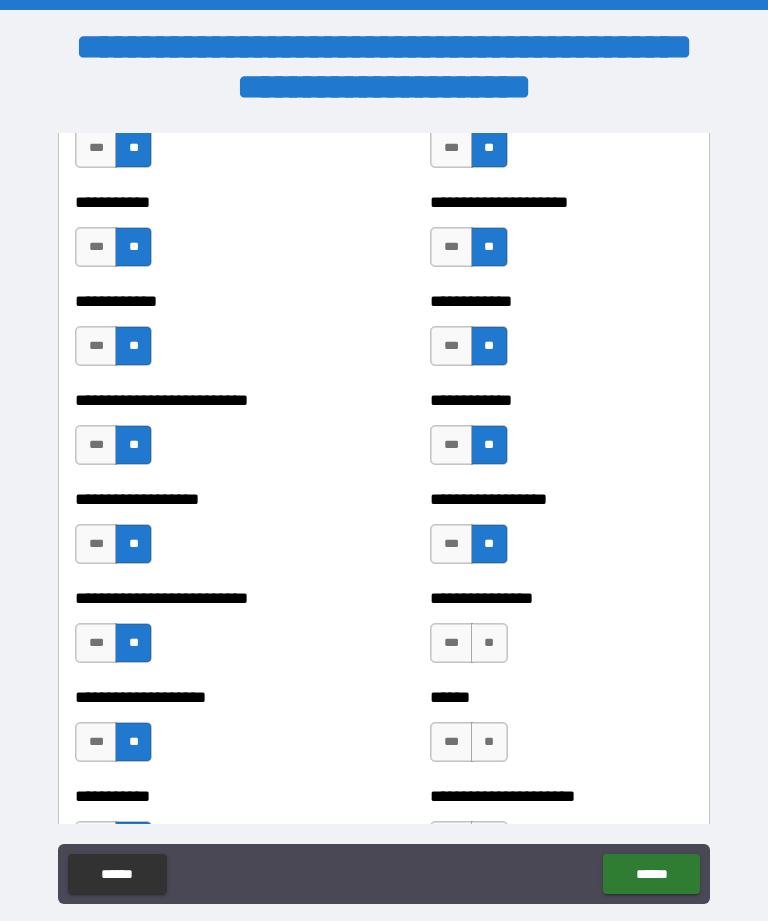 click on "**" at bounding box center [489, 643] 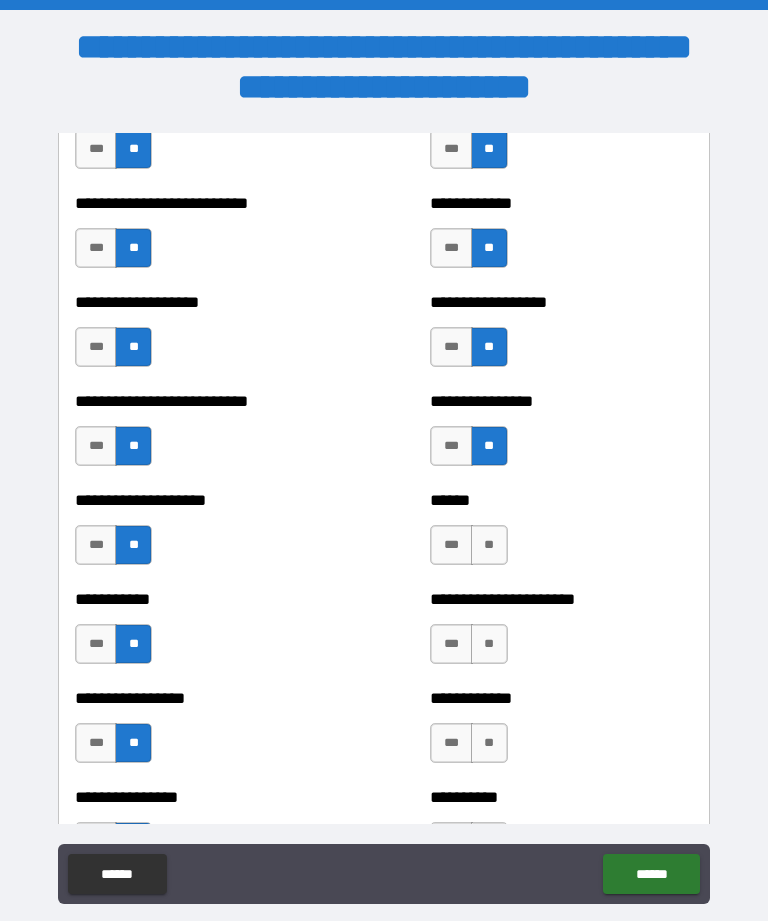 scroll, scrollTop: 5759, scrollLeft: 0, axis: vertical 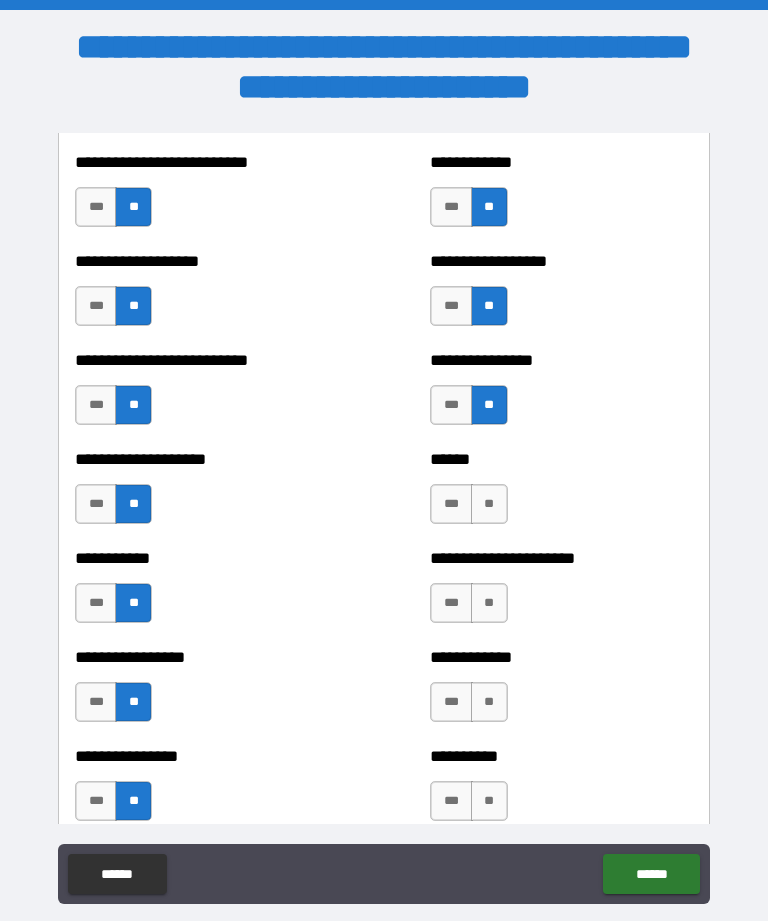 click on "**" at bounding box center (489, 504) 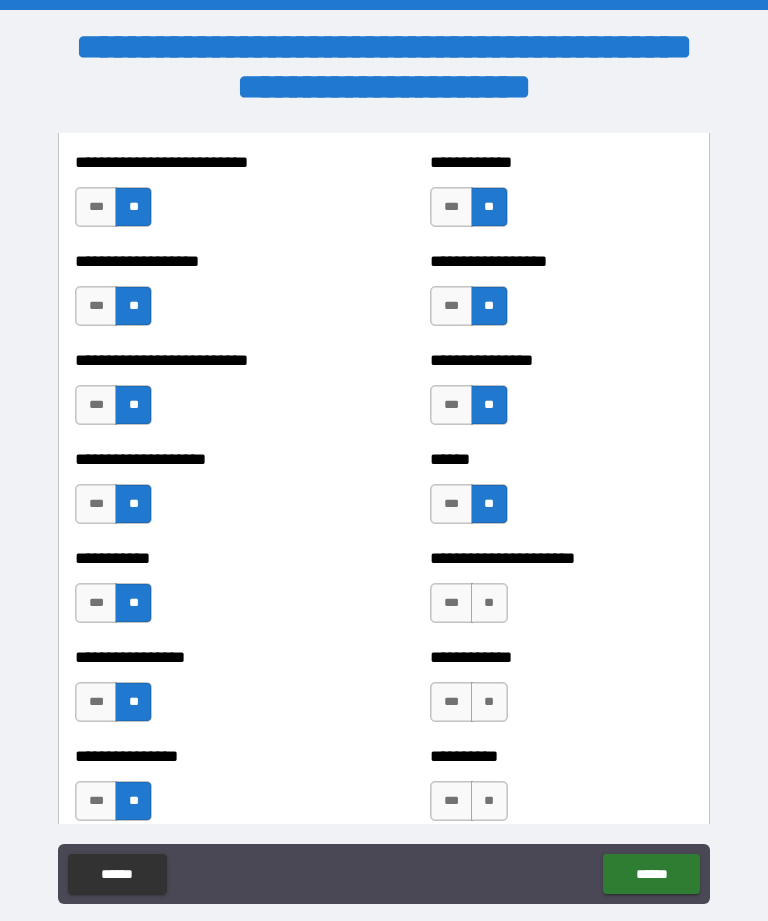 click on "**" at bounding box center (489, 603) 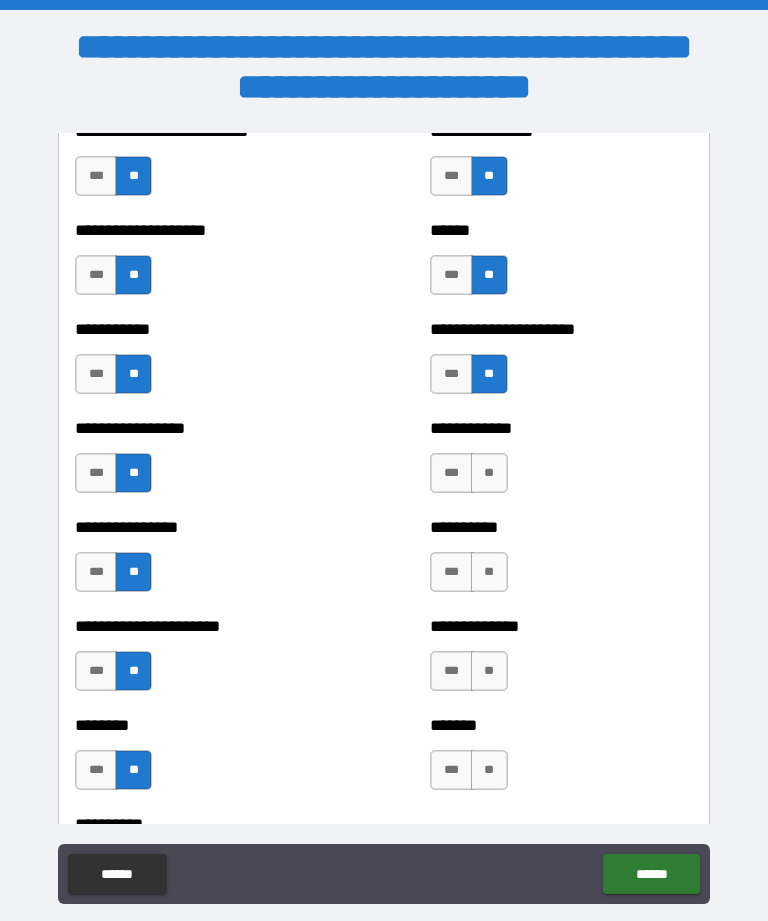scroll, scrollTop: 5989, scrollLeft: 0, axis: vertical 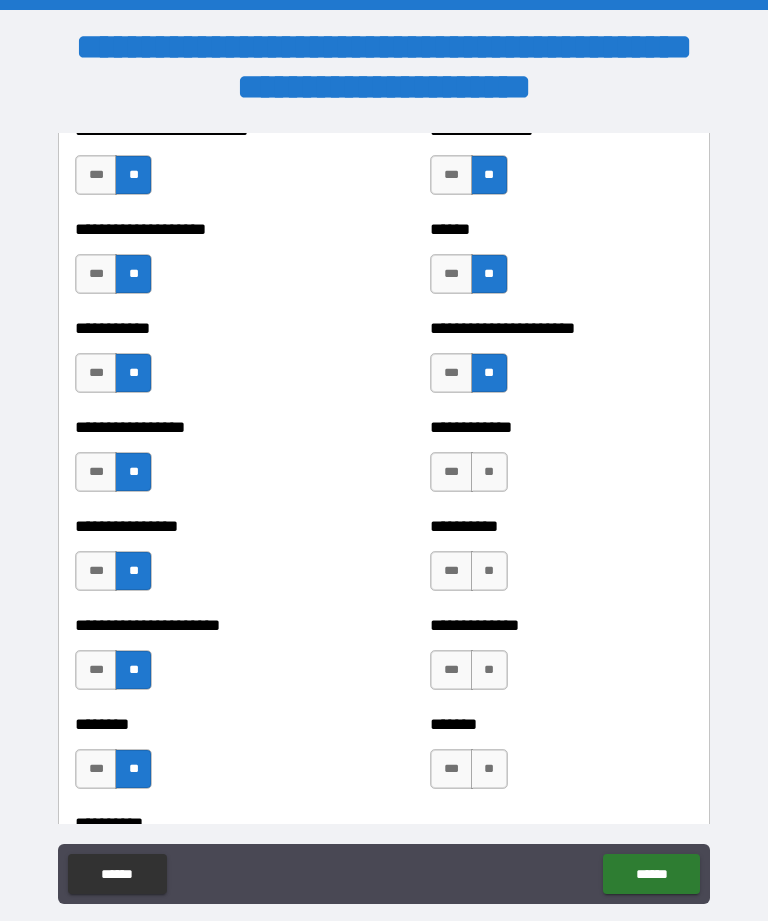 click on "**" at bounding box center (489, 472) 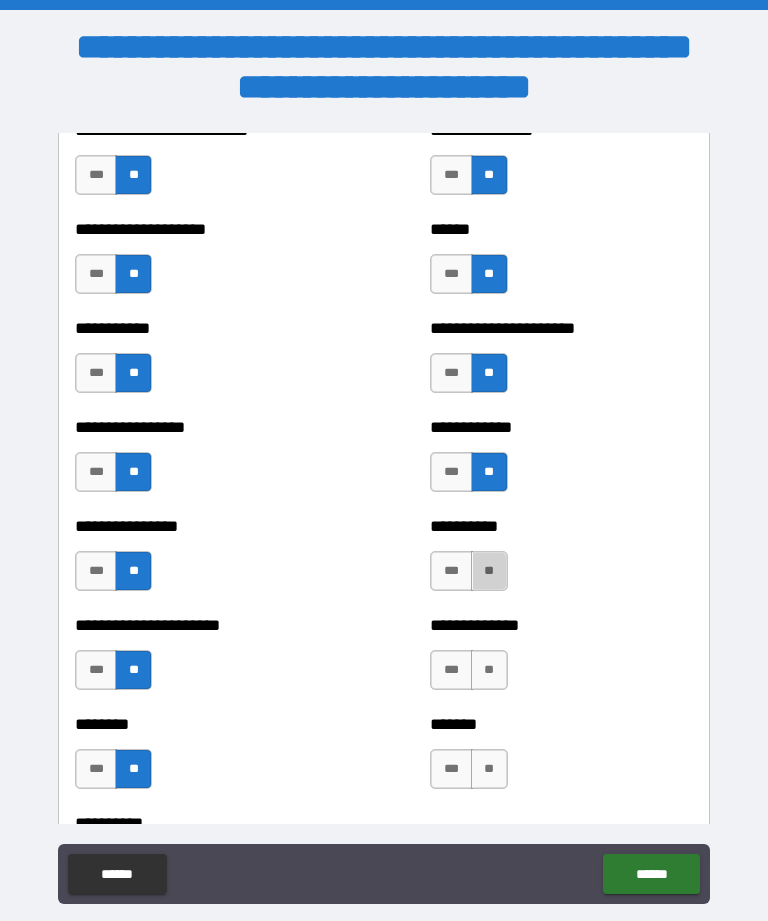 click on "**" at bounding box center [489, 571] 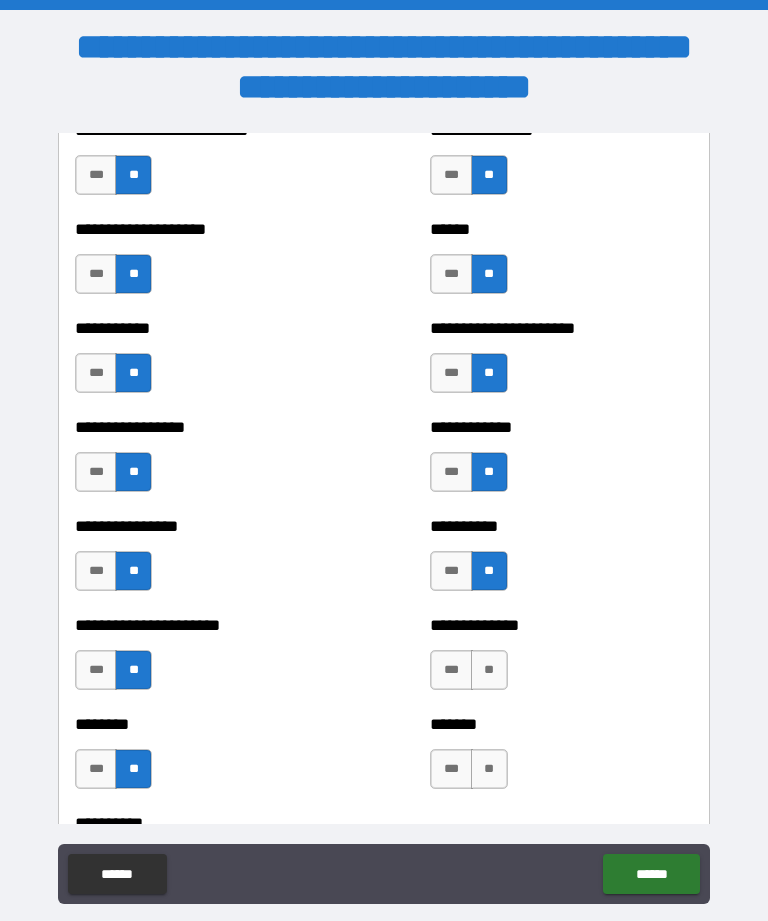 scroll, scrollTop: 6218, scrollLeft: 0, axis: vertical 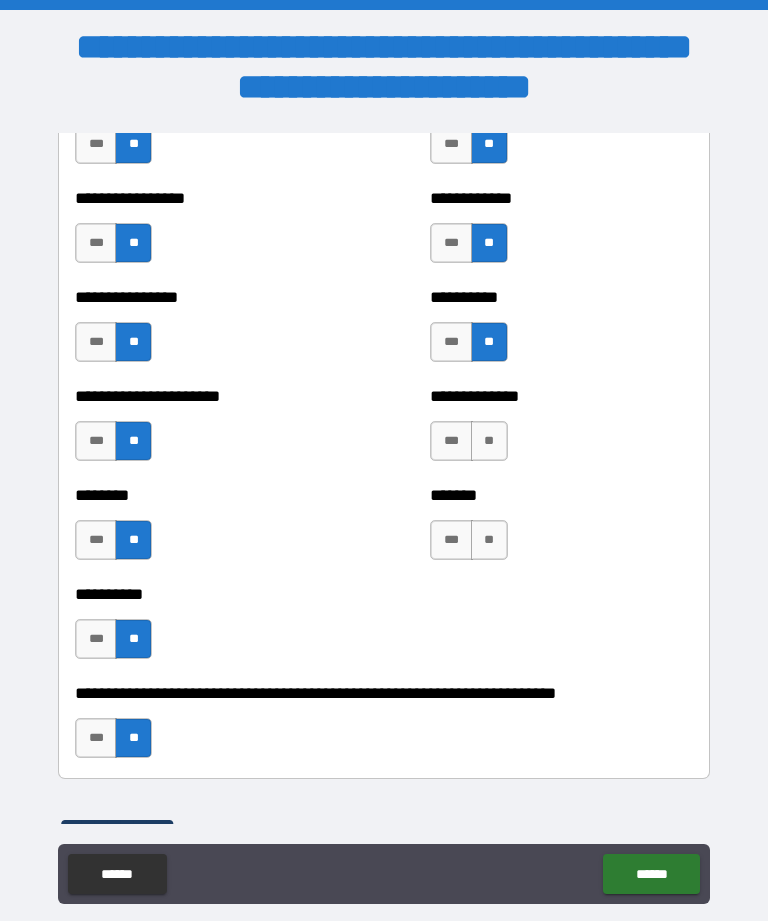 click on "**" at bounding box center (489, 441) 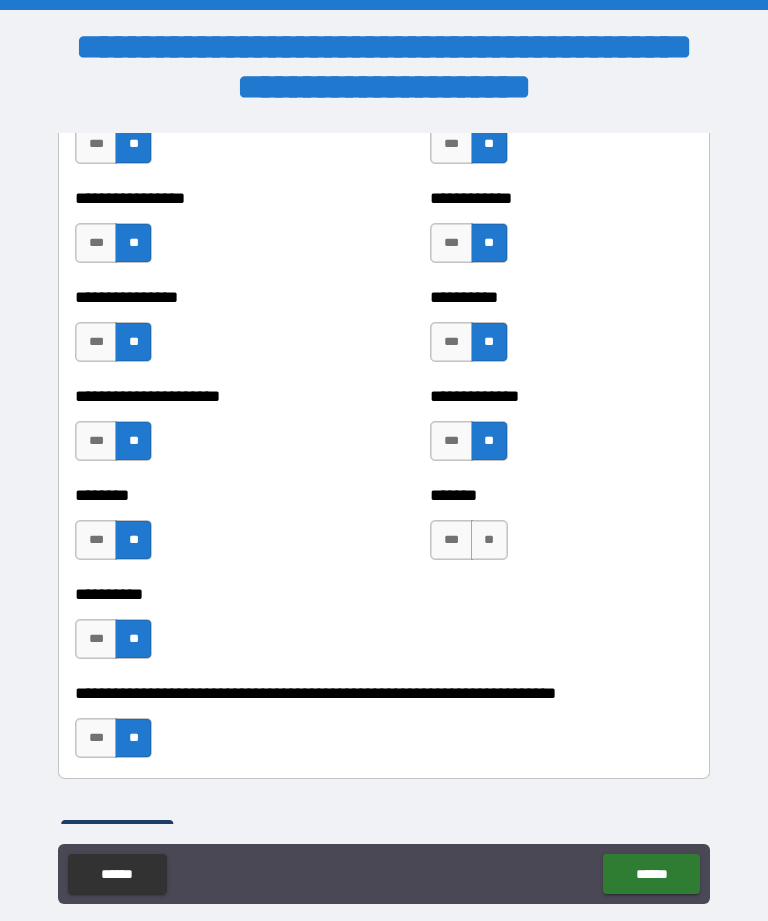 click on "***" at bounding box center [451, 540] 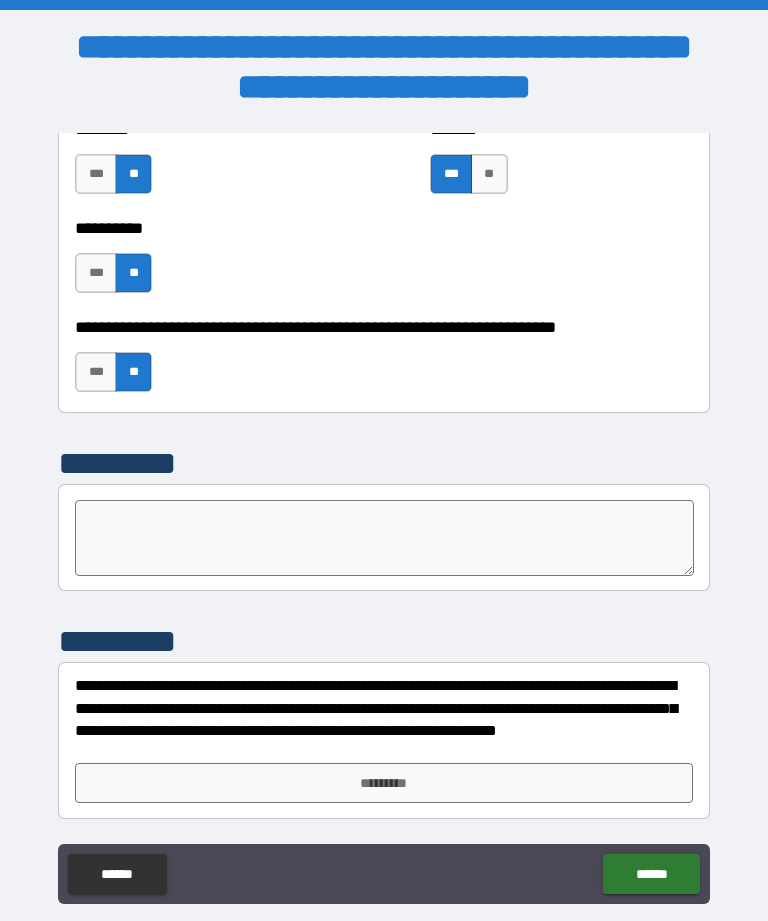 scroll, scrollTop: 6584, scrollLeft: 0, axis: vertical 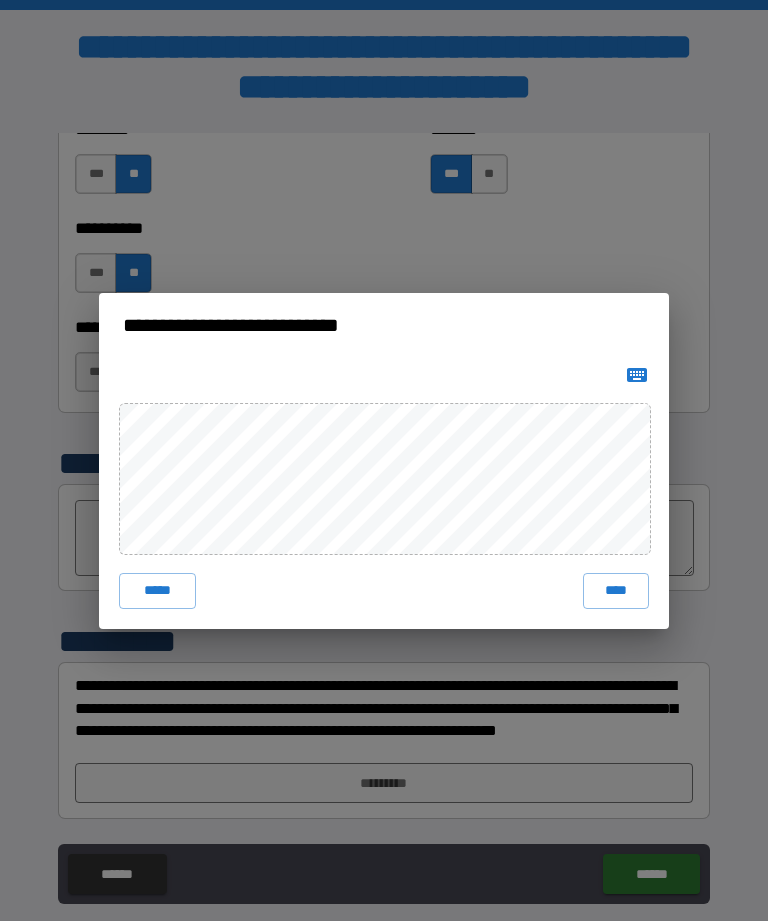 click on "****" at bounding box center [616, 591] 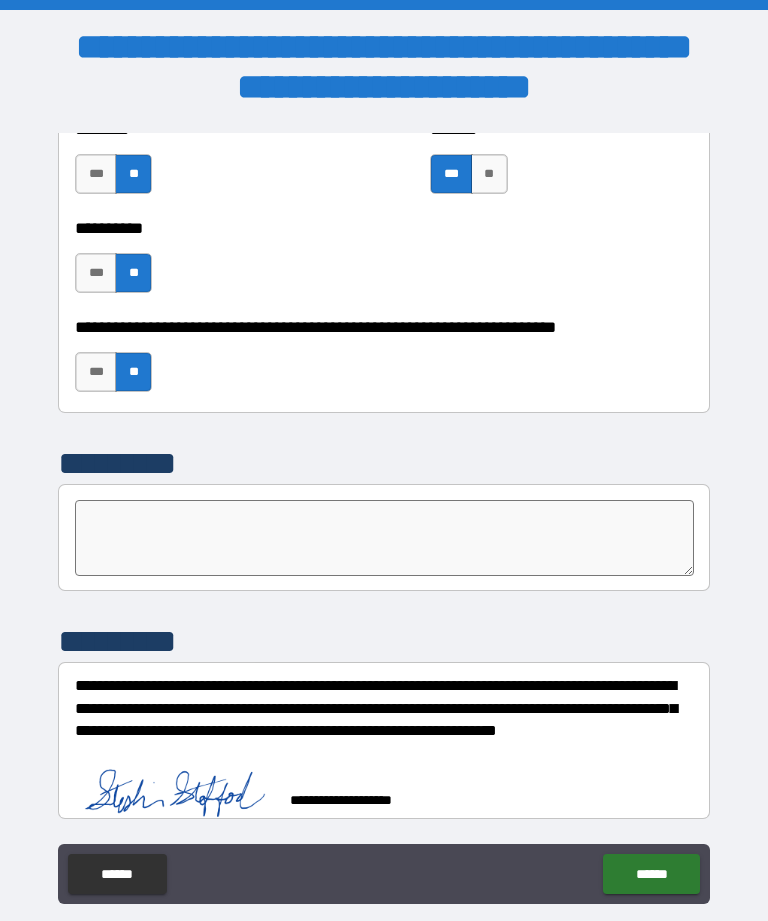 scroll, scrollTop: 6574, scrollLeft: 0, axis: vertical 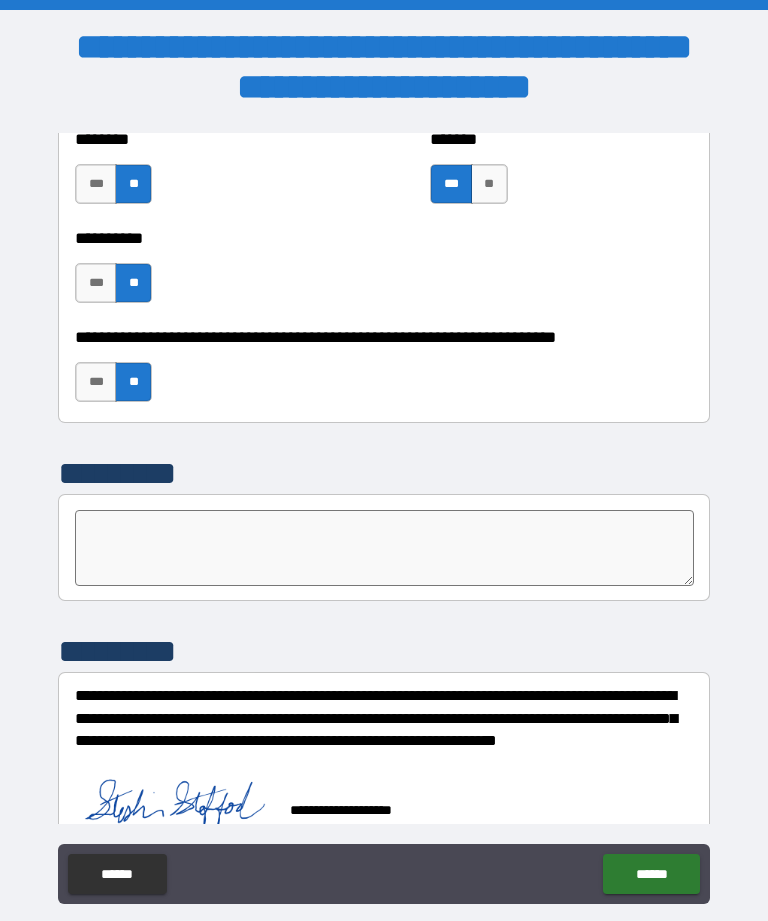 click on "******" at bounding box center [651, 874] 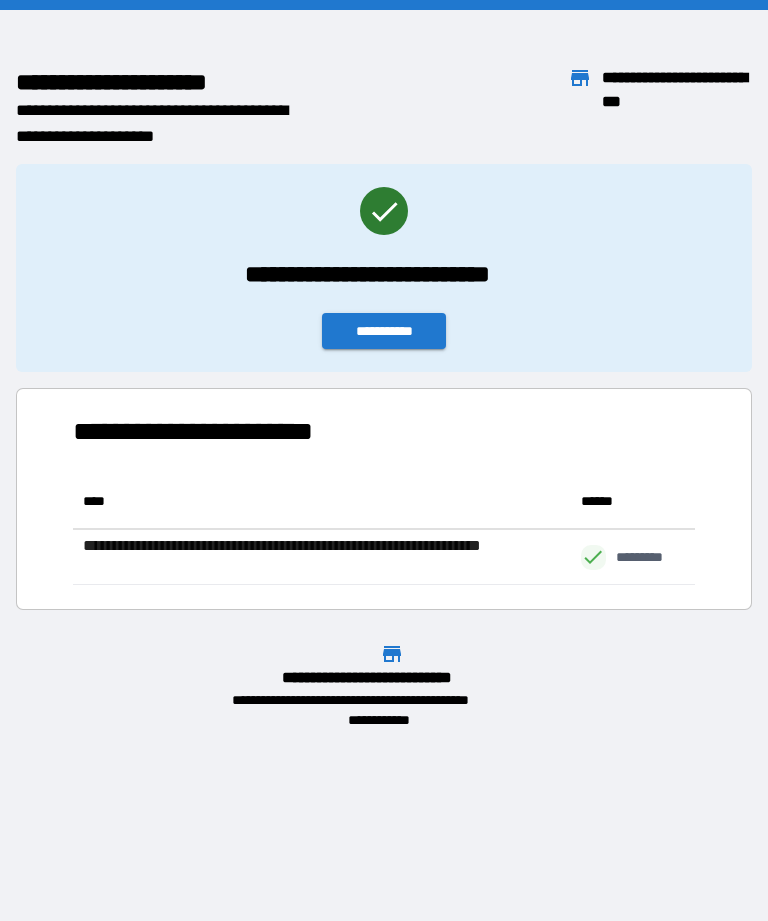 scroll, scrollTop: 1, scrollLeft: 1, axis: both 